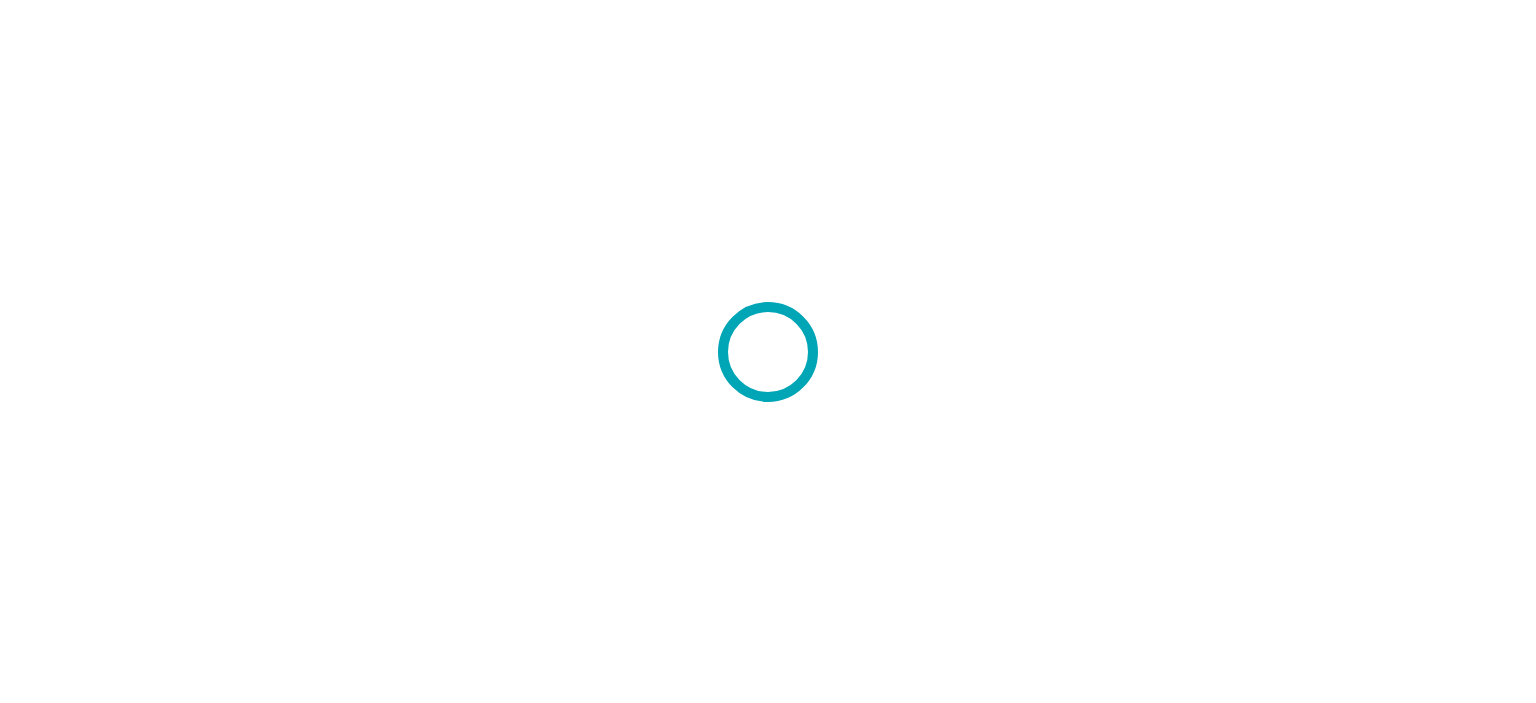 scroll, scrollTop: 0, scrollLeft: 0, axis: both 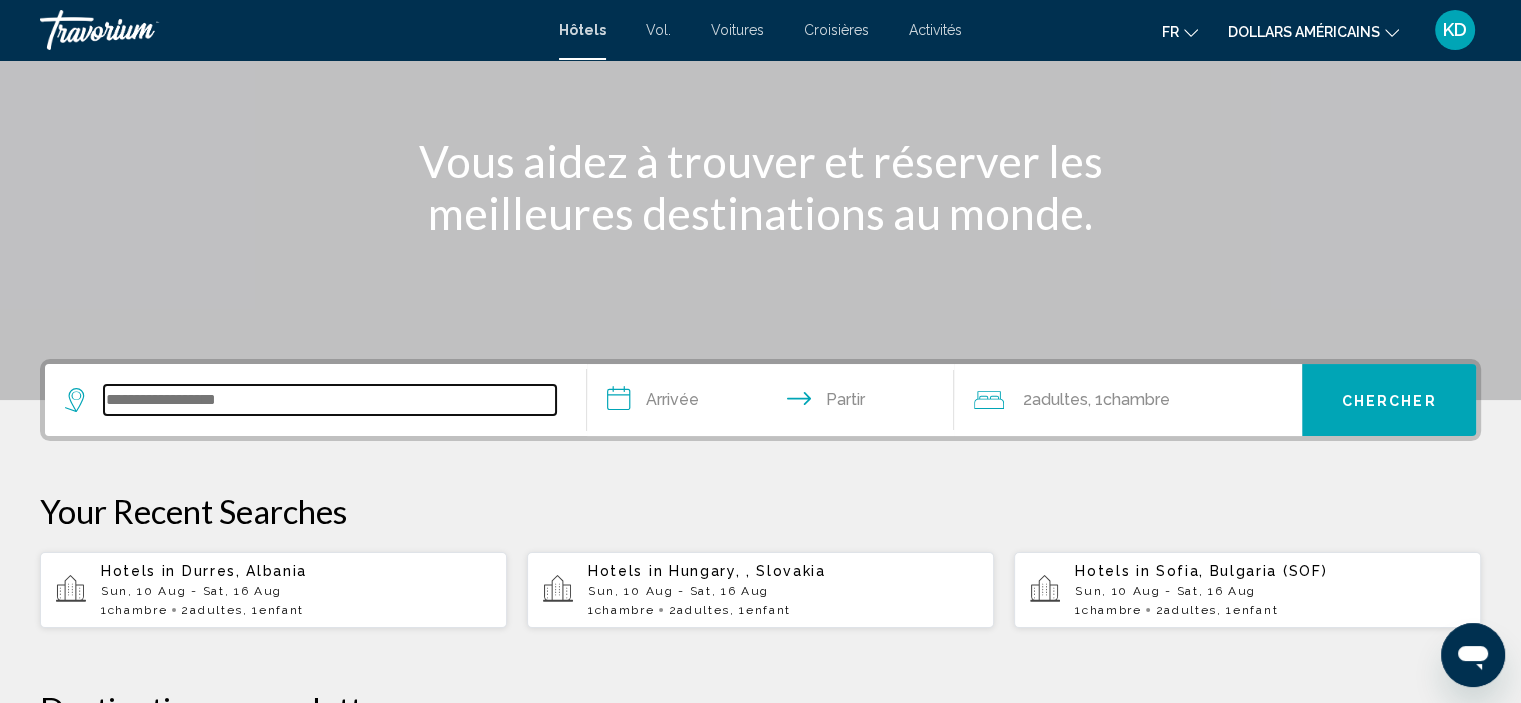 click at bounding box center [330, 400] 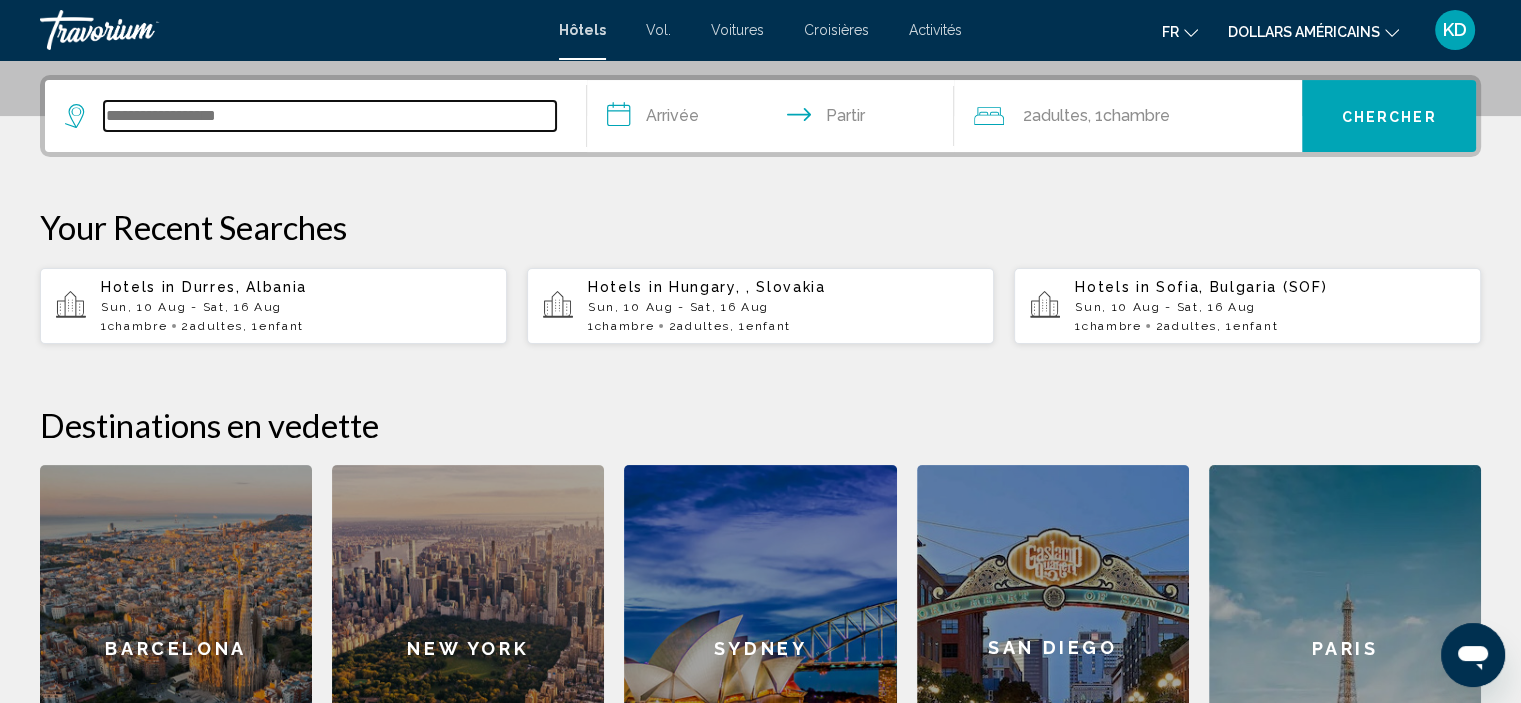 scroll, scrollTop: 493, scrollLeft: 0, axis: vertical 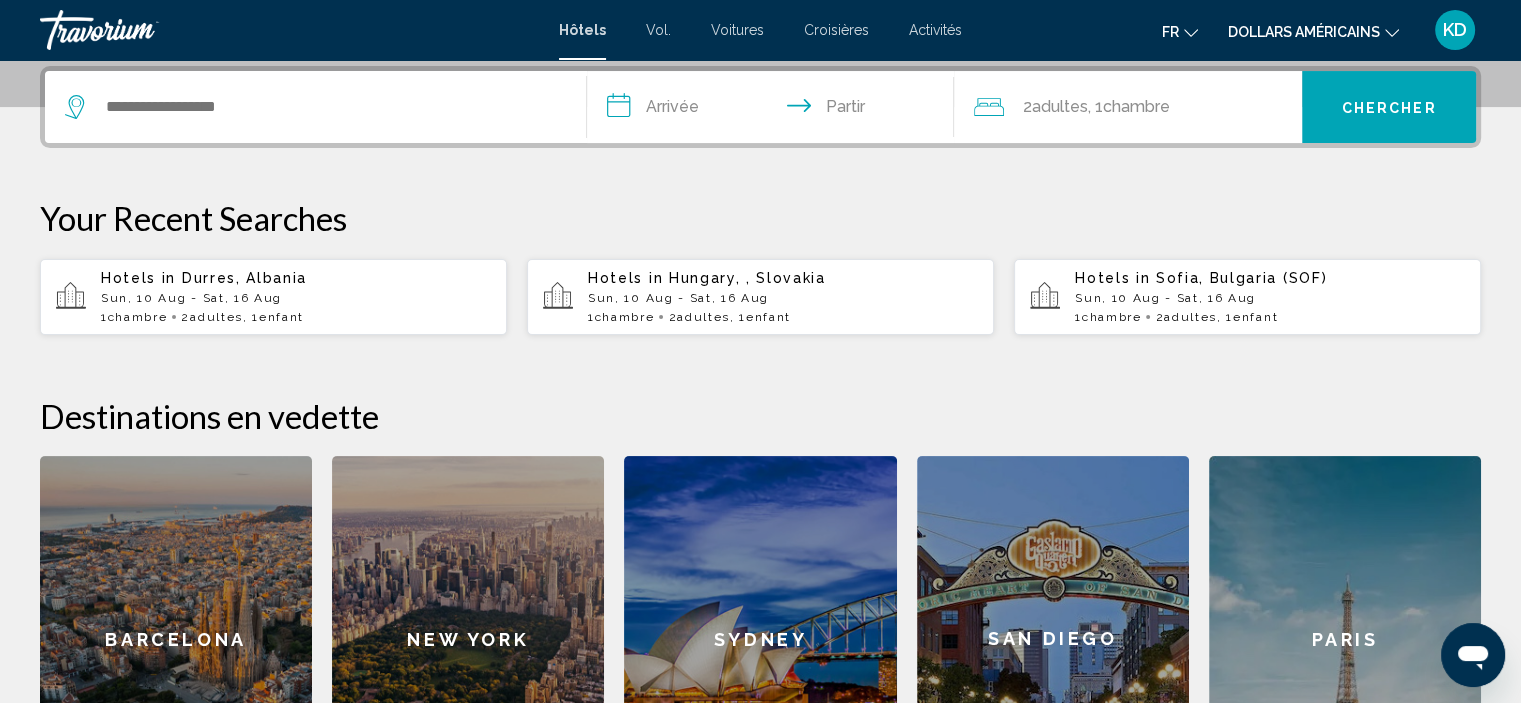 click 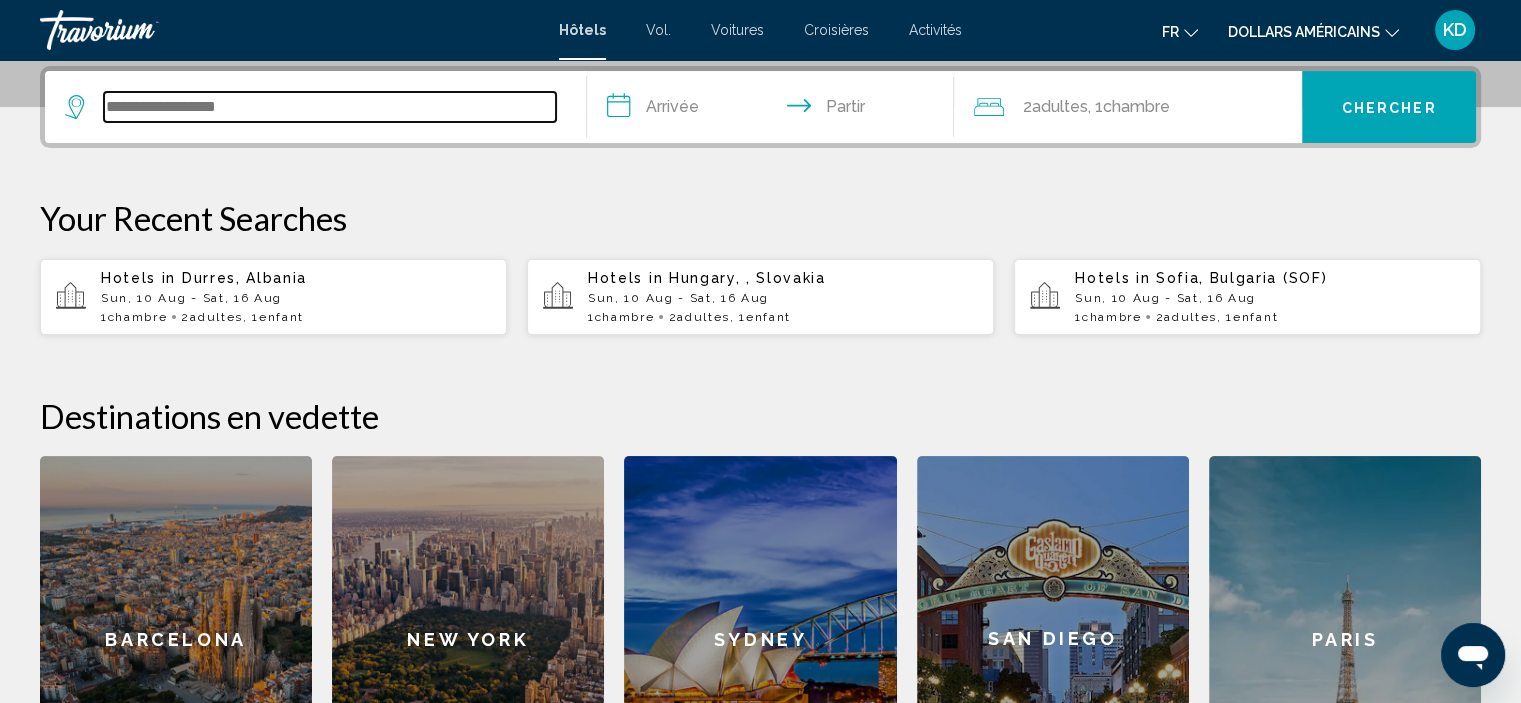 click at bounding box center (330, 107) 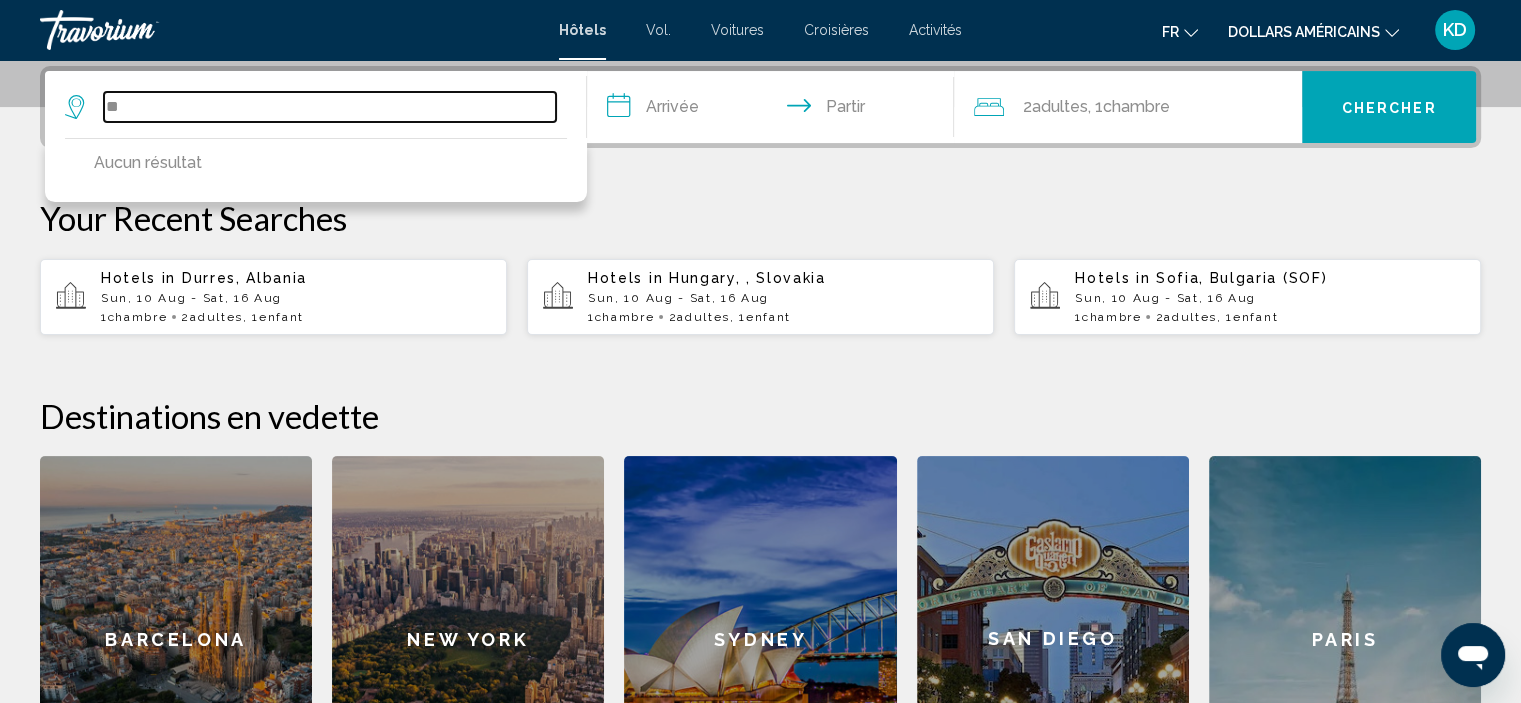 type on "*" 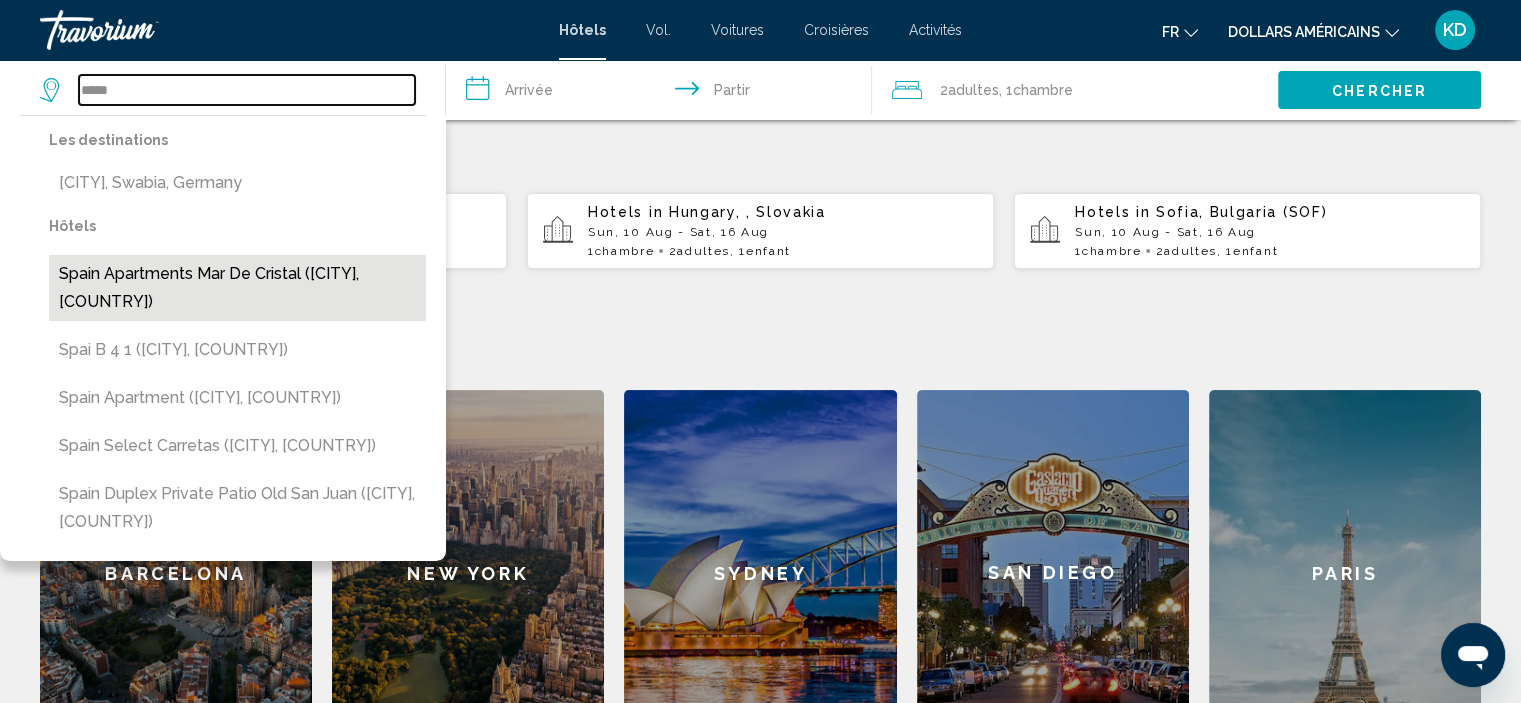 scroll, scrollTop: 593, scrollLeft: 0, axis: vertical 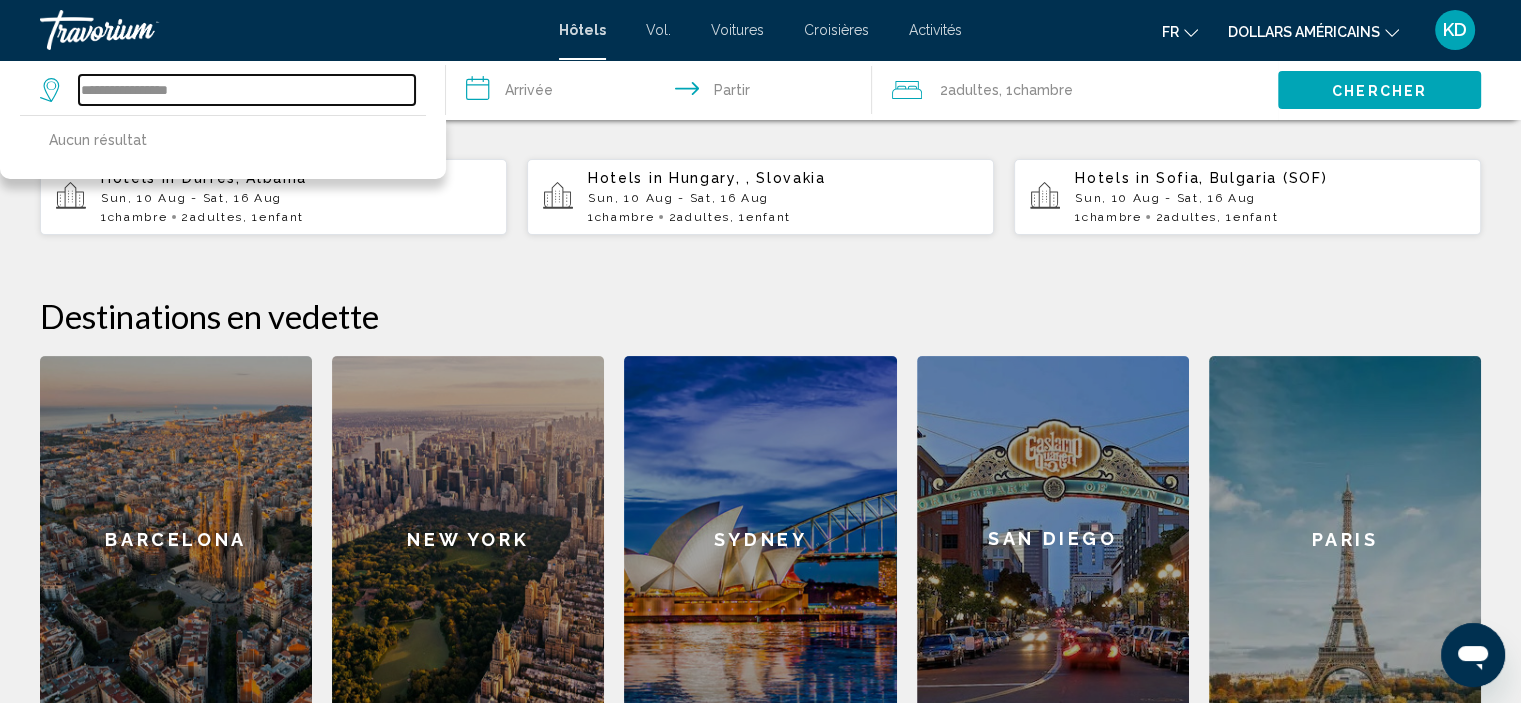 type on "**********" 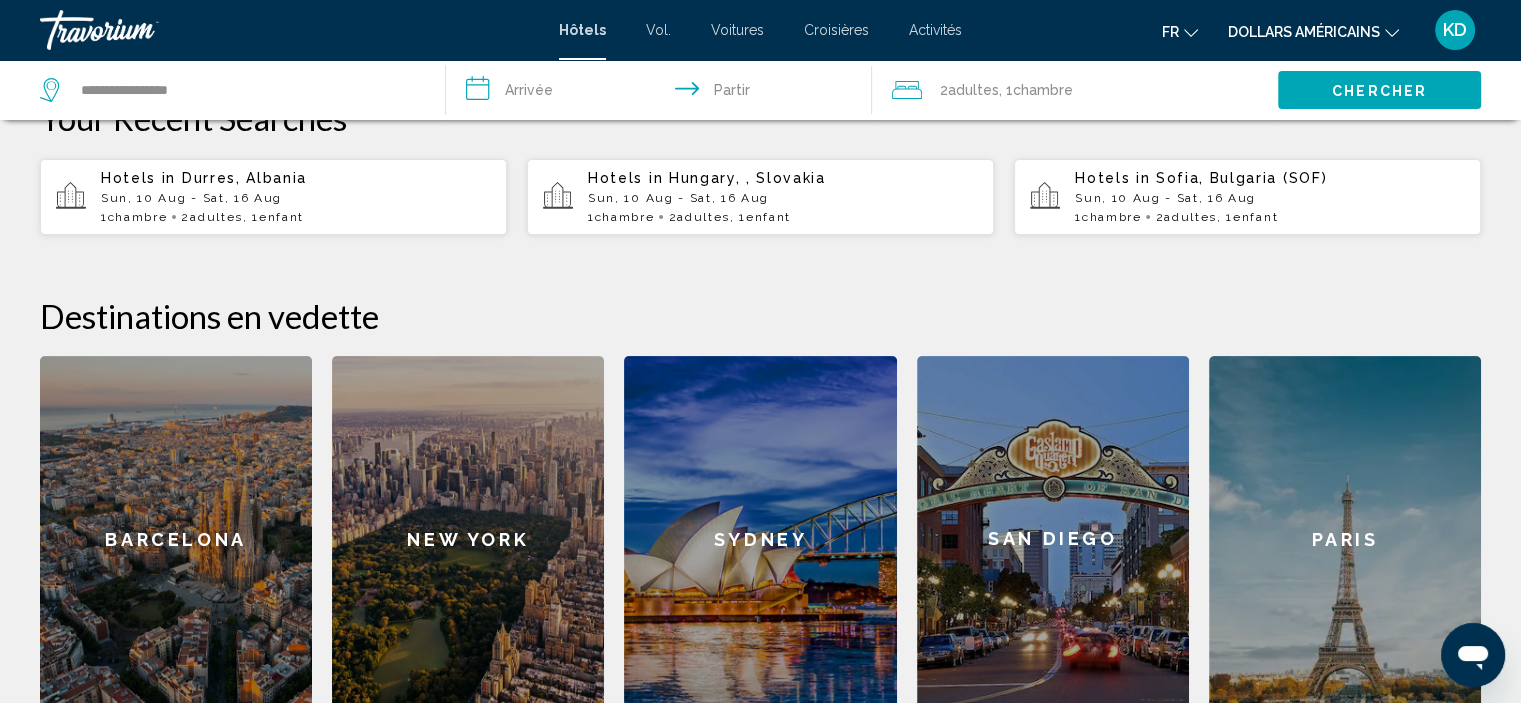click on "**********" at bounding box center [663, 93] 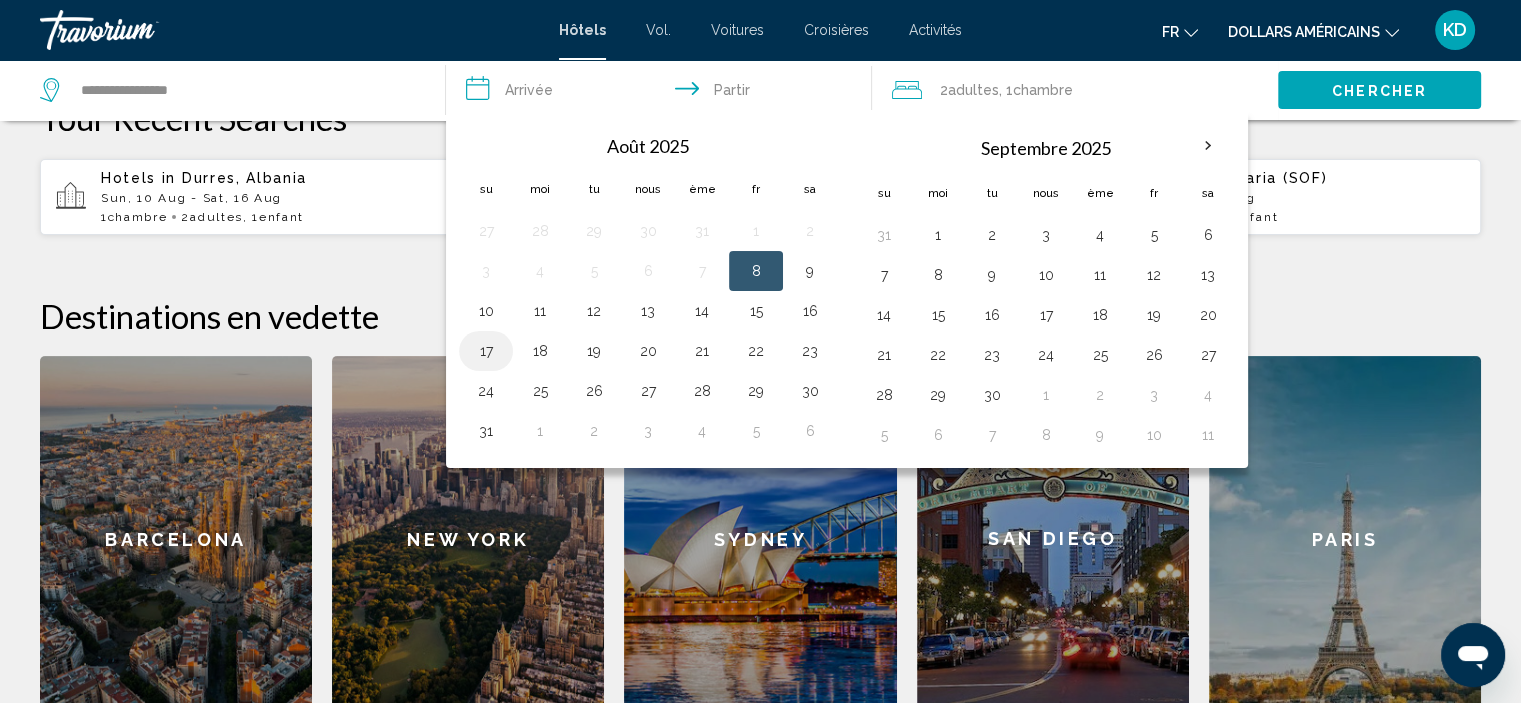 click on "17" at bounding box center [486, 351] 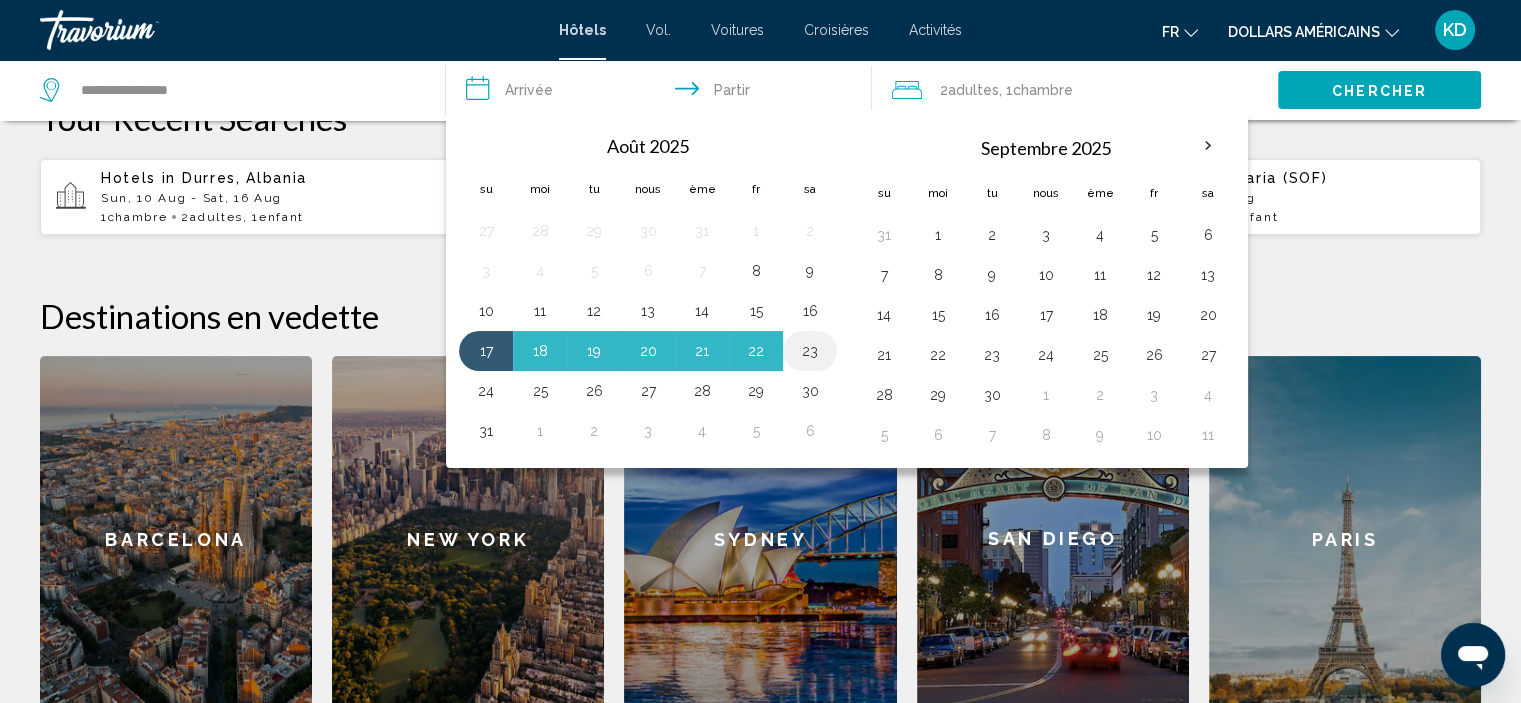 click on "23" at bounding box center [810, 351] 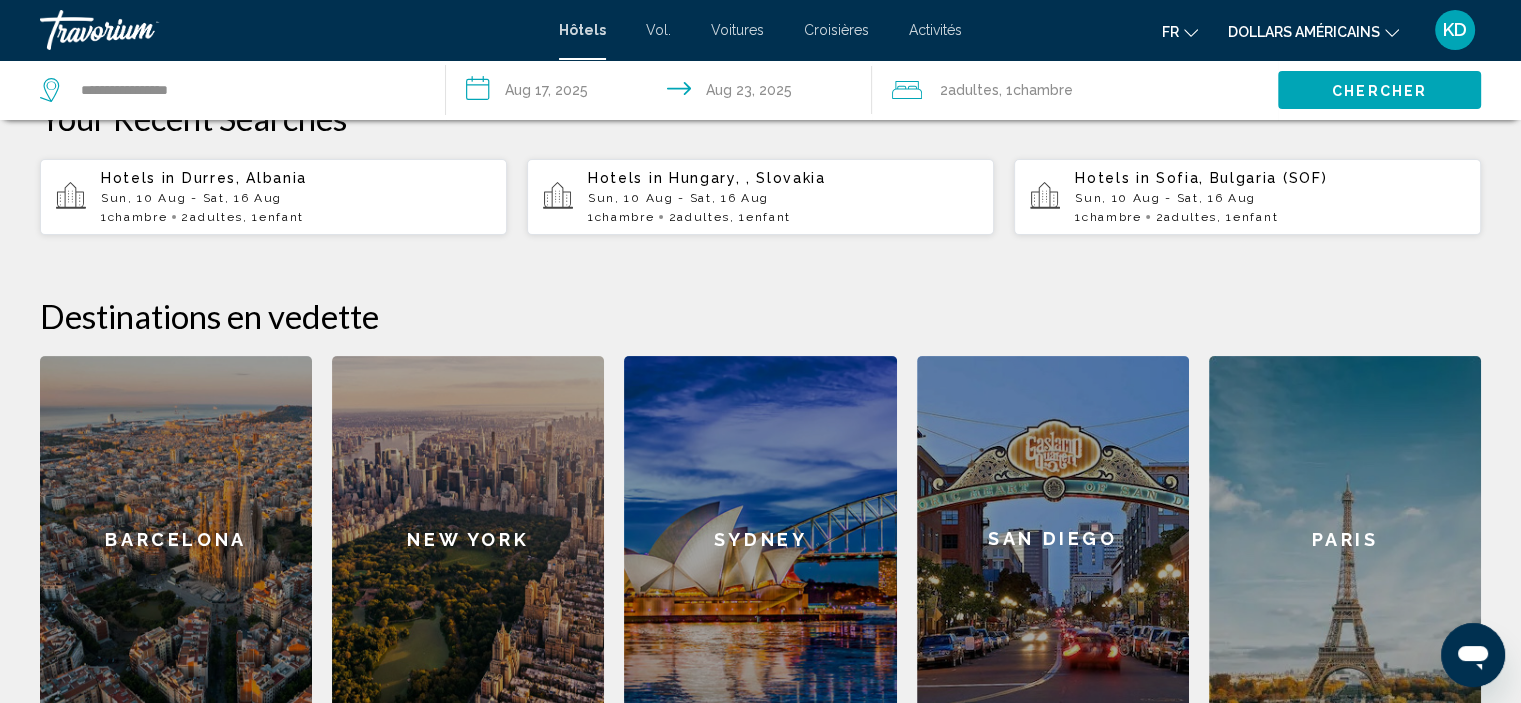 click on "Chambre" 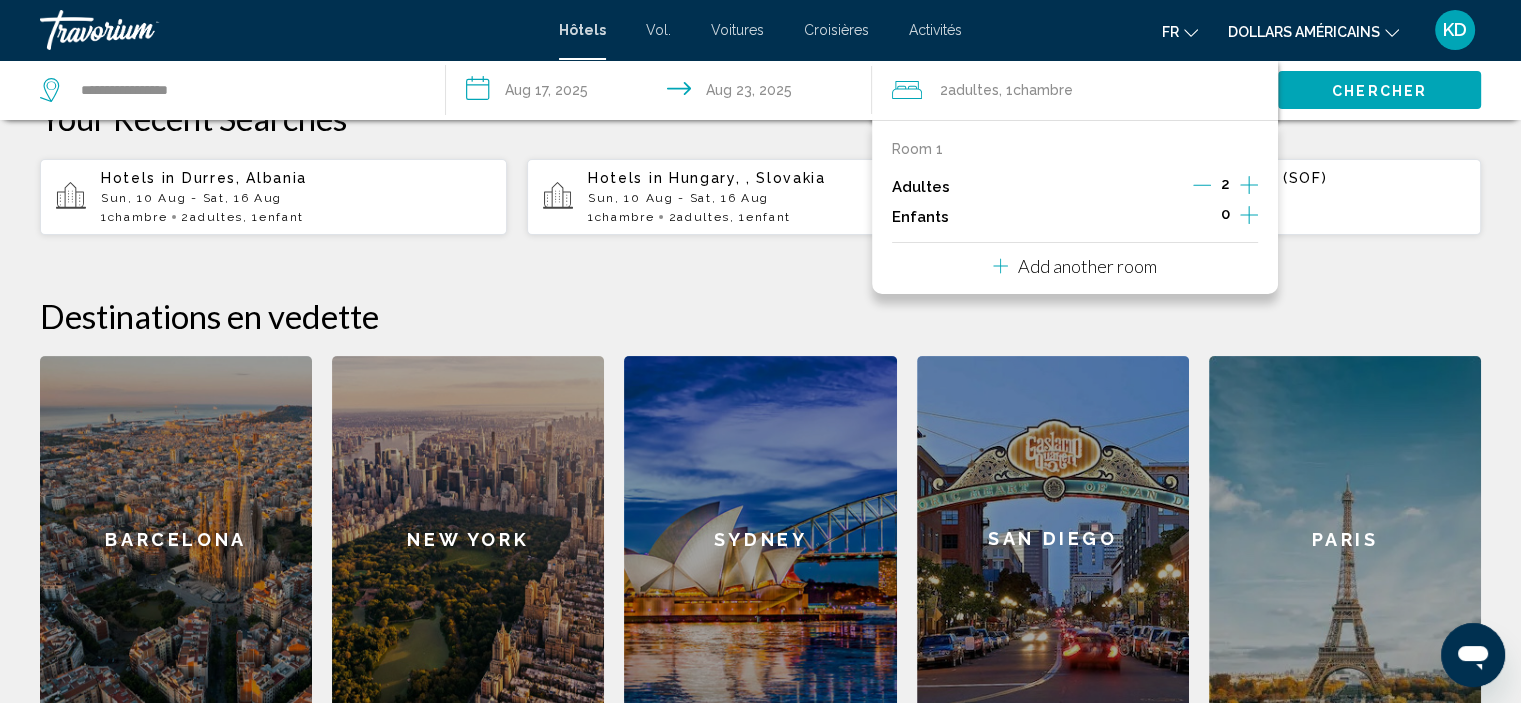 click 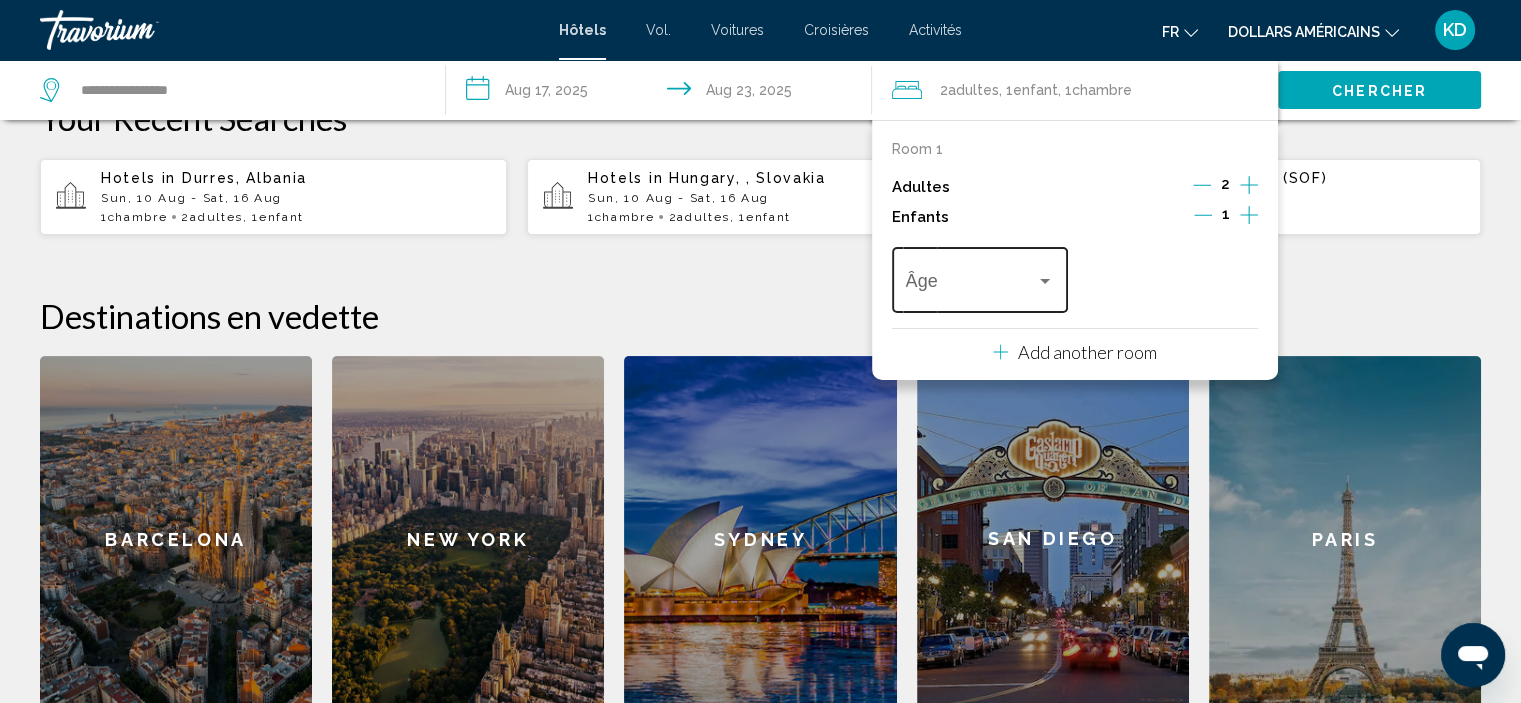 click at bounding box center [1045, 281] 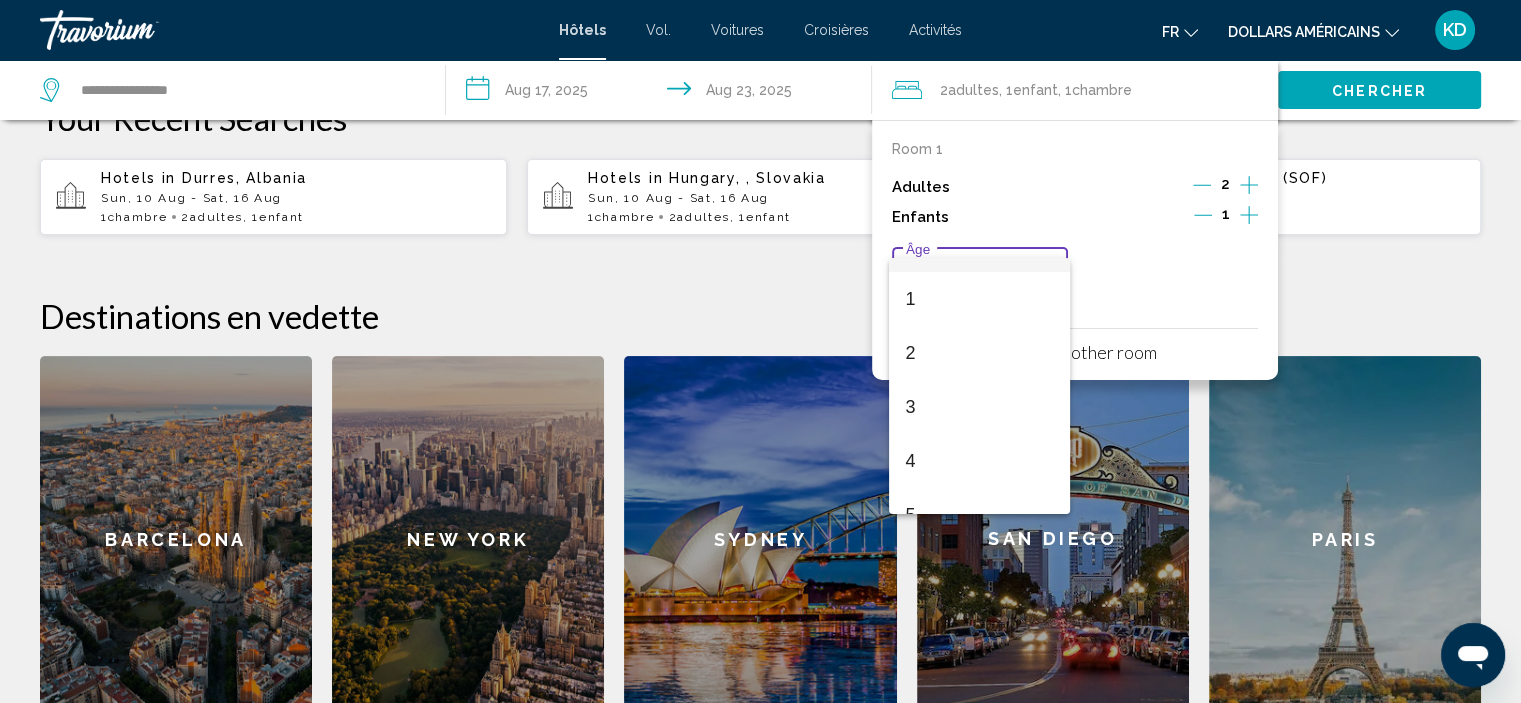 scroll, scrollTop: 80, scrollLeft: 0, axis: vertical 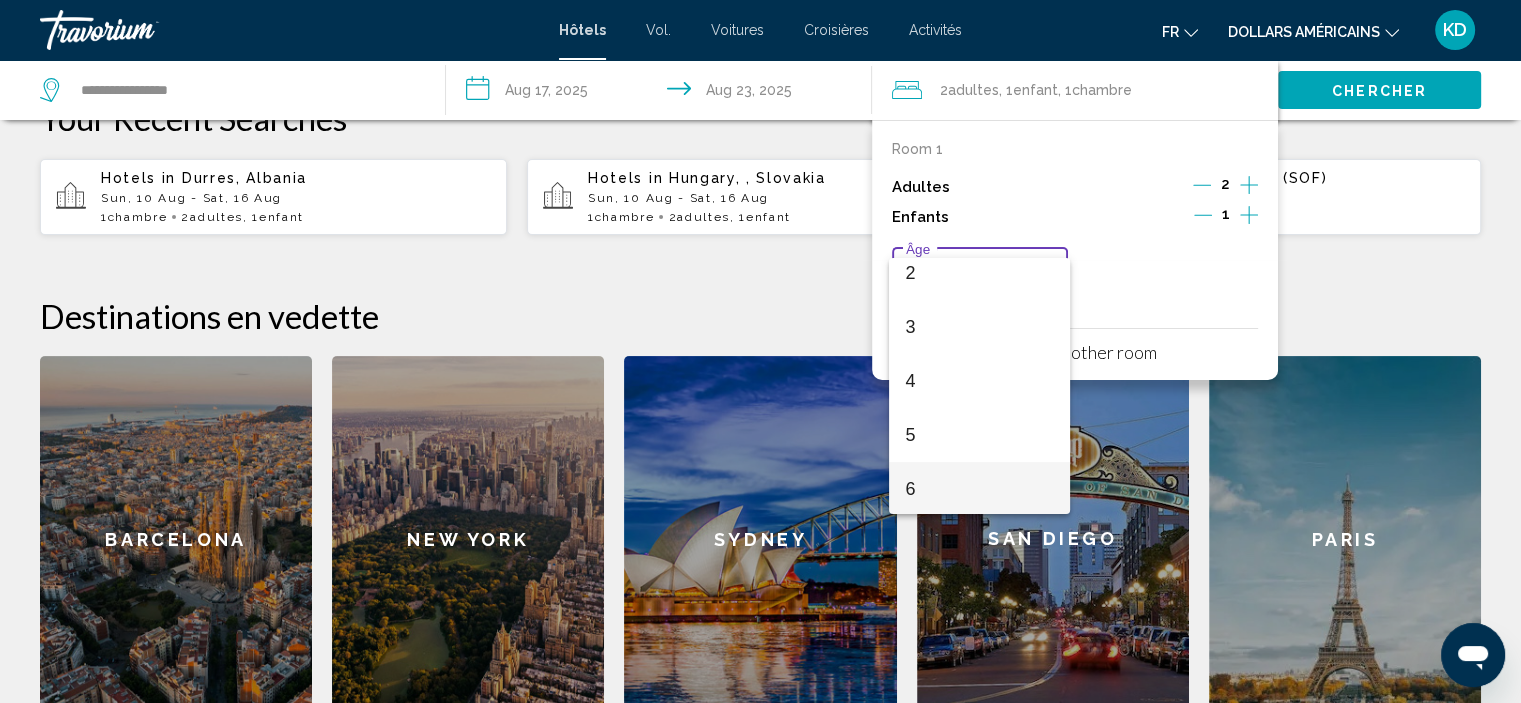 click on "6" at bounding box center (910, 489) 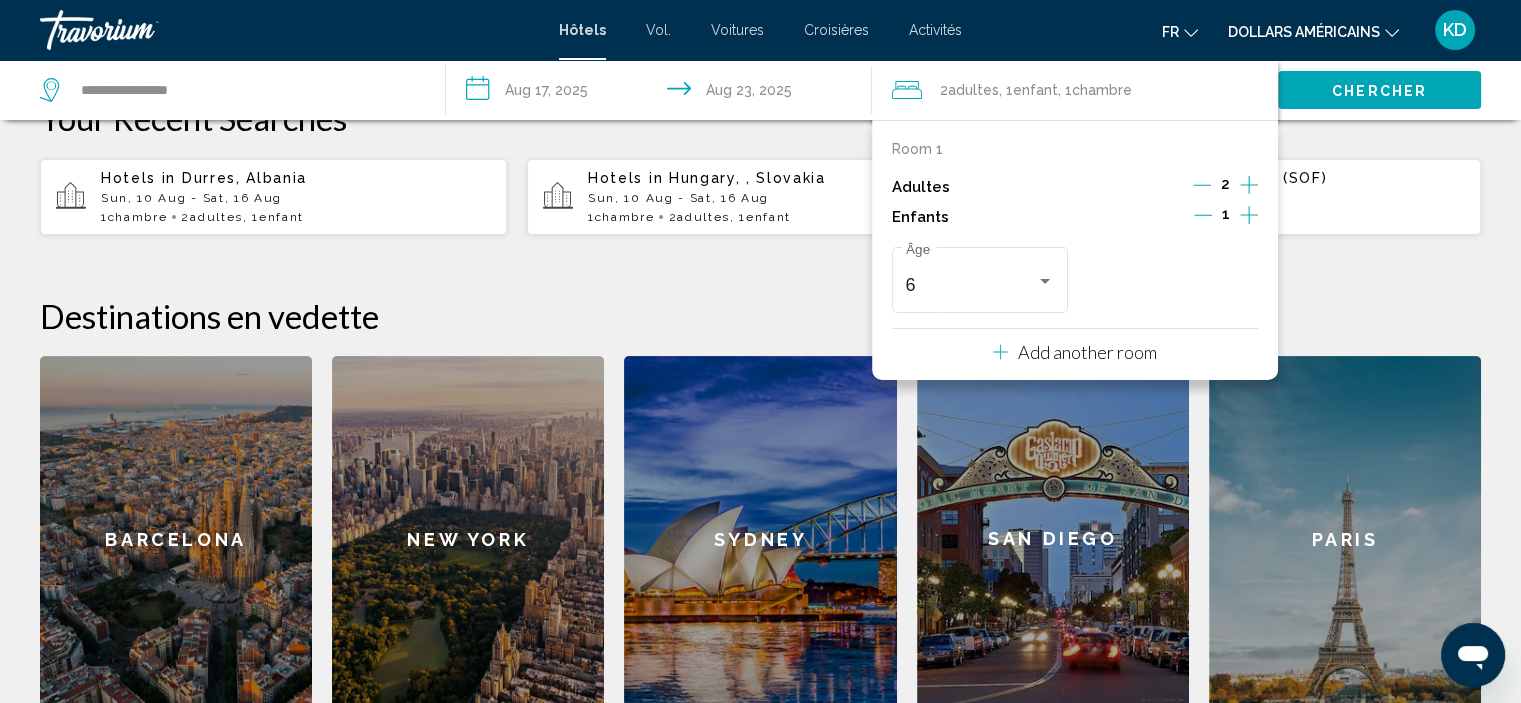 click on "Destinations en vedette" 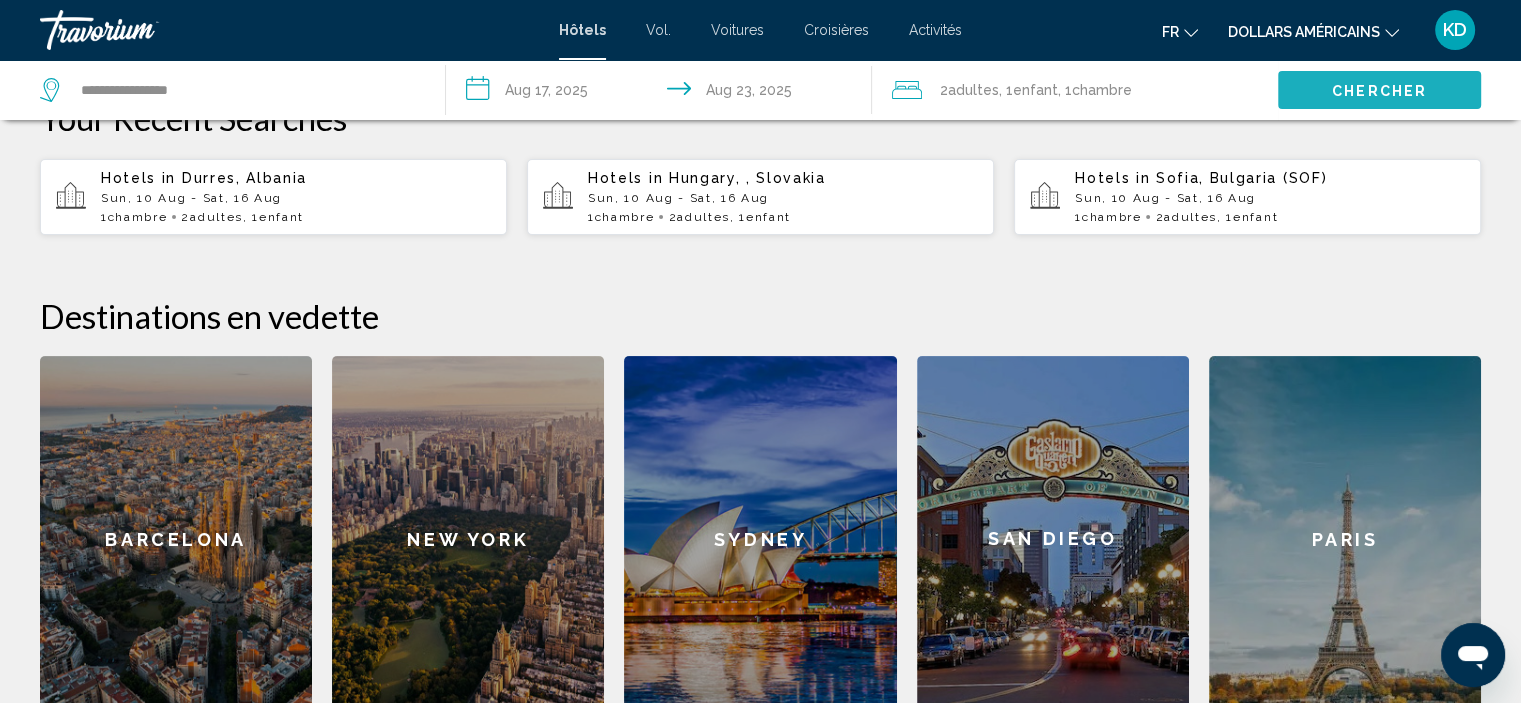 click on "Chercher" at bounding box center (1379, 91) 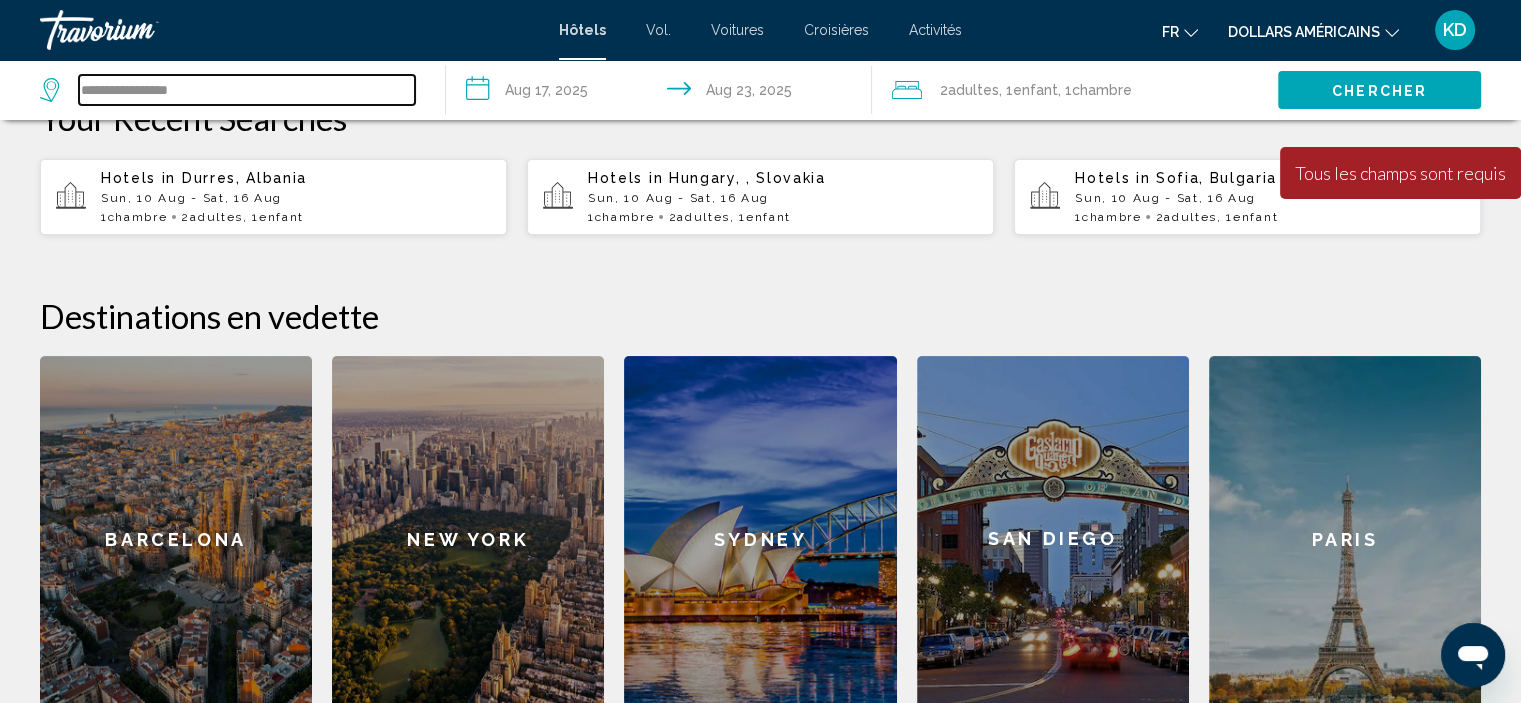 drag, startPoint x: 136, startPoint y: 83, endPoint x: 43, endPoint y: 85, distance: 93.0215 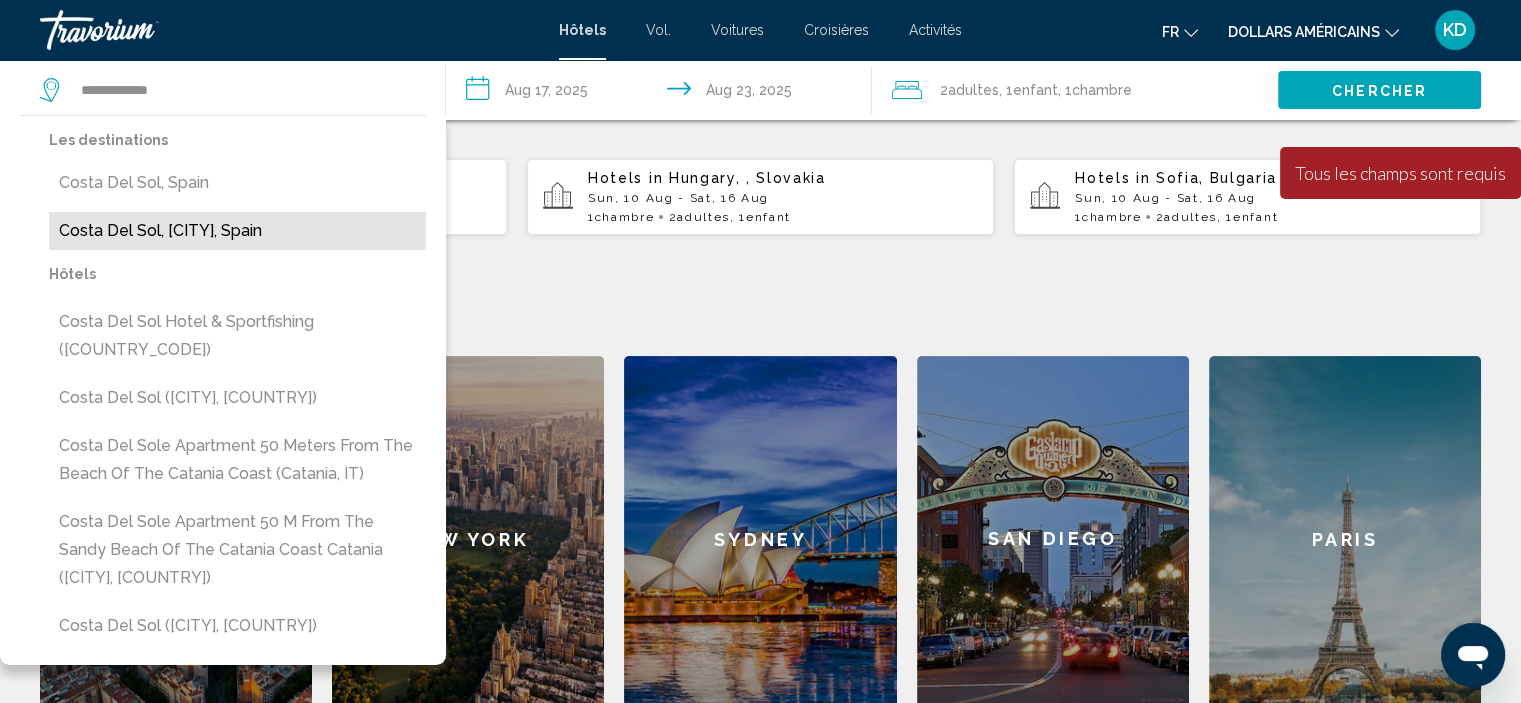 click on "[STATE], [CITY], [COUNTRY]" at bounding box center [237, 231] 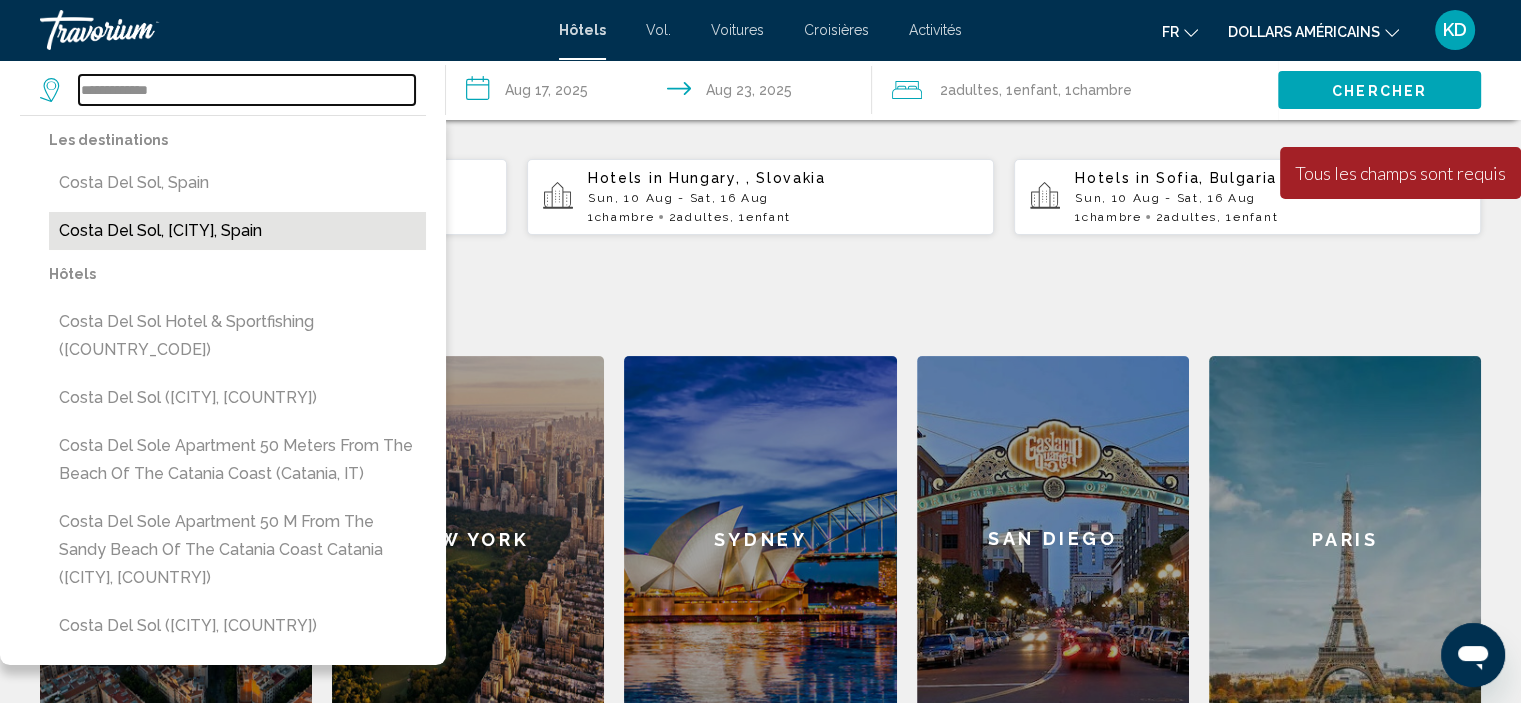 type on "**********" 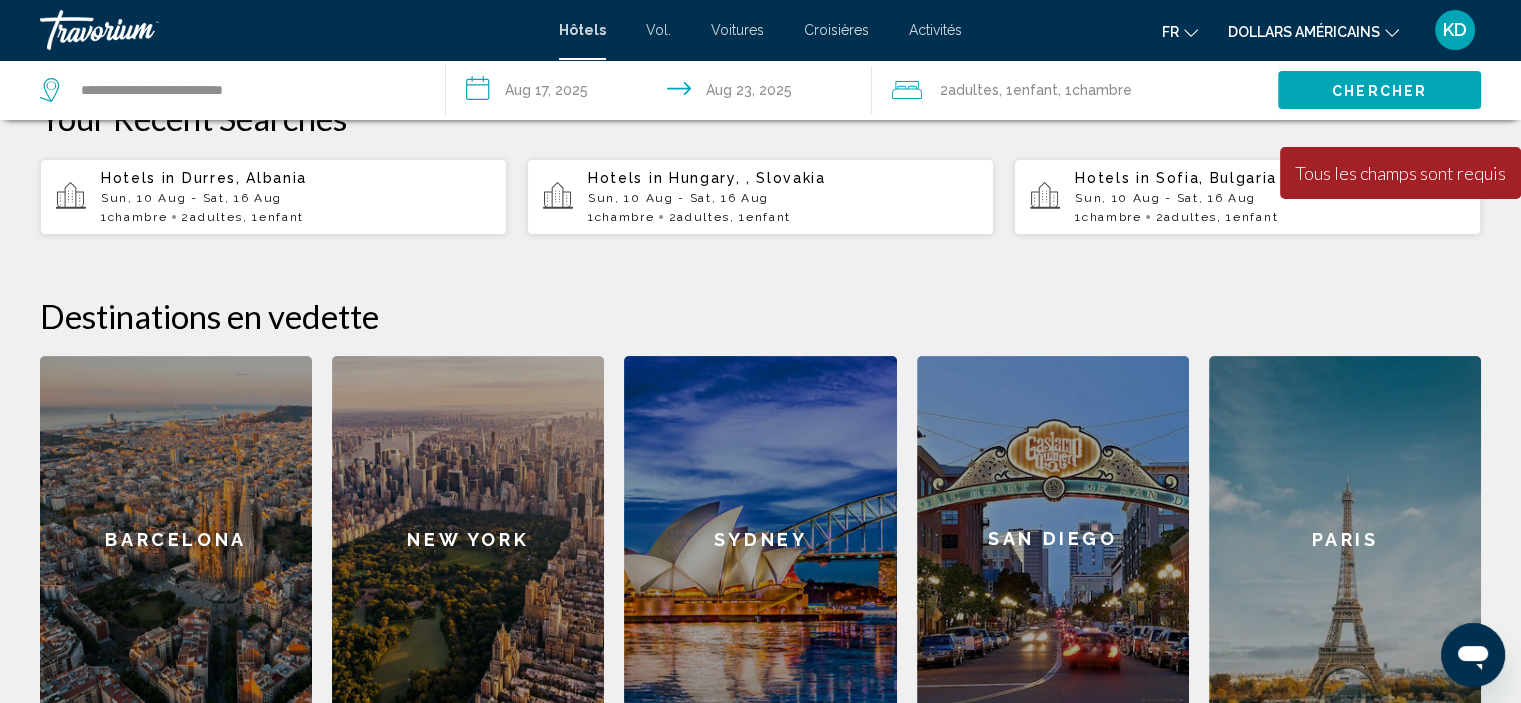click on "Chercher" at bounding box center [1379, 91] 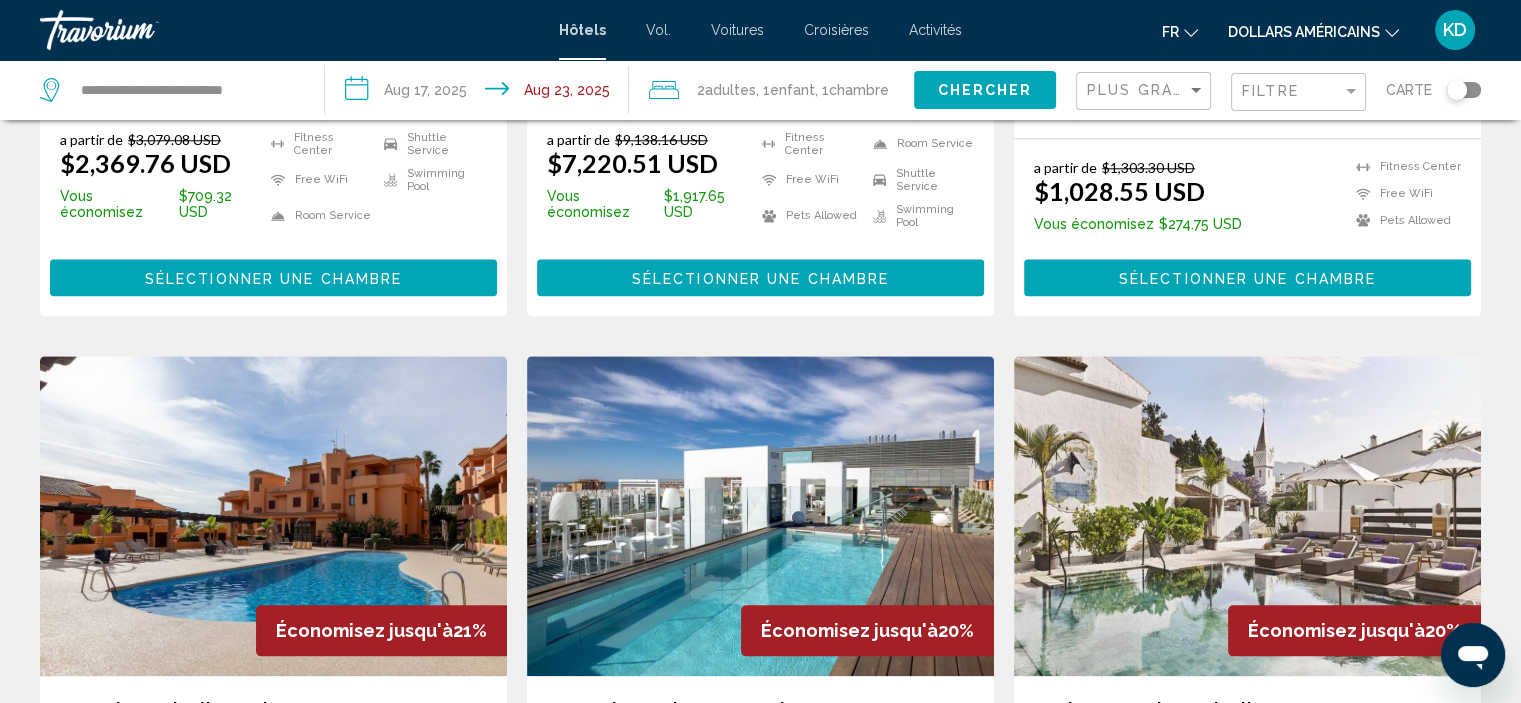 scroll, scrollTop: 1900, scrollLeft: 0, axis: vertical 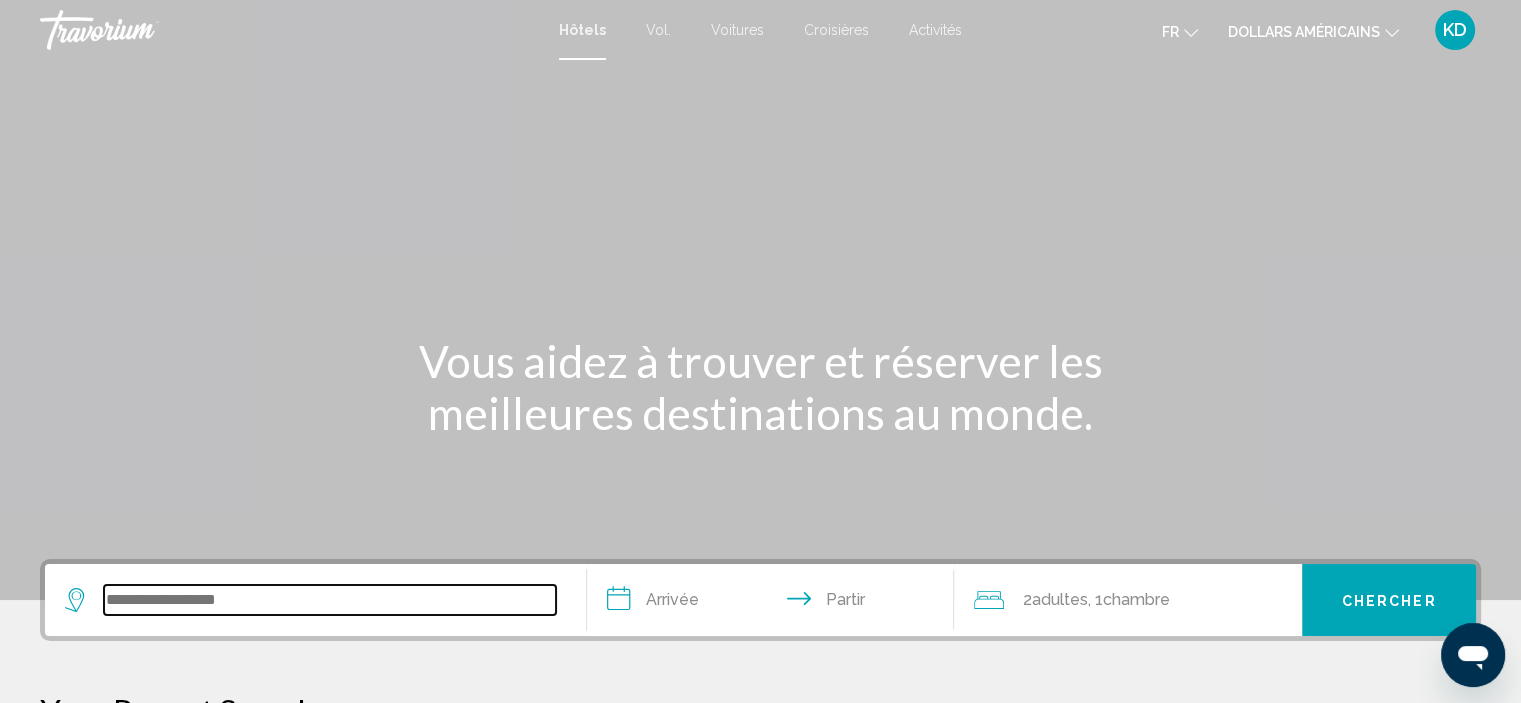 click at bounding box center [330, 600] 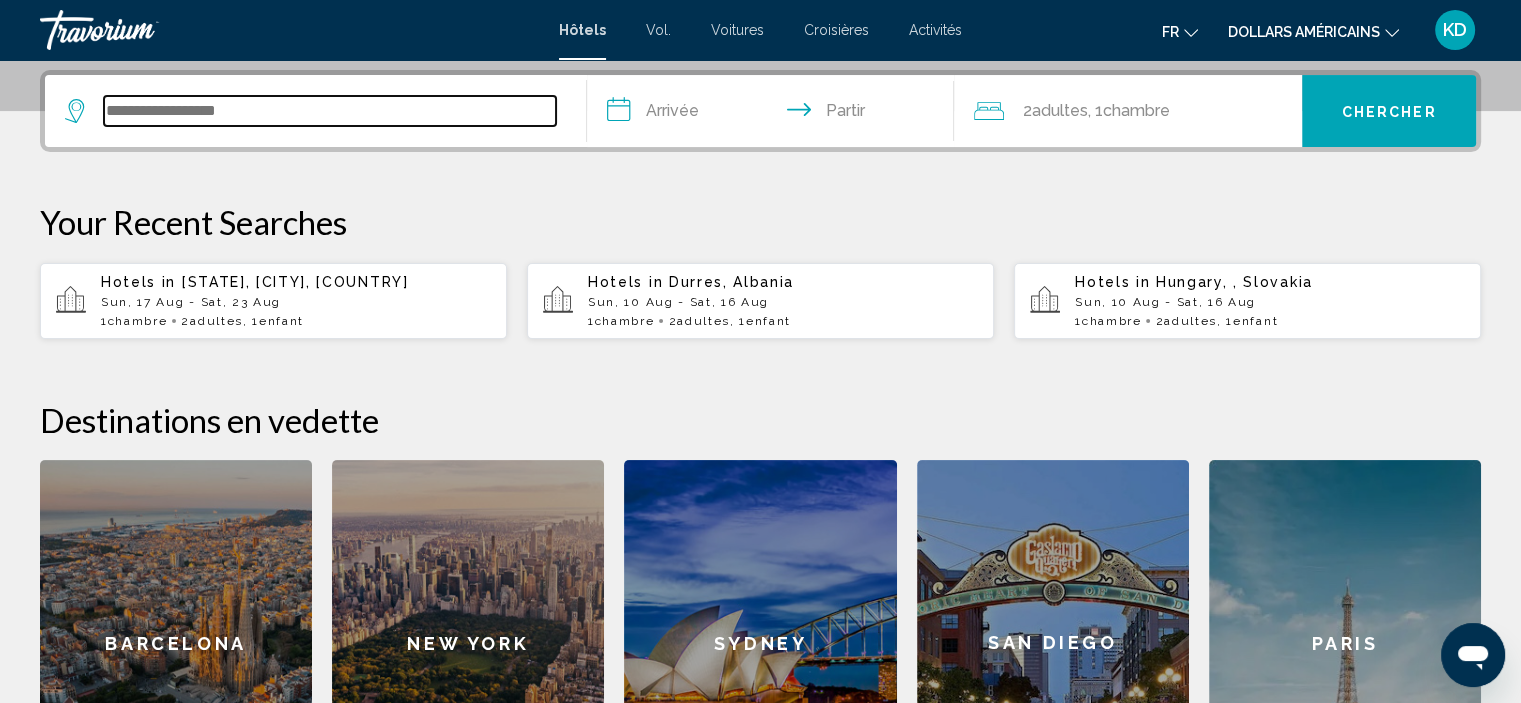 scroll, scrollTop: 493, scrollLeft: 0, axis: vertical 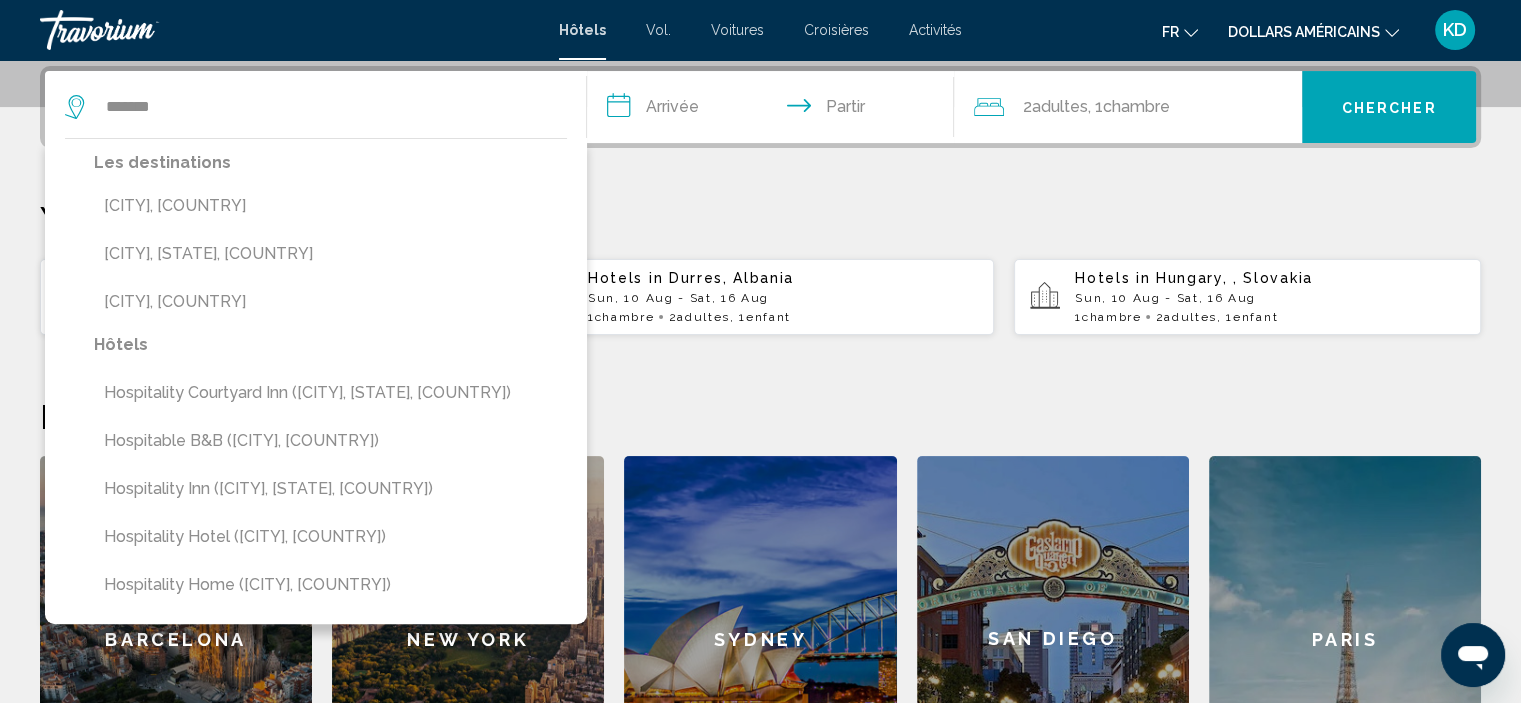 click on "[CITY], [COUNTRY]" at bounding box center (330, 206) 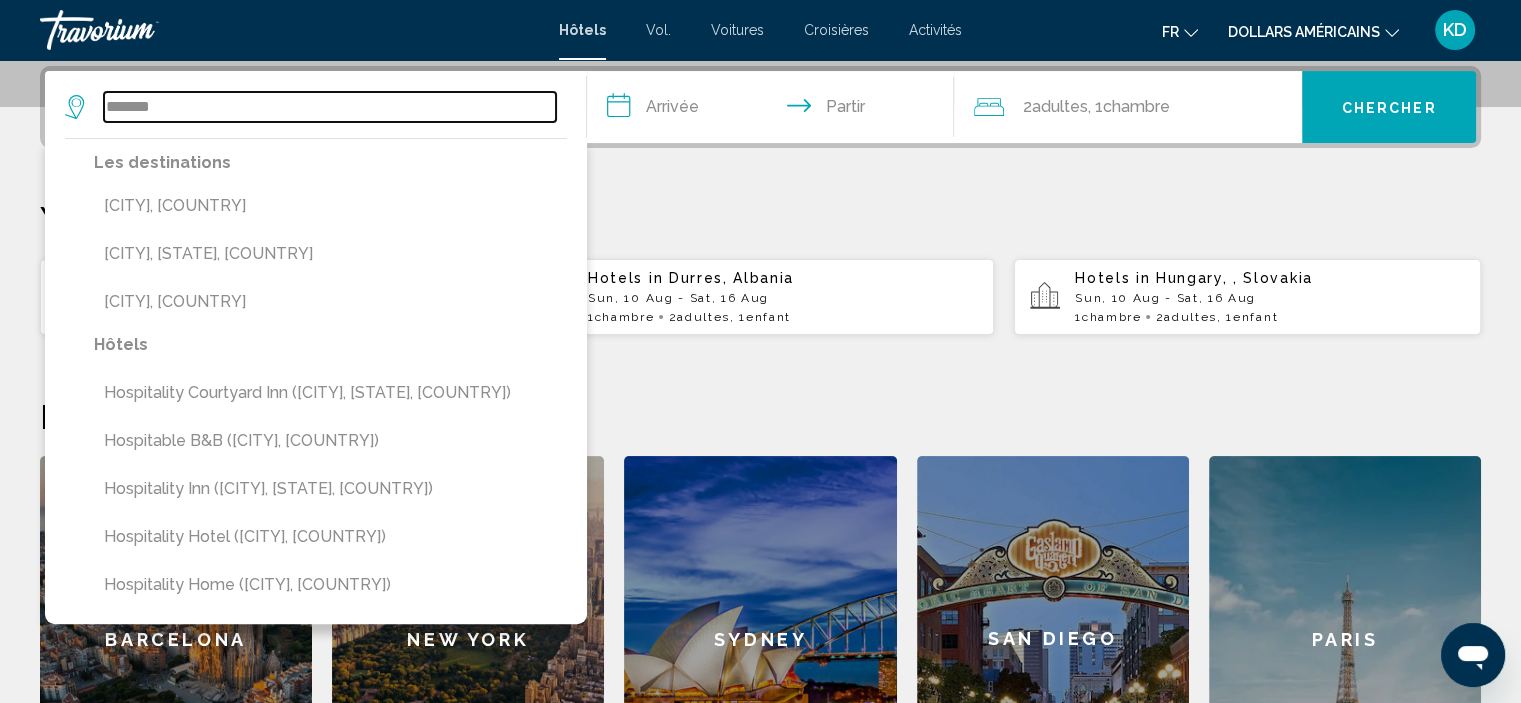 type on "**********" 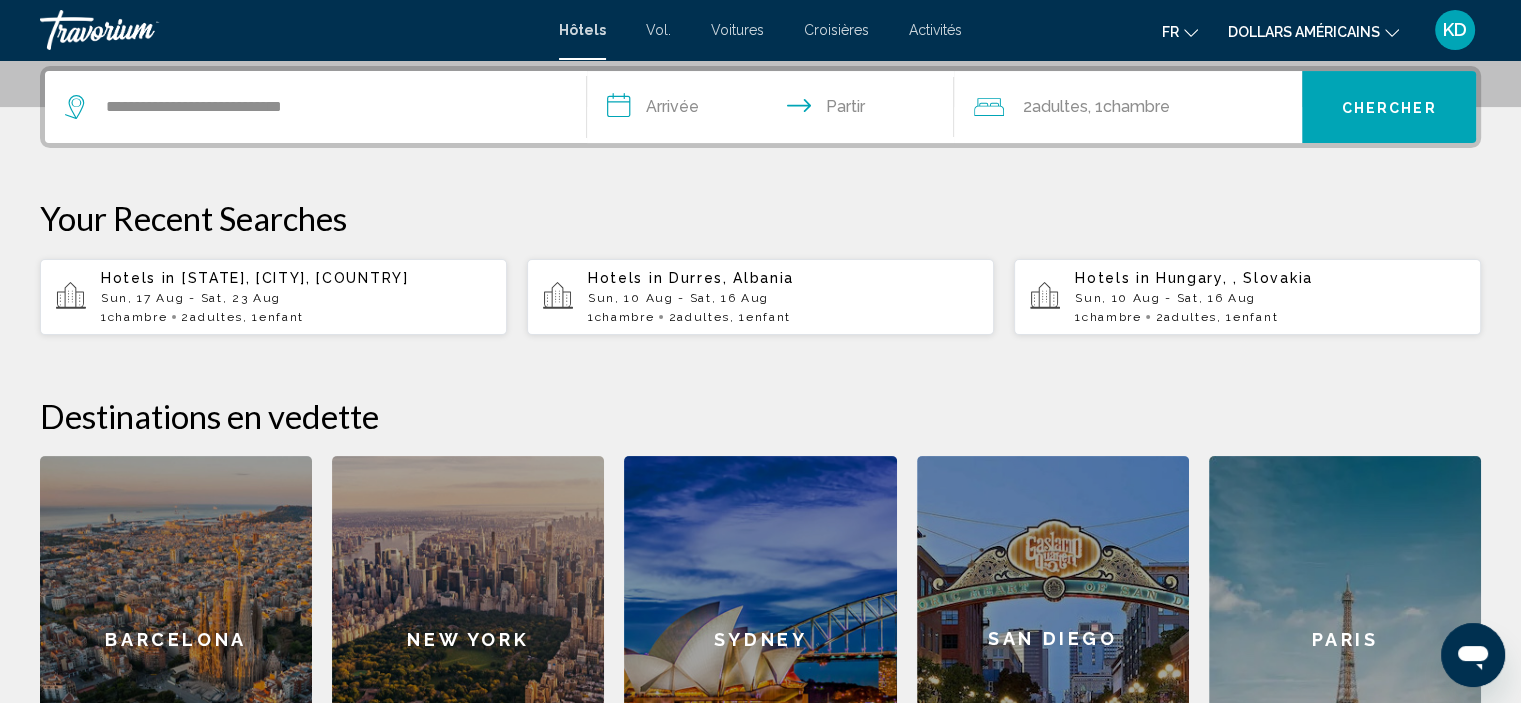 click on "**********" at bounding box center [775, 110] 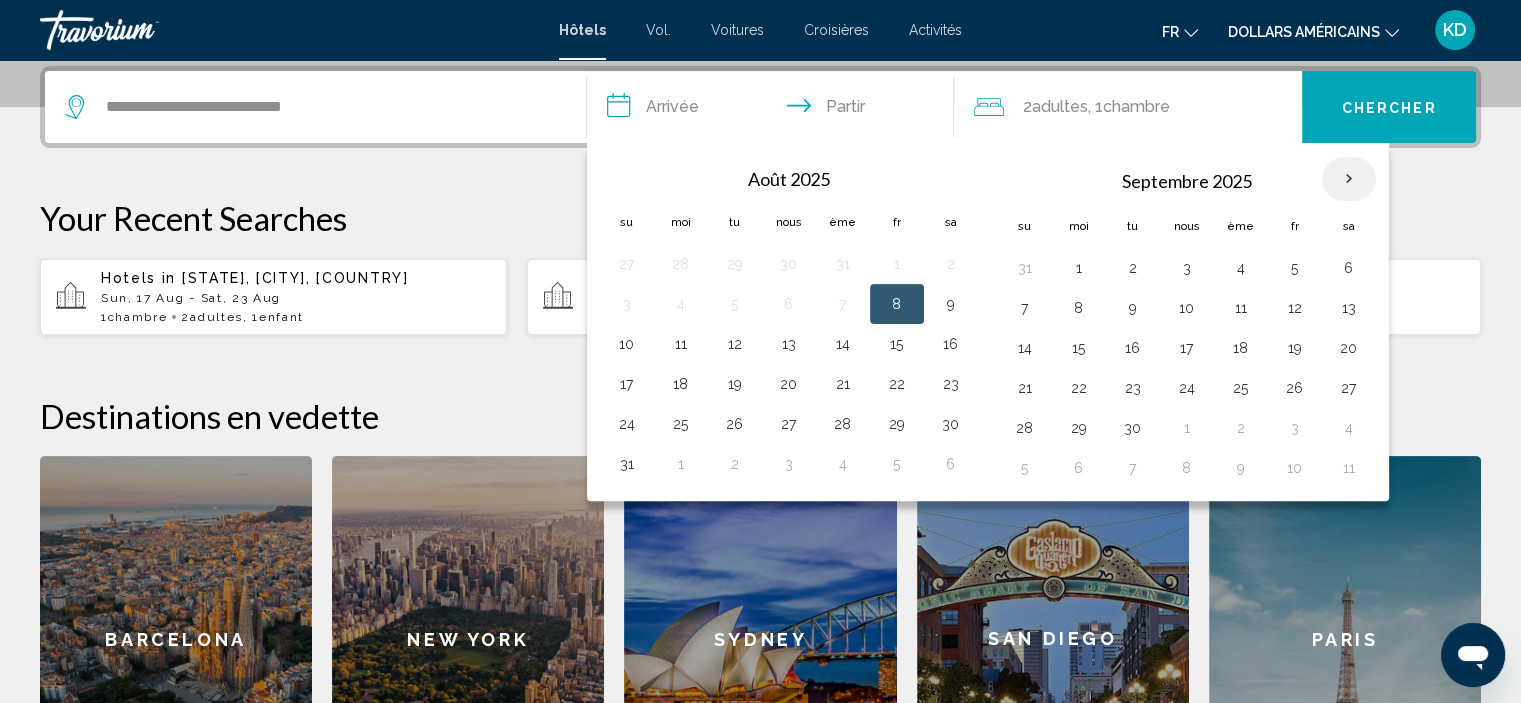 click at bounding box center [1349, 179] 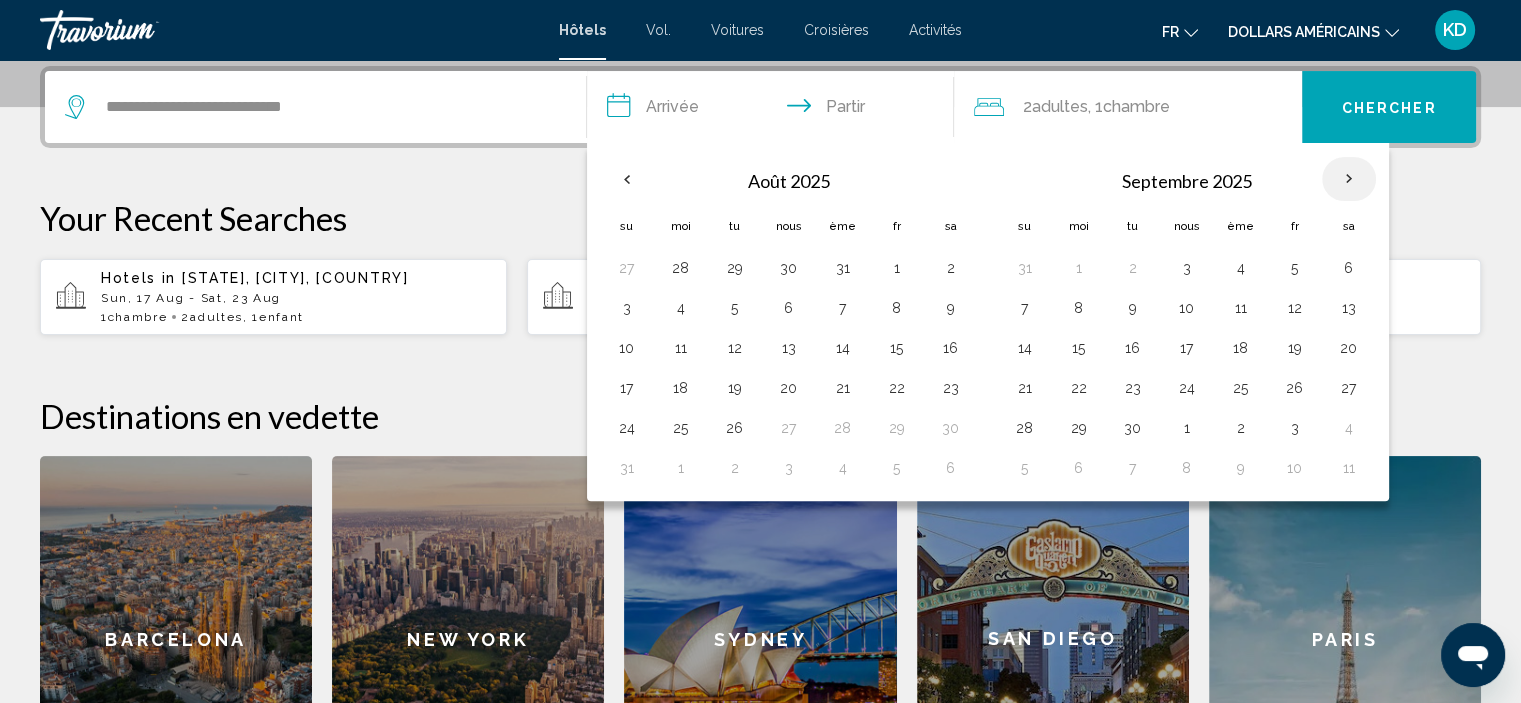 click at bounding box center [1349, 179] 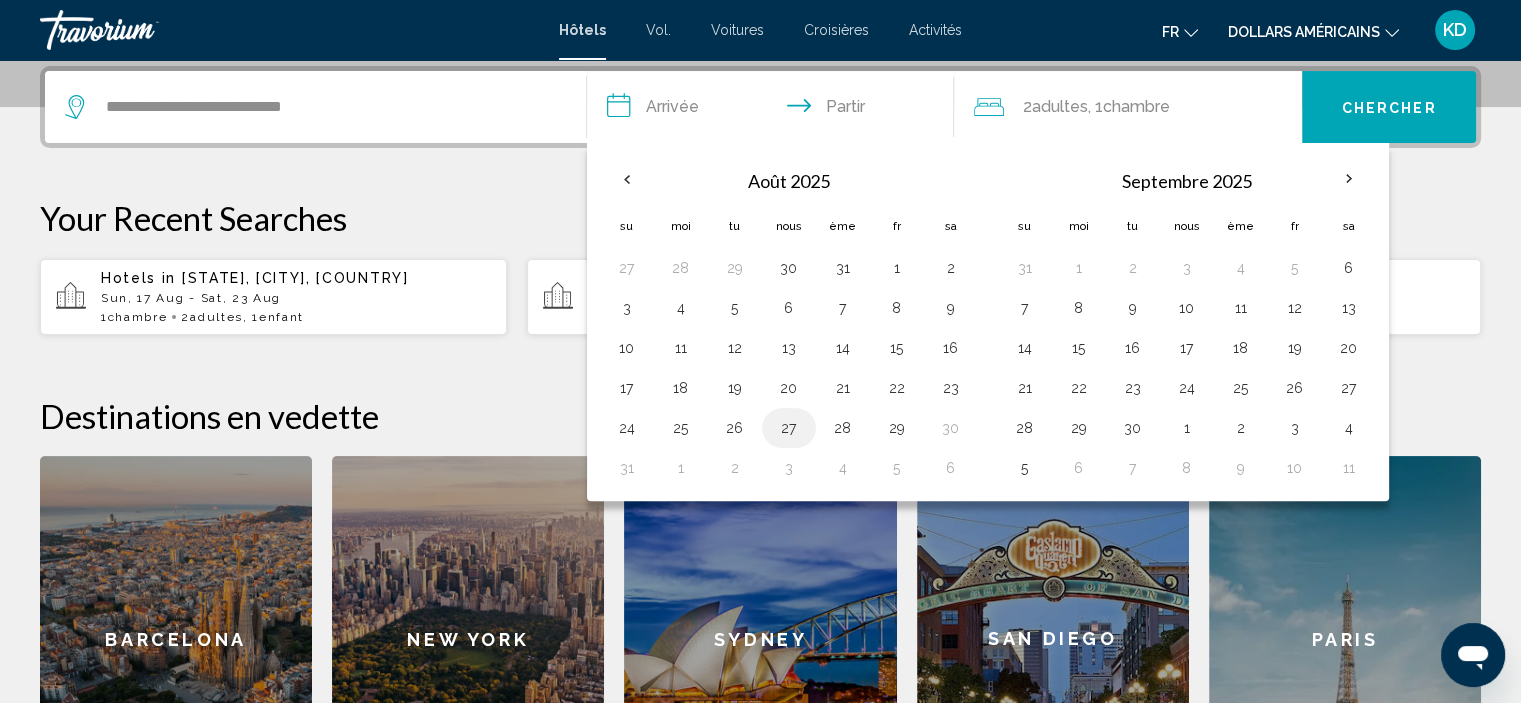 click on "27" at bounding box center (789, 428) 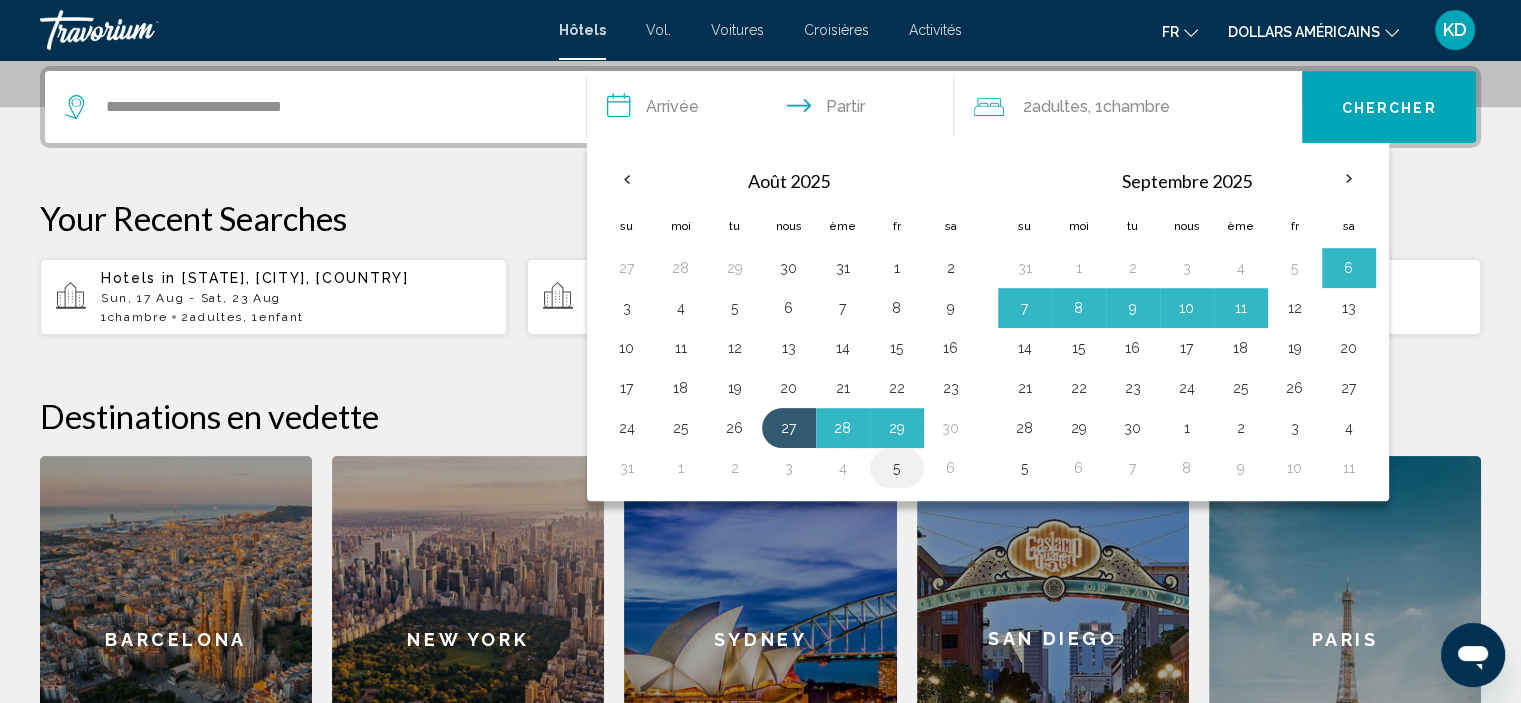 click on "5" at bounding box center [897, 468] 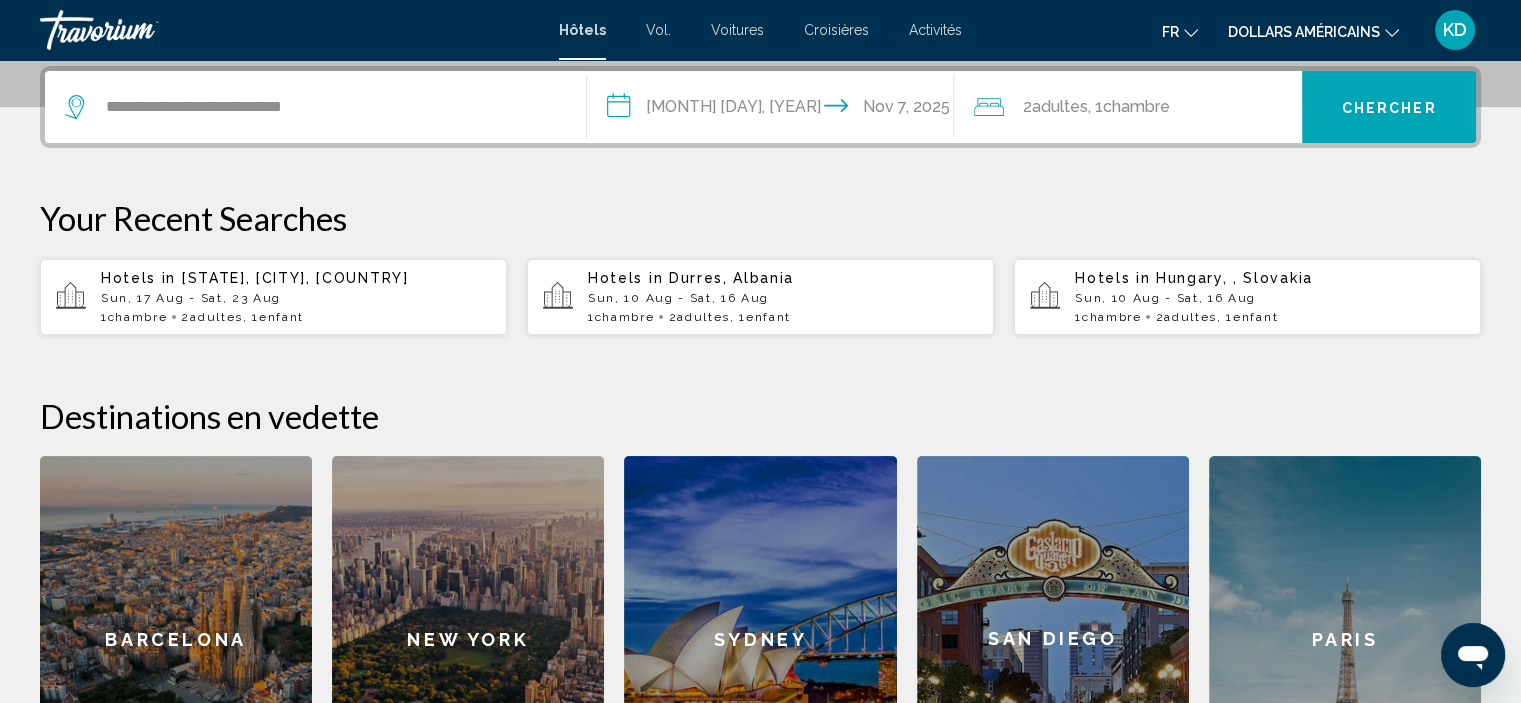 drag, startPoint x: 1170, startPoint y: 106, endPoint x: 1173, endPoint y: 134, distance: 28.160255 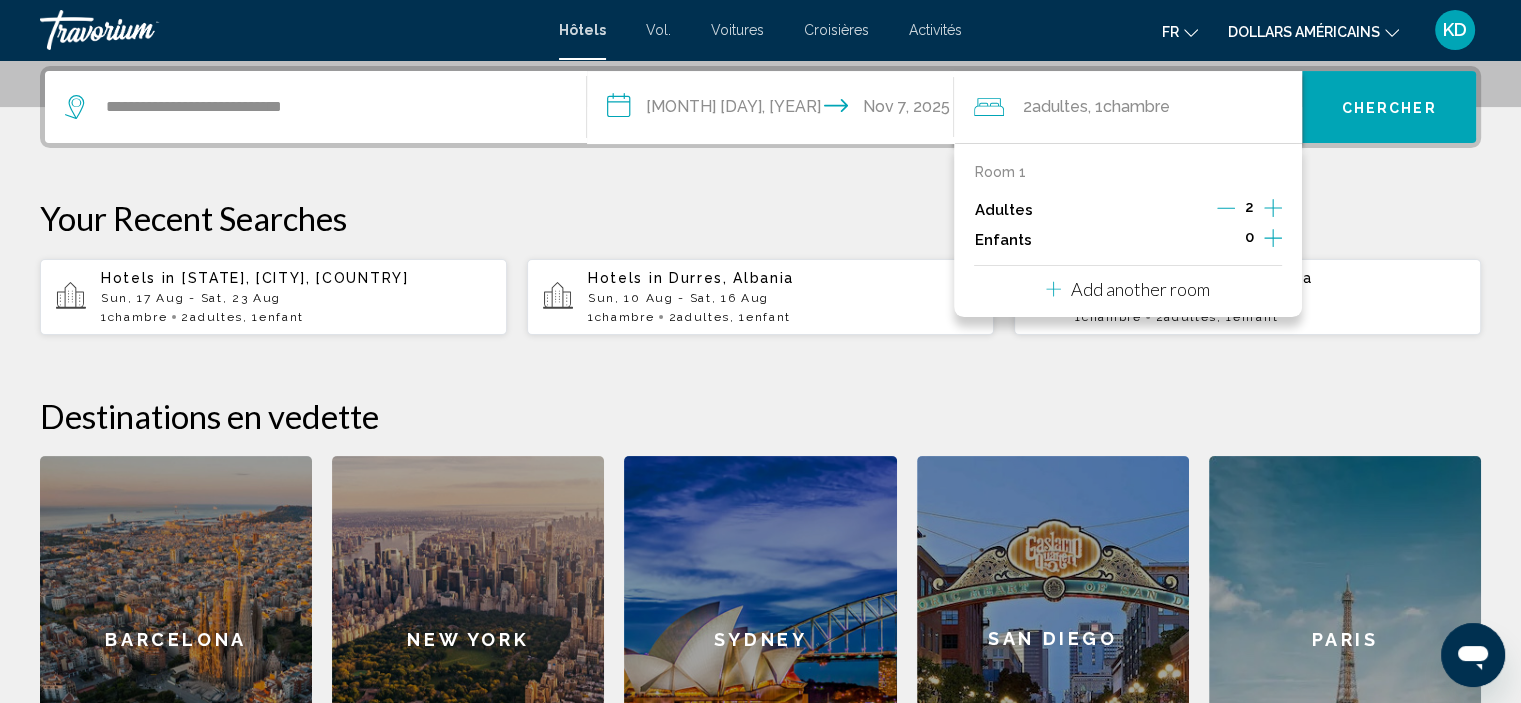 click 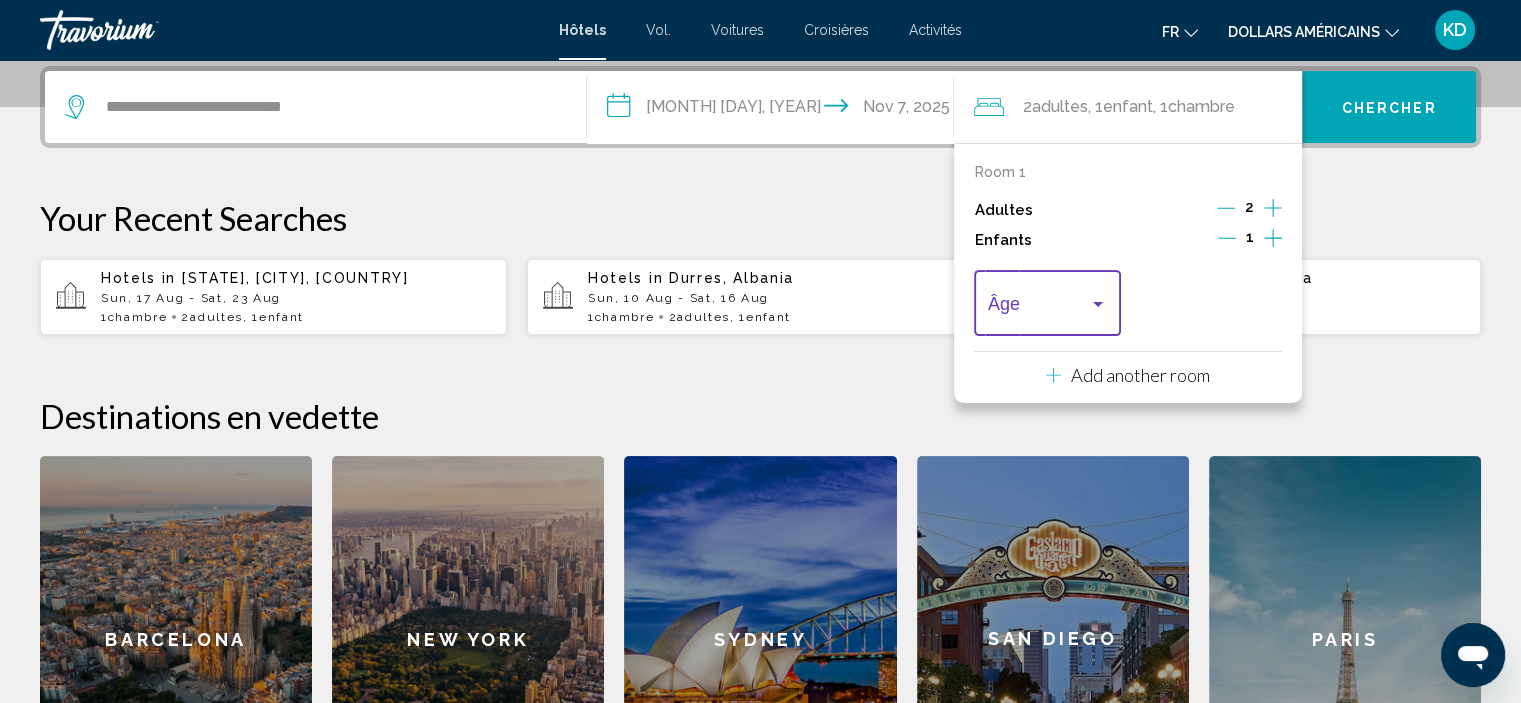 click at bounding box center [1098, 304] 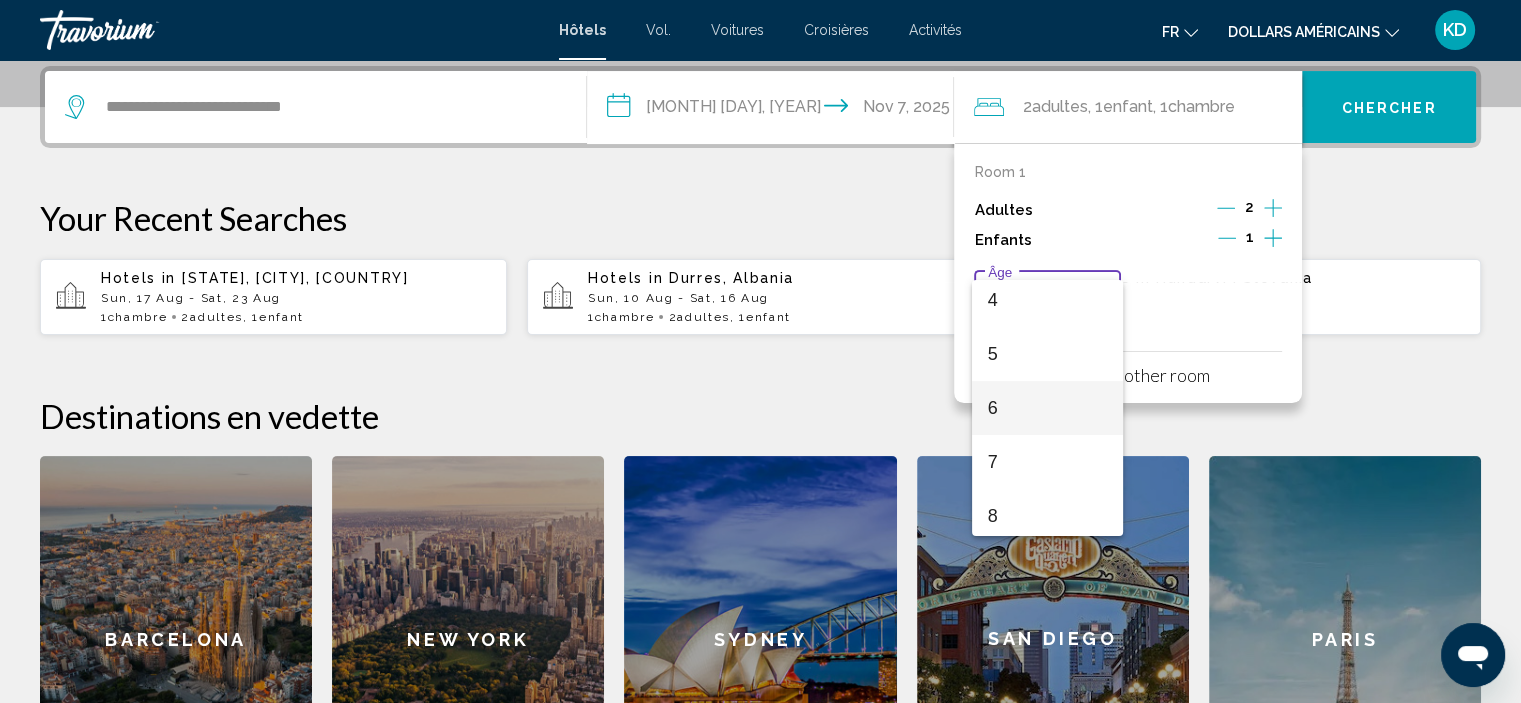 scroll, scrollTop: 300, scrollLeft: 0, axis: vertical 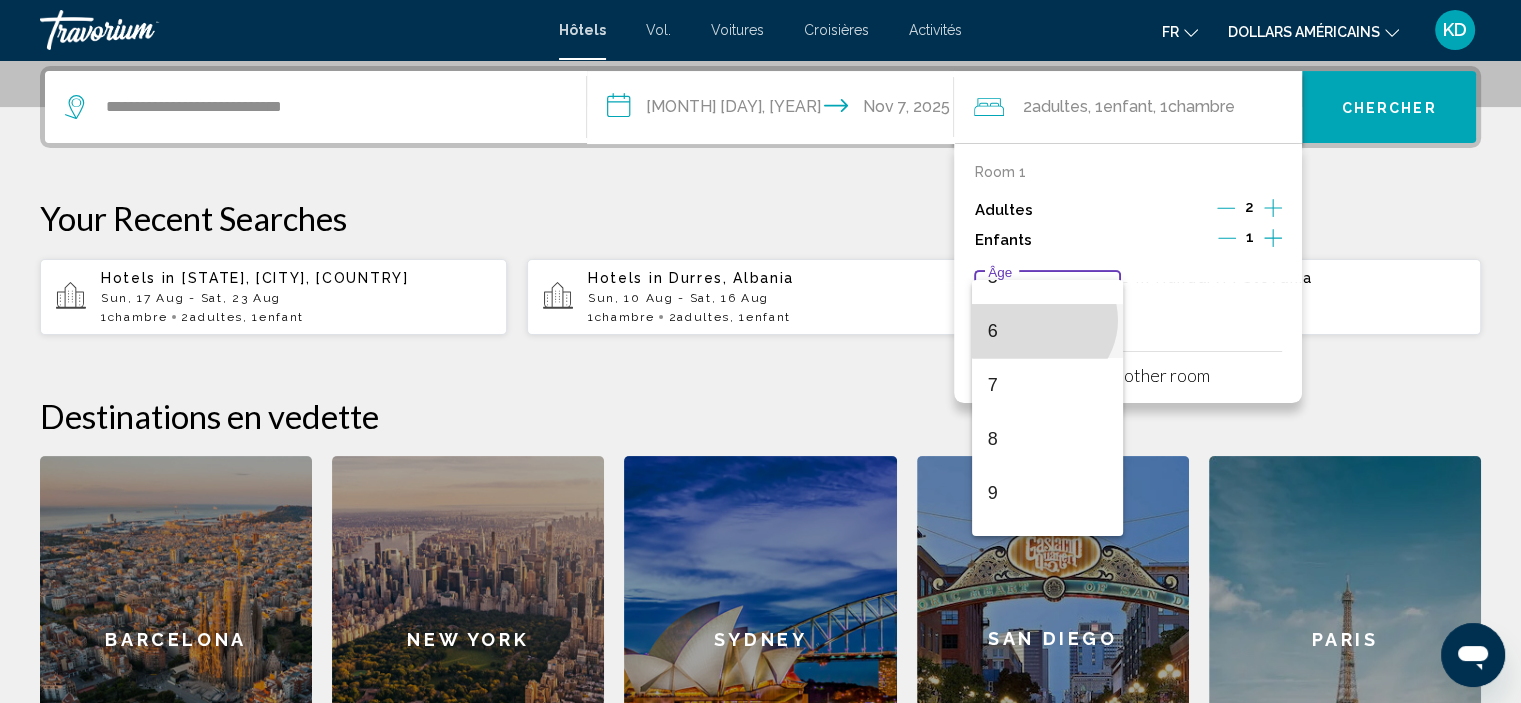click on "6" at bounding box center (1047, 331) 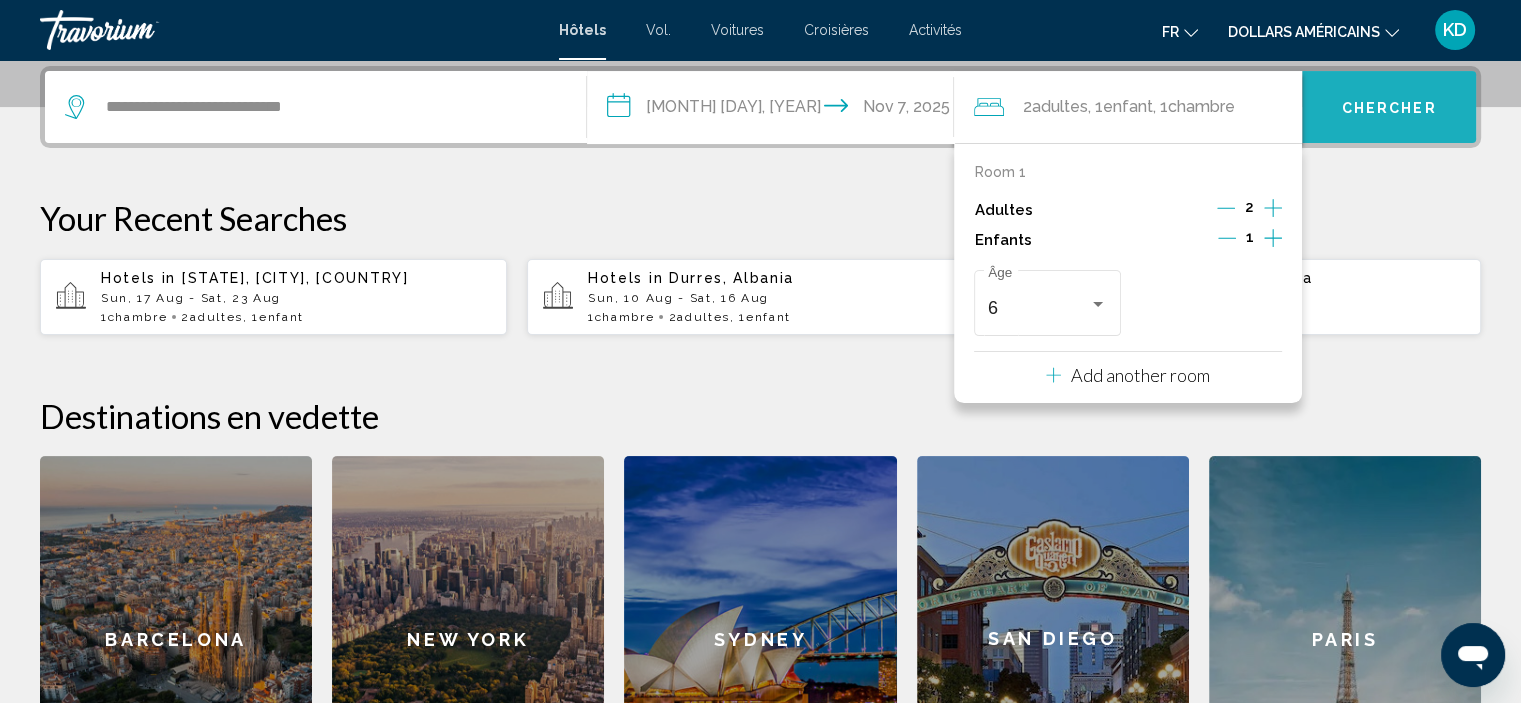 click on "Chercher" at bounding box center (1389, 108) 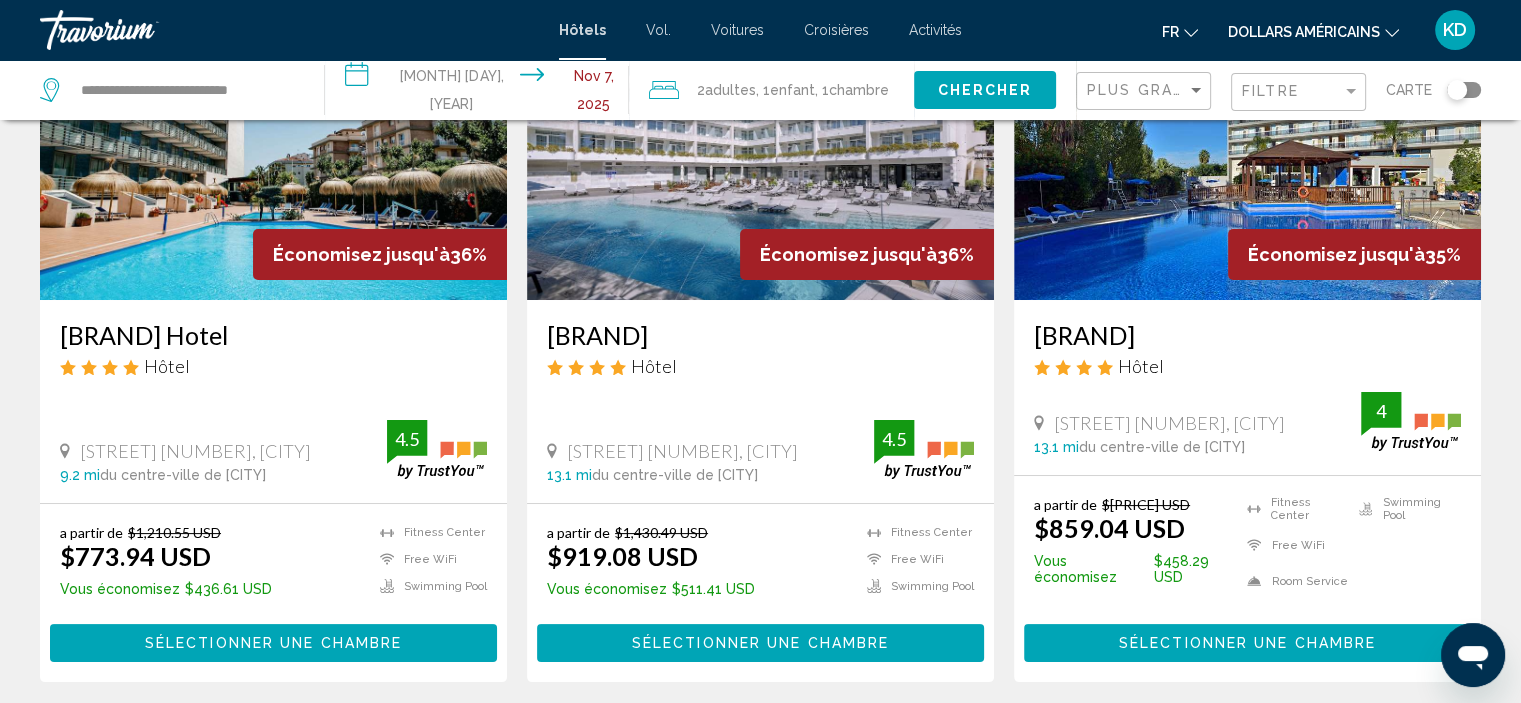 scroll, scrollTop: 300, scrollLeft: 0, axis: vertical 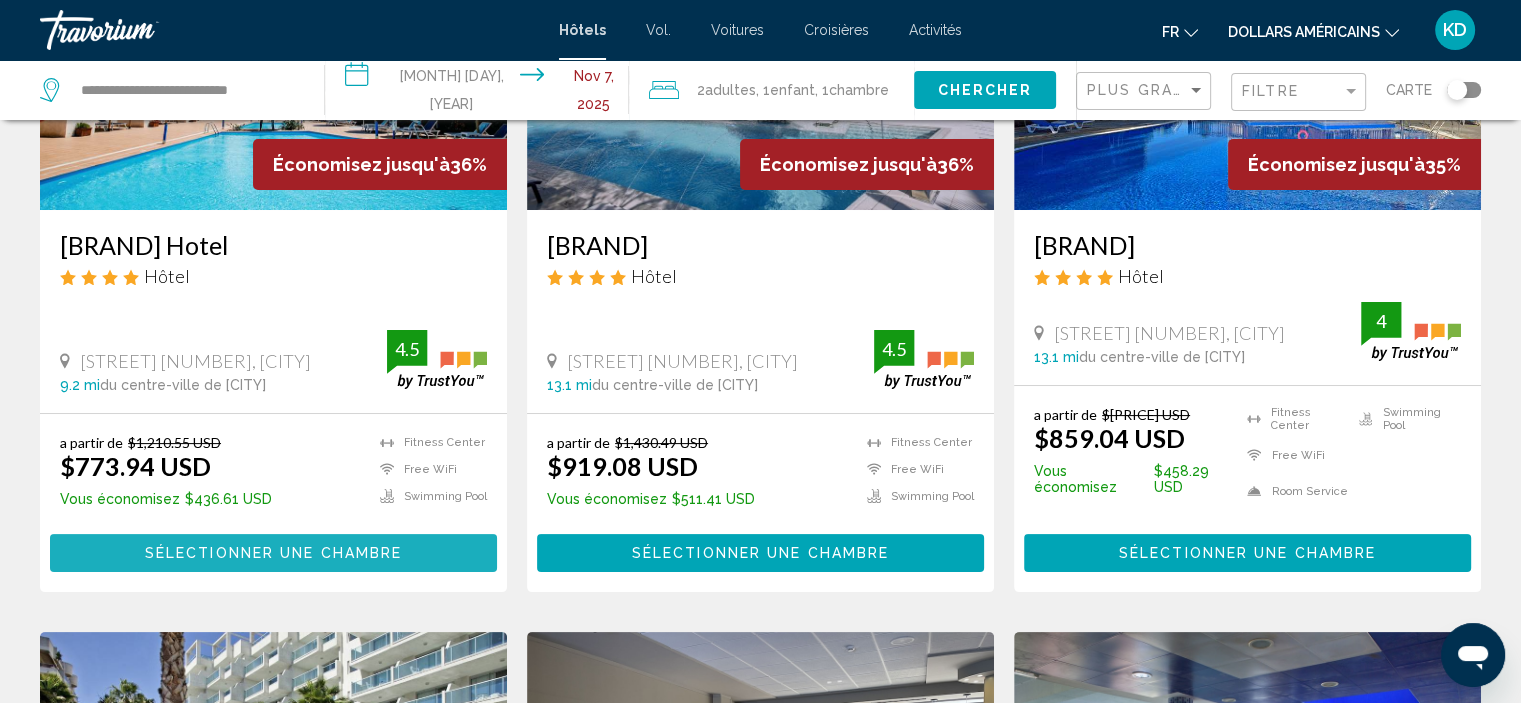click on "Sélectionner une chambre" at bounding box center (273, 554) 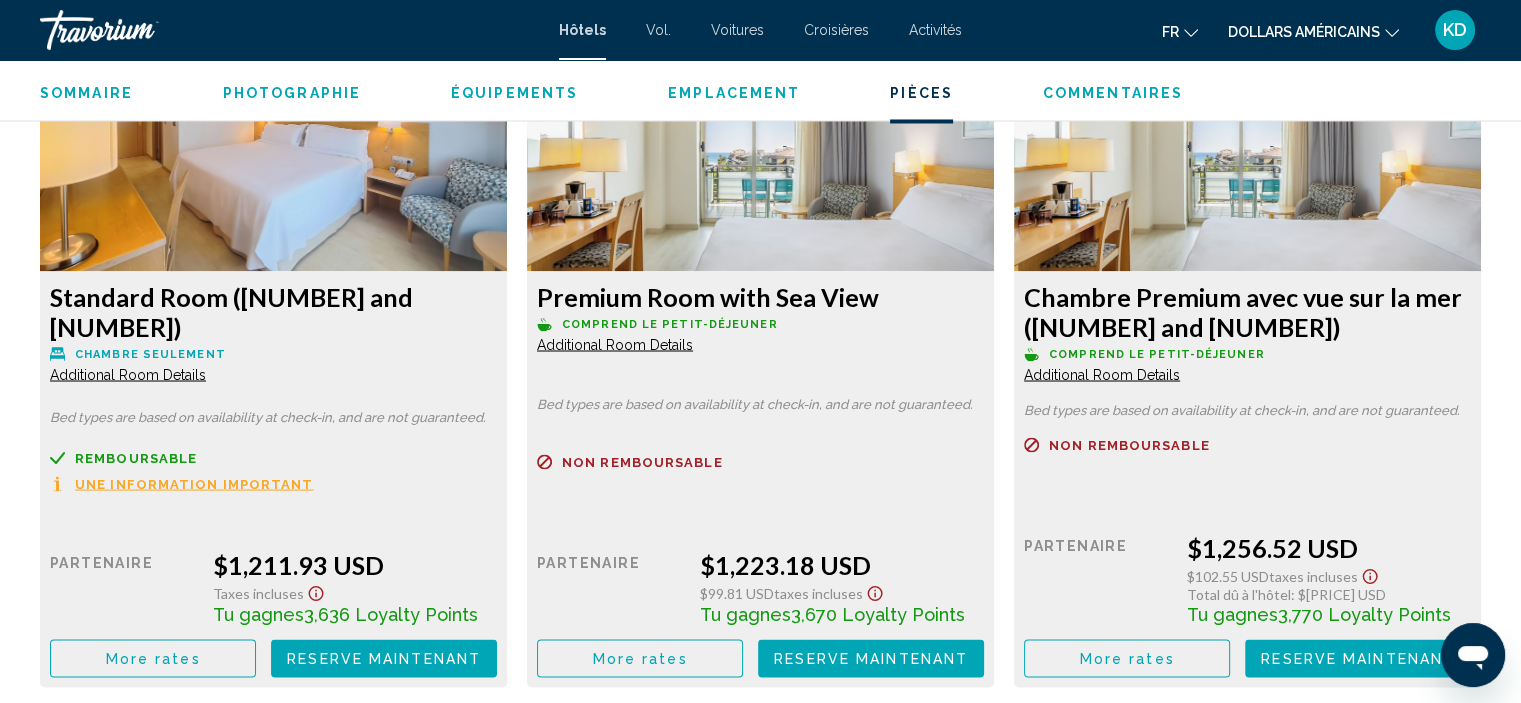 scroll, scrollTop: 3608, scrollLeft: 0, axis: vertical 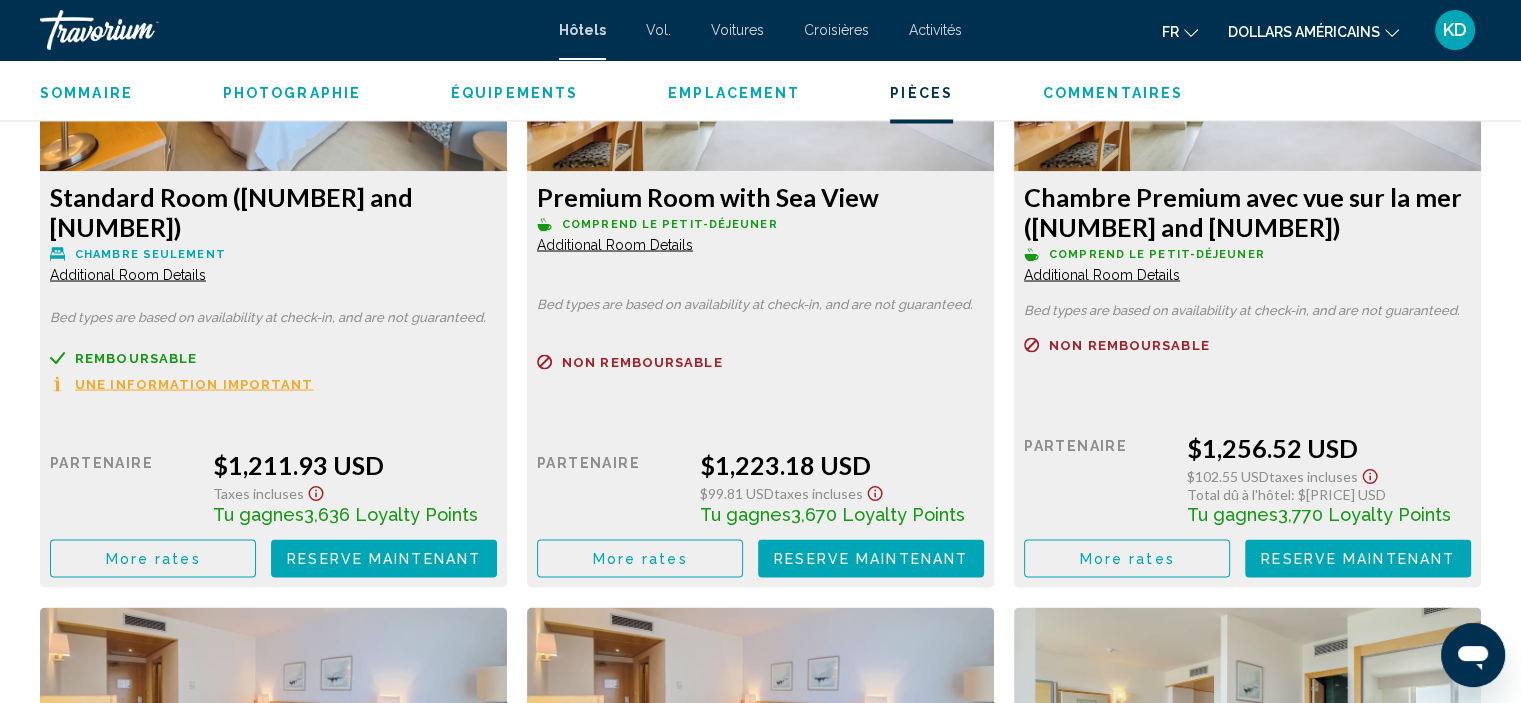 click on "More rates" at bounding box center (153, -127) 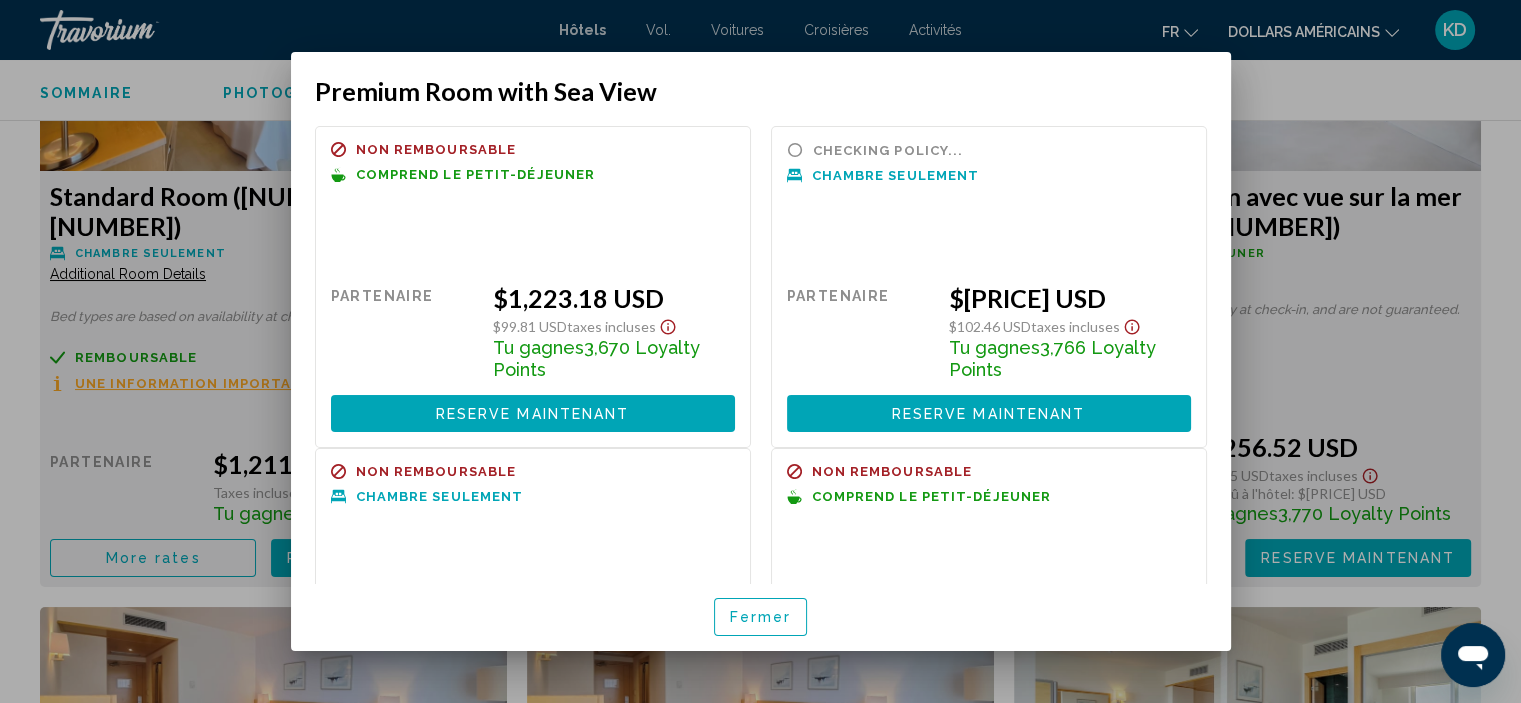 scroll, scrollTop: 0, scrollLeft: 0, axis: both 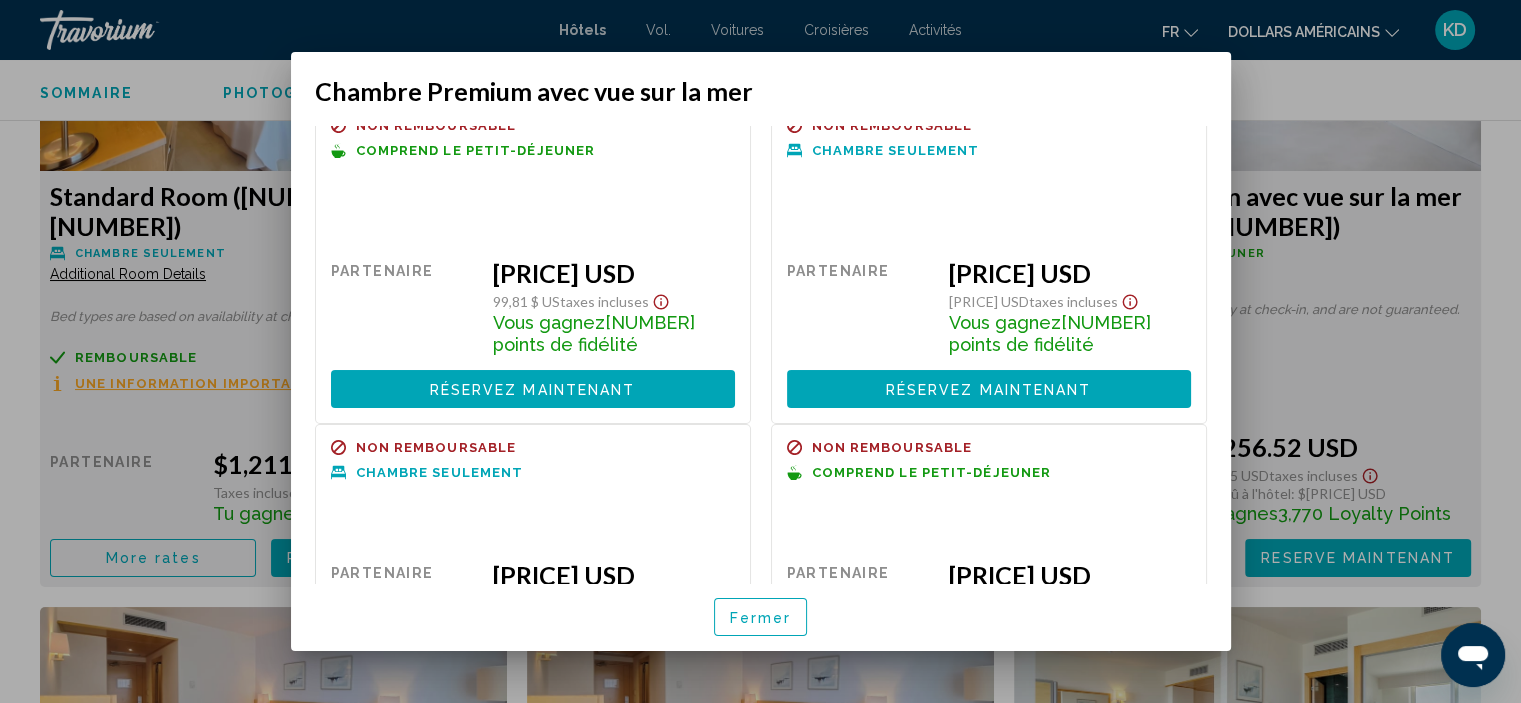 click on "Réservez maintenant" at bounding box center [533, 390] 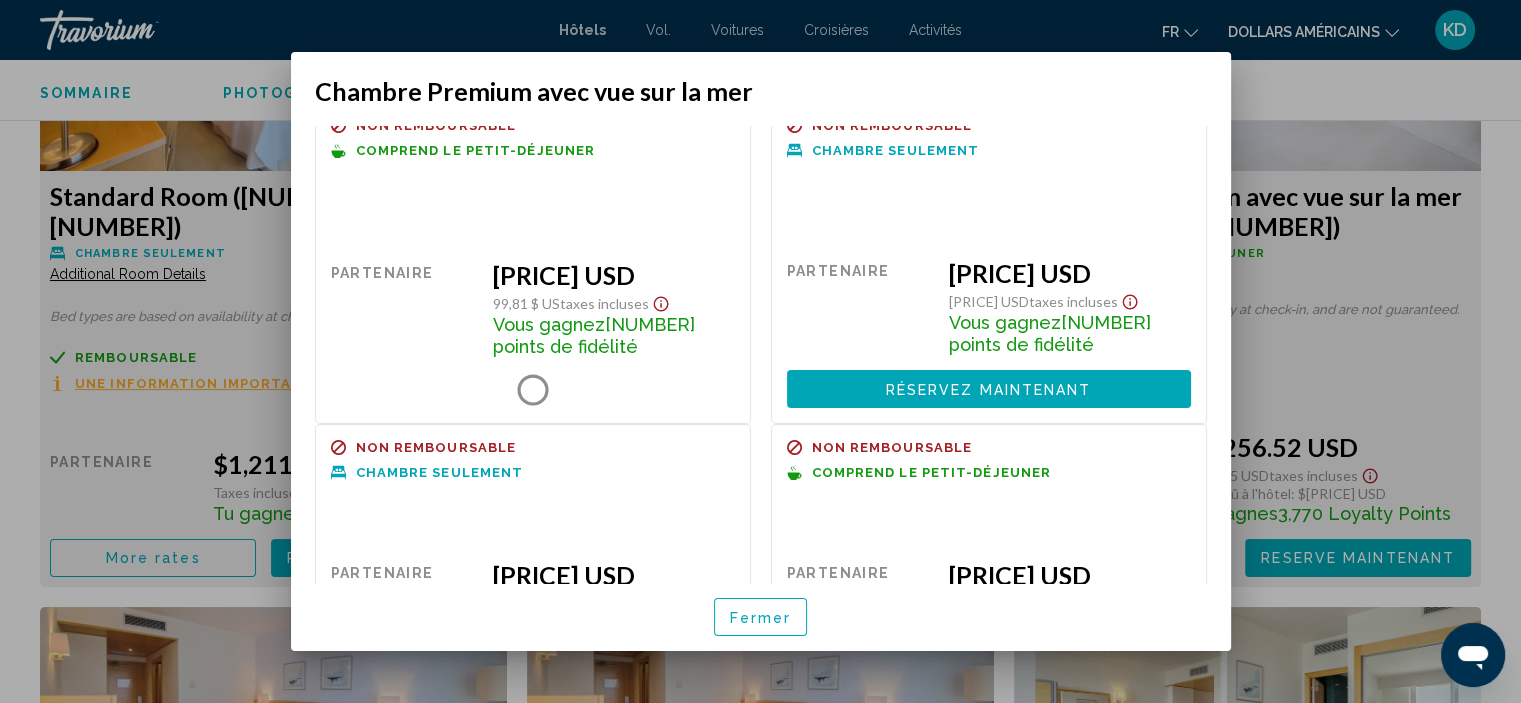 scroll, scrollTop: 3608, scrollLeft: 0, axis: vertical 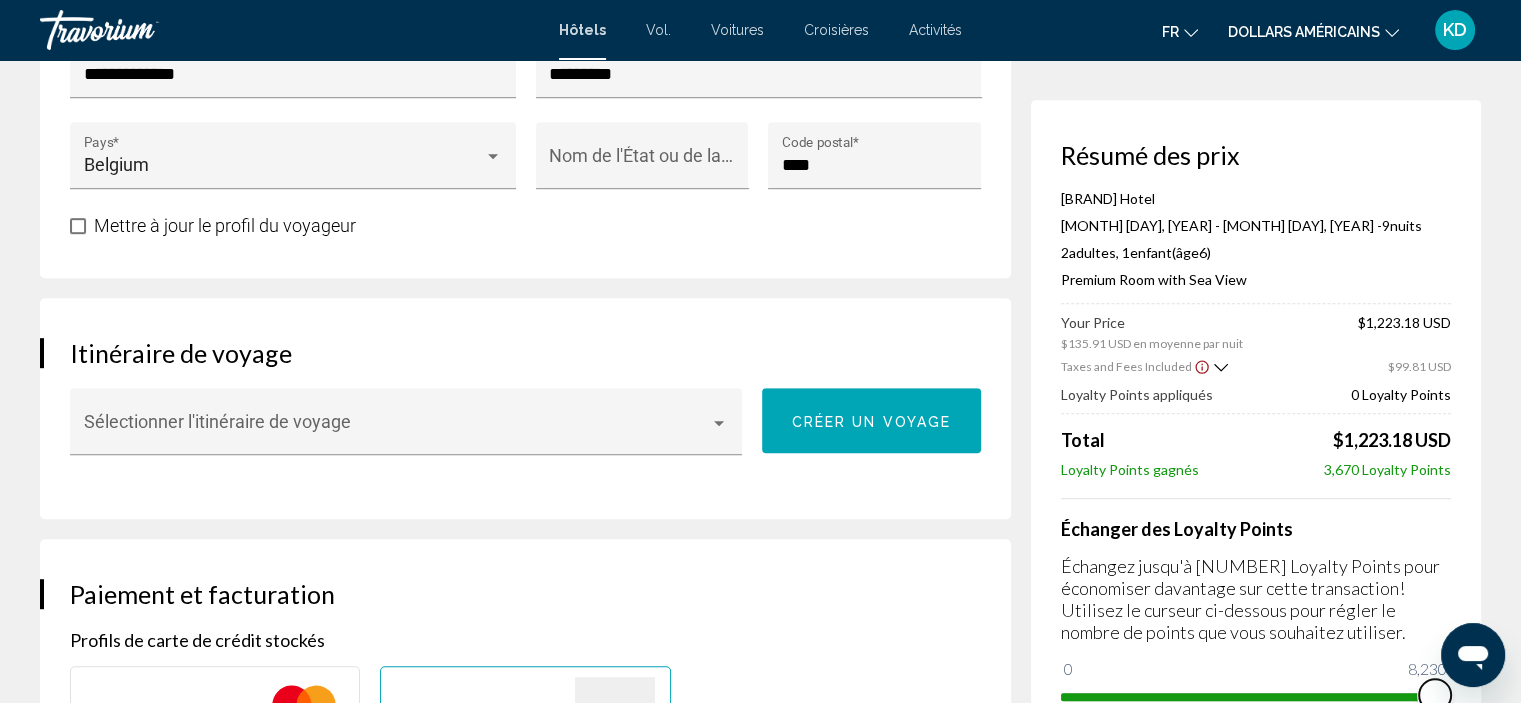 drag, startPoint x: 1189, startPoint y: 680, endPoint x: 1494, endPoint y: 724, distance: 308.15744 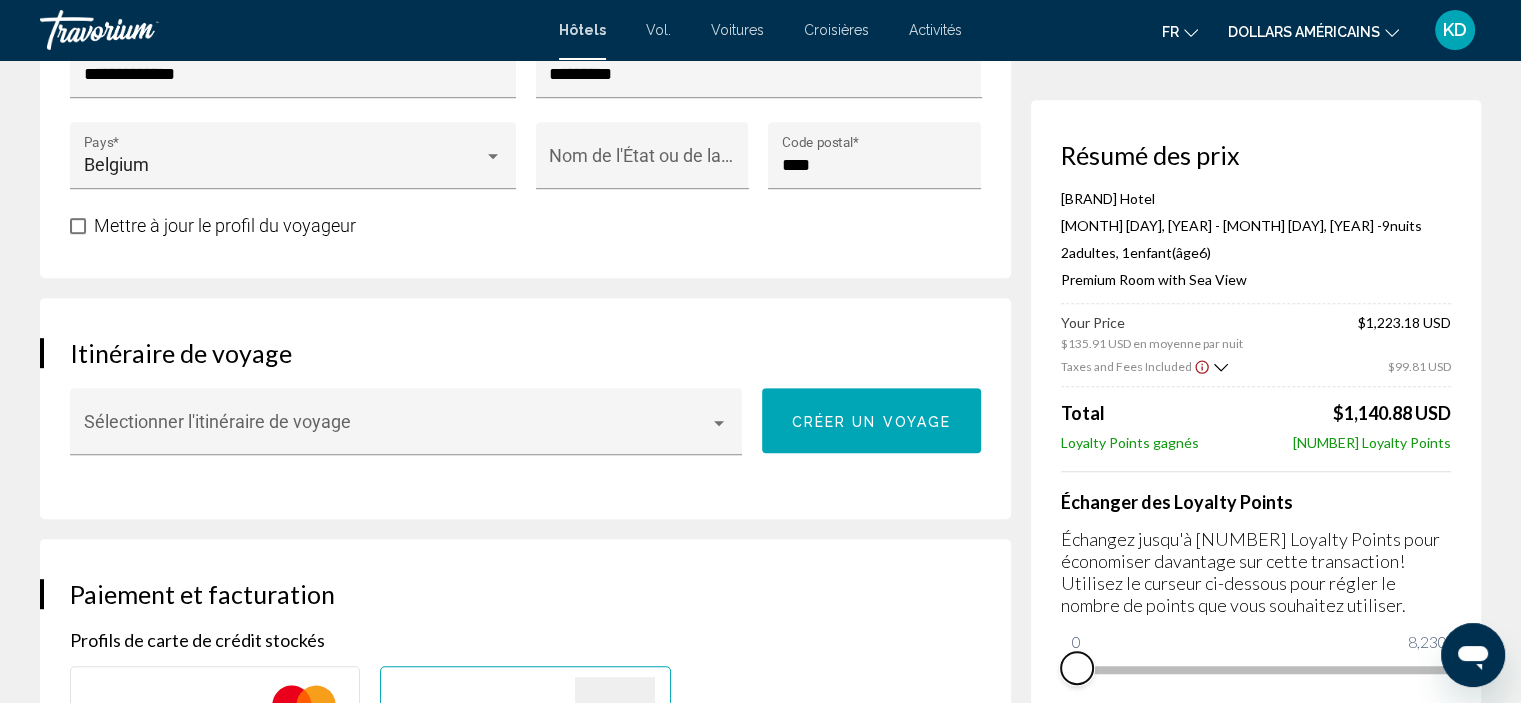 drag, startPoint x: 1442, startPoint y: 693, endPoint x: 976, endPoint y: 619, distance: 471.83896 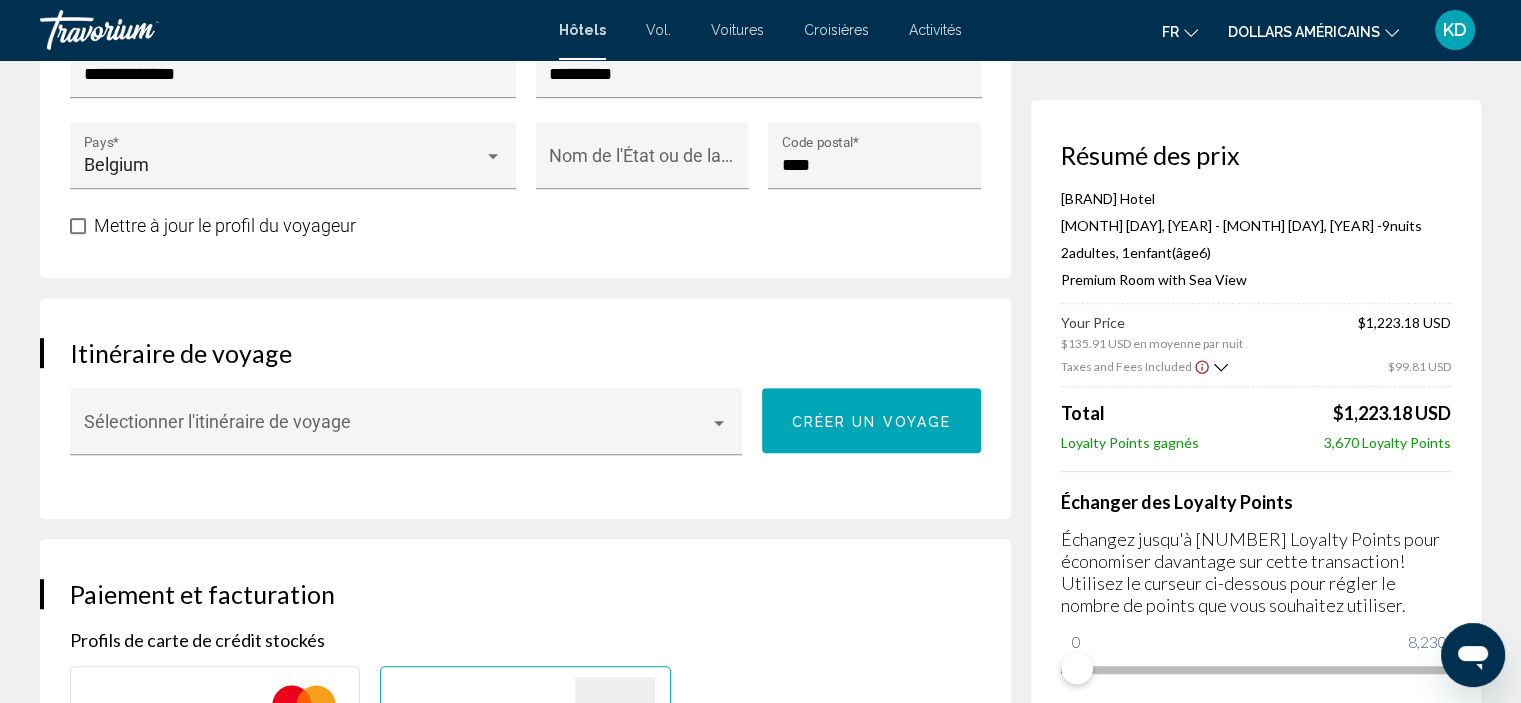 click on "Activités" at bounding box center [935, 30] 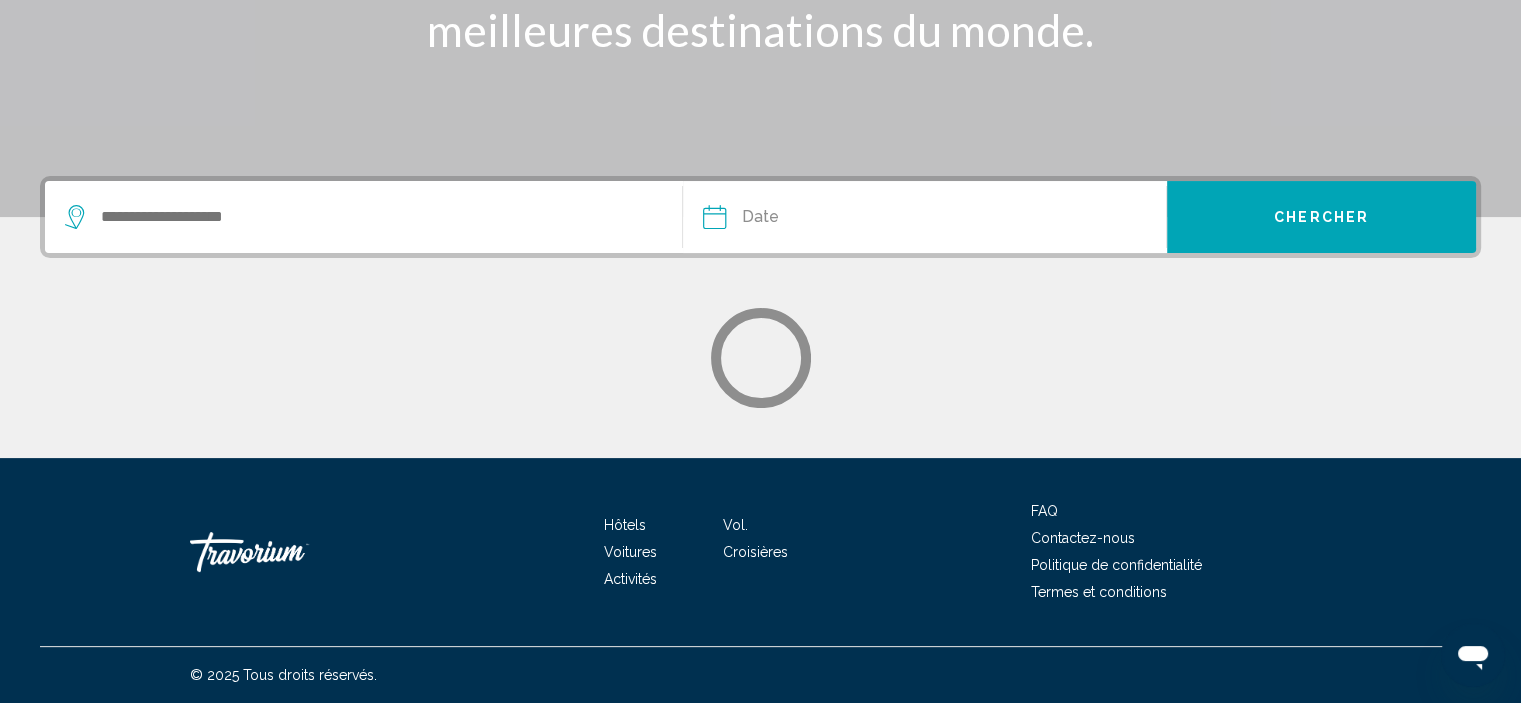 scroll, scrollTop: 0, scrollLeft: 0, axis: both 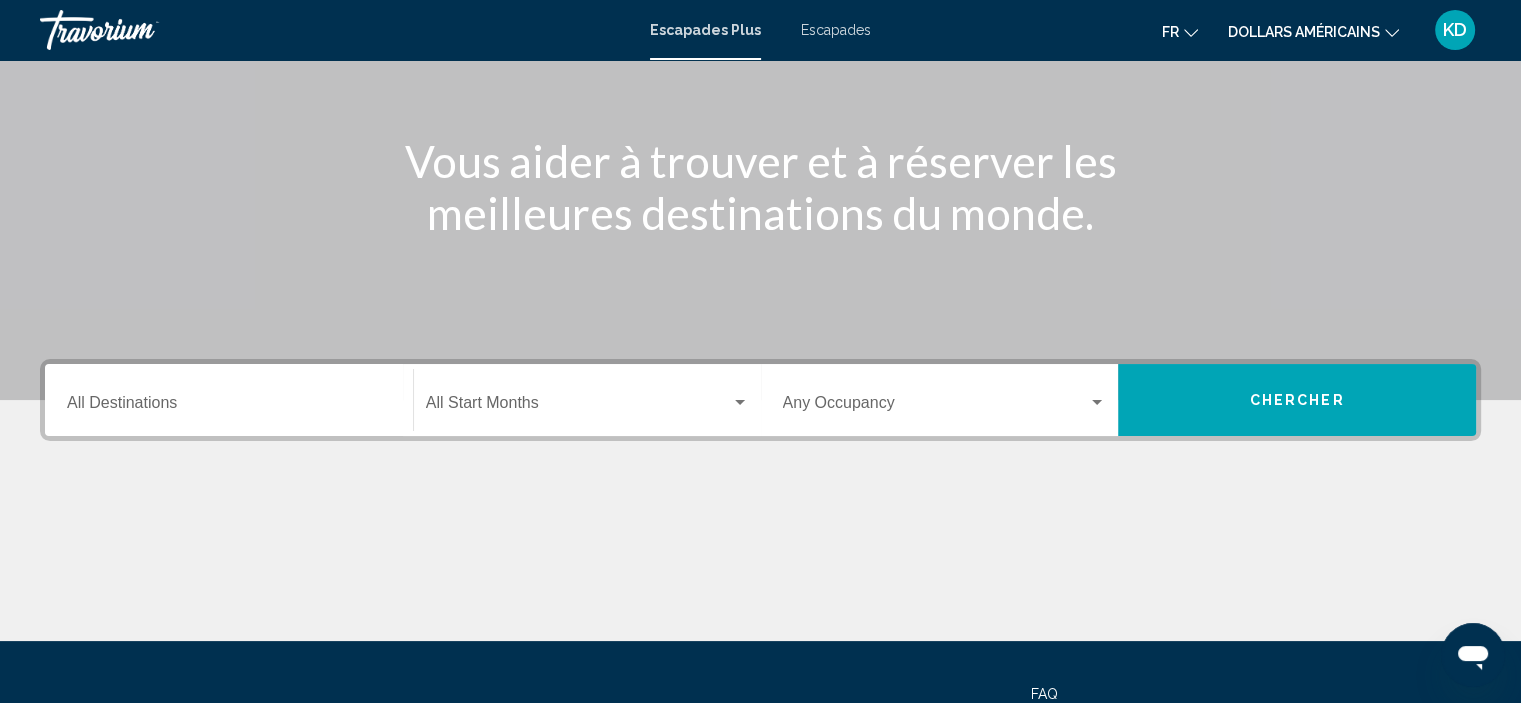 click on "Destination All Destinations" at bounding box center [229, 407] 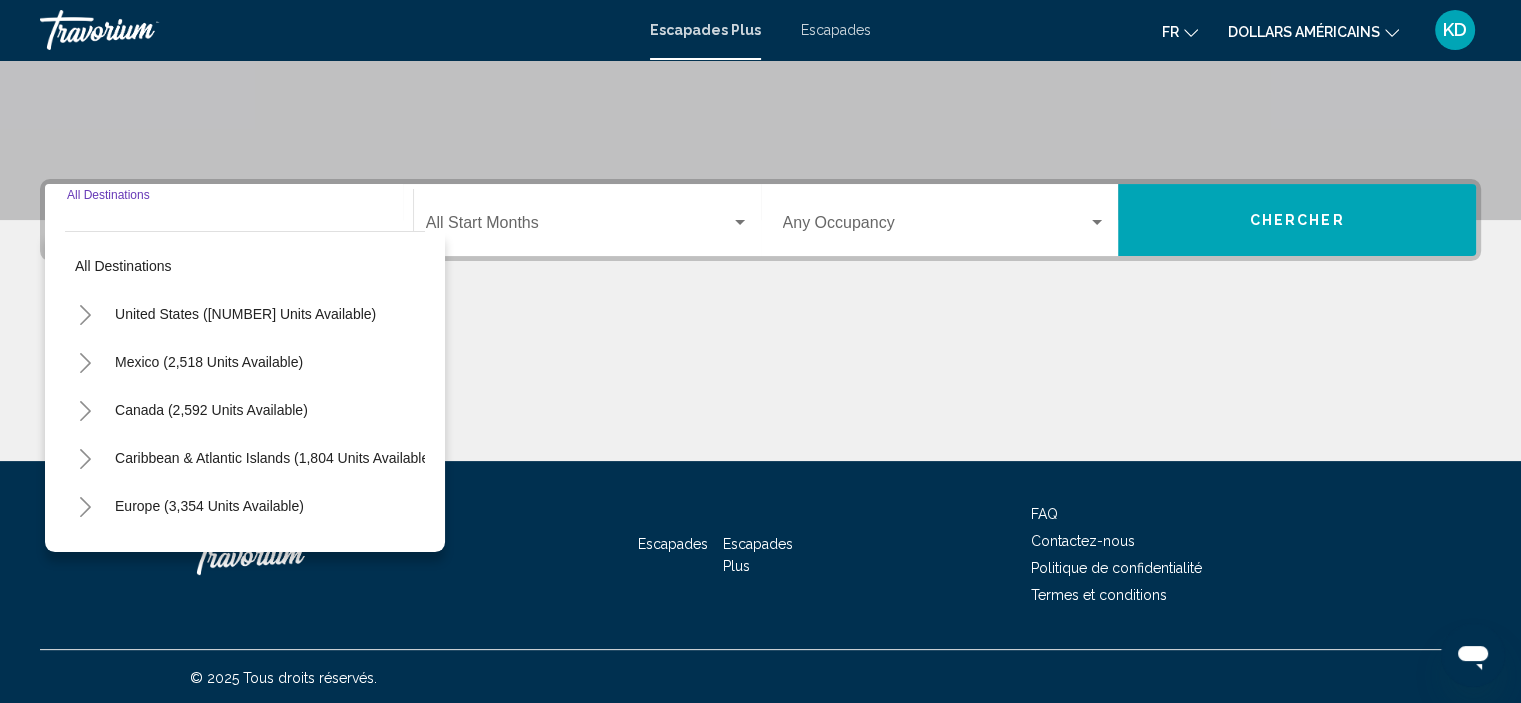 scroll, scrollTop: 382, scrollLeft: 0, axis: vertical 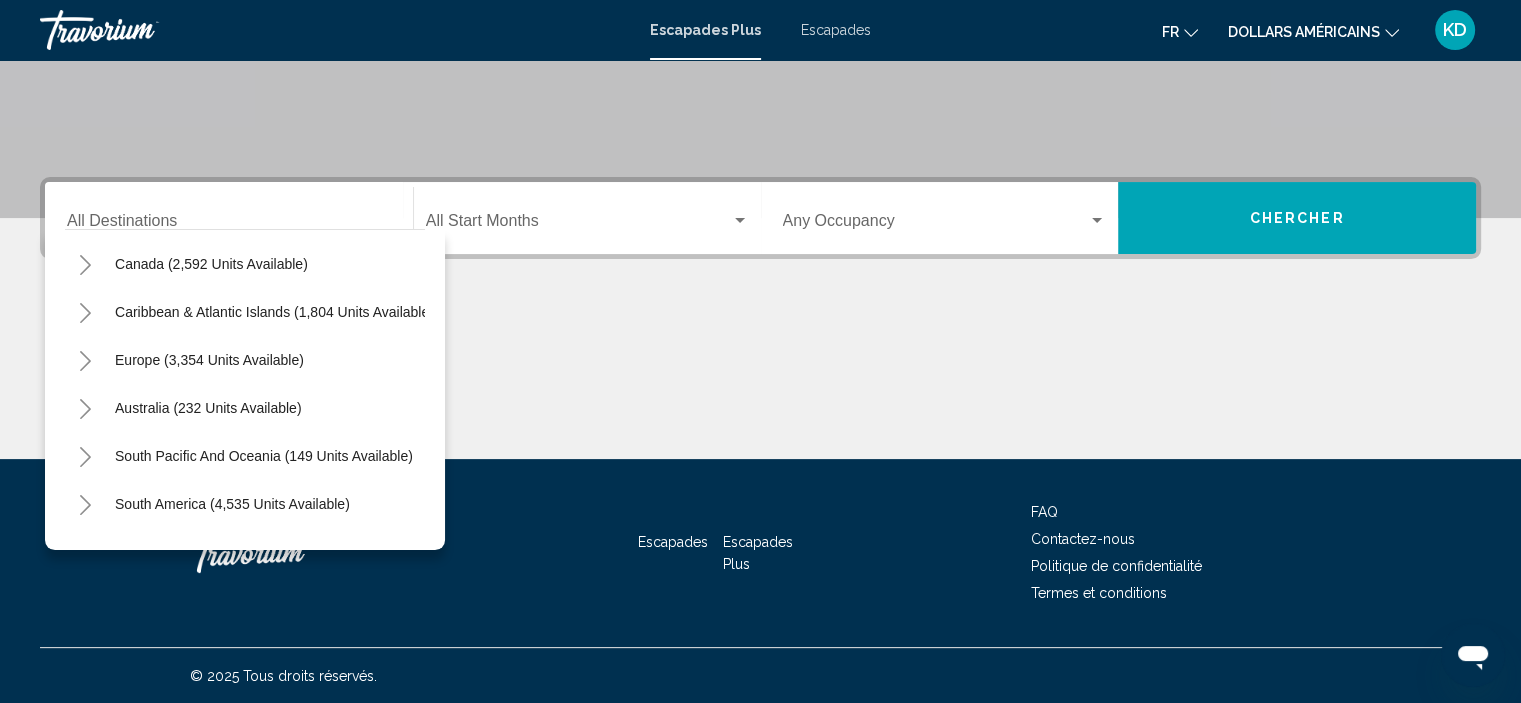 click 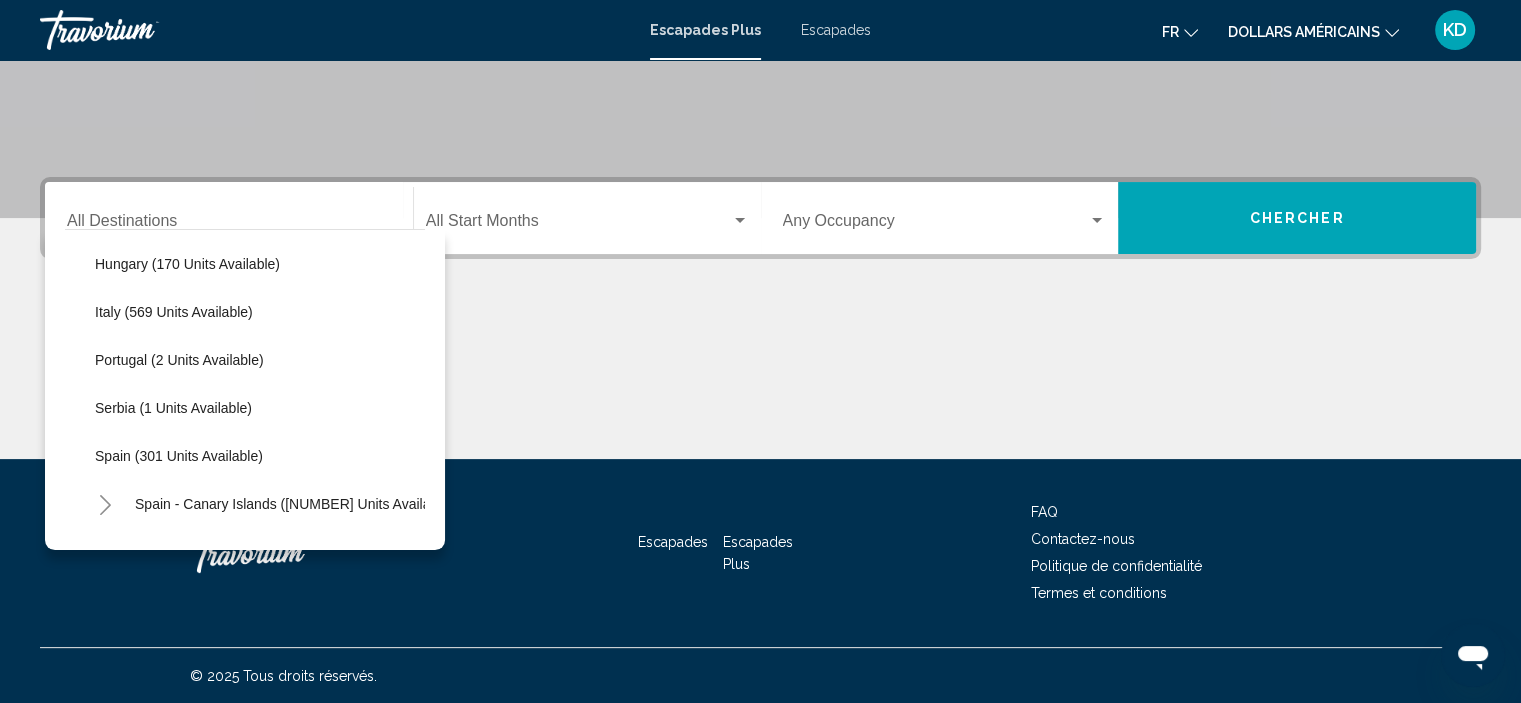 scroll, scrollTop: 661, scrollLeft: 0, axis: vertical 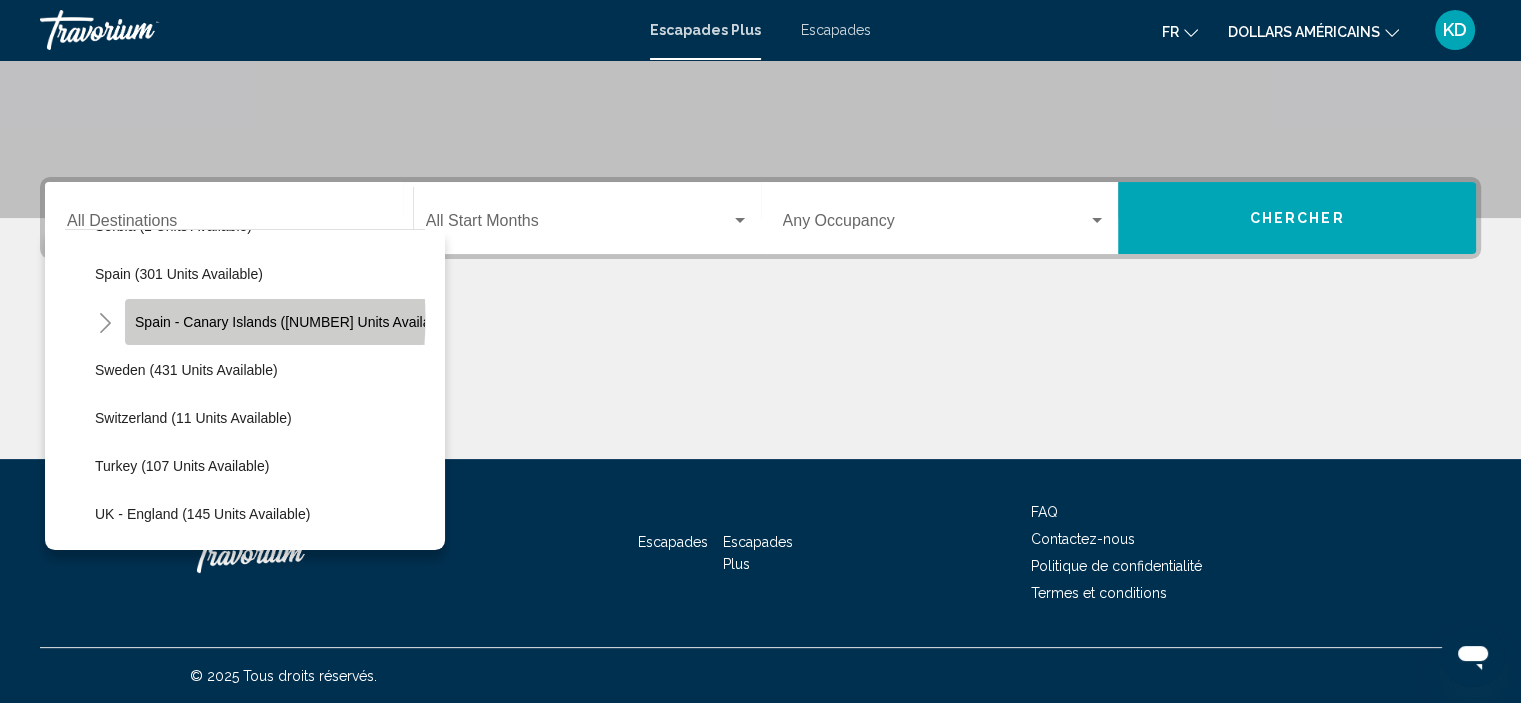 click on "Spain - Canary Islands (80 units available)" 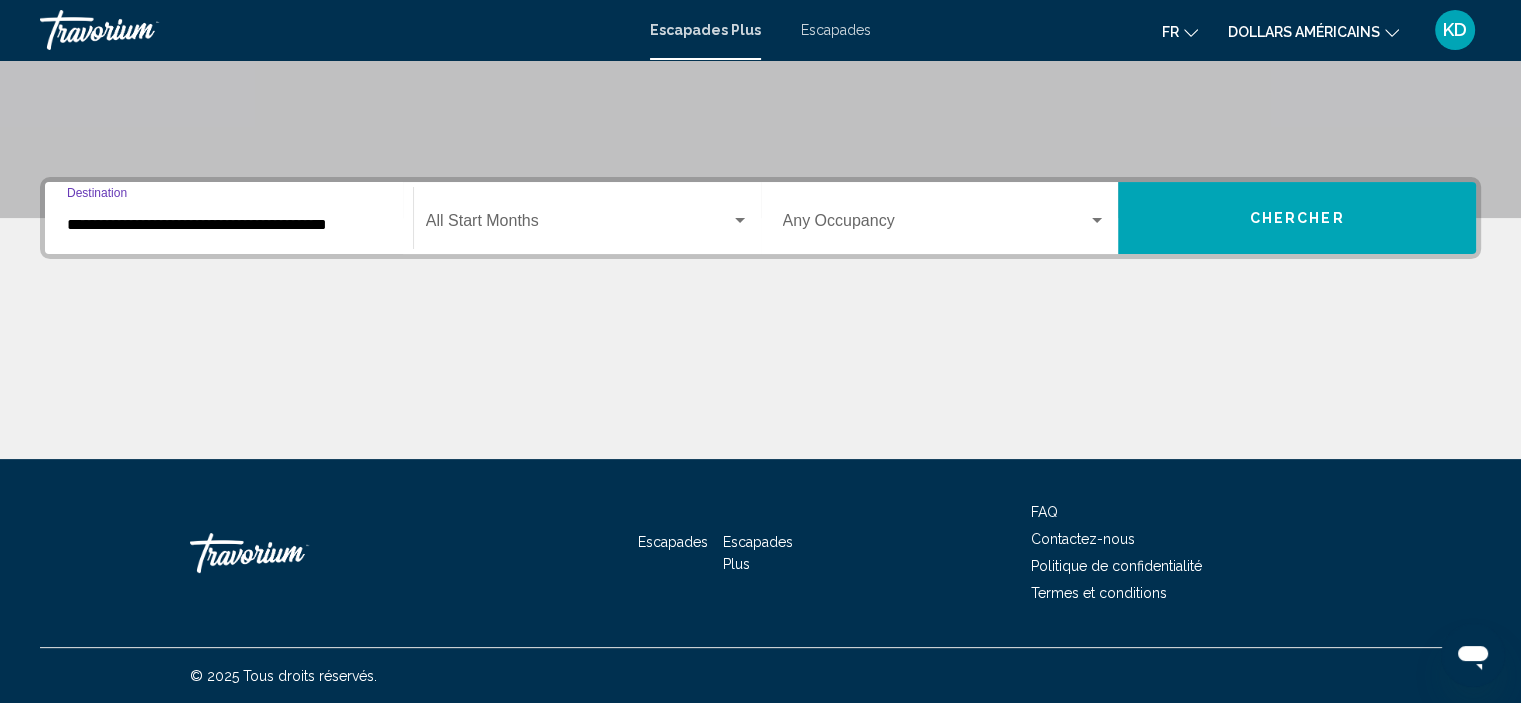 click at bounding box center [578, 225] 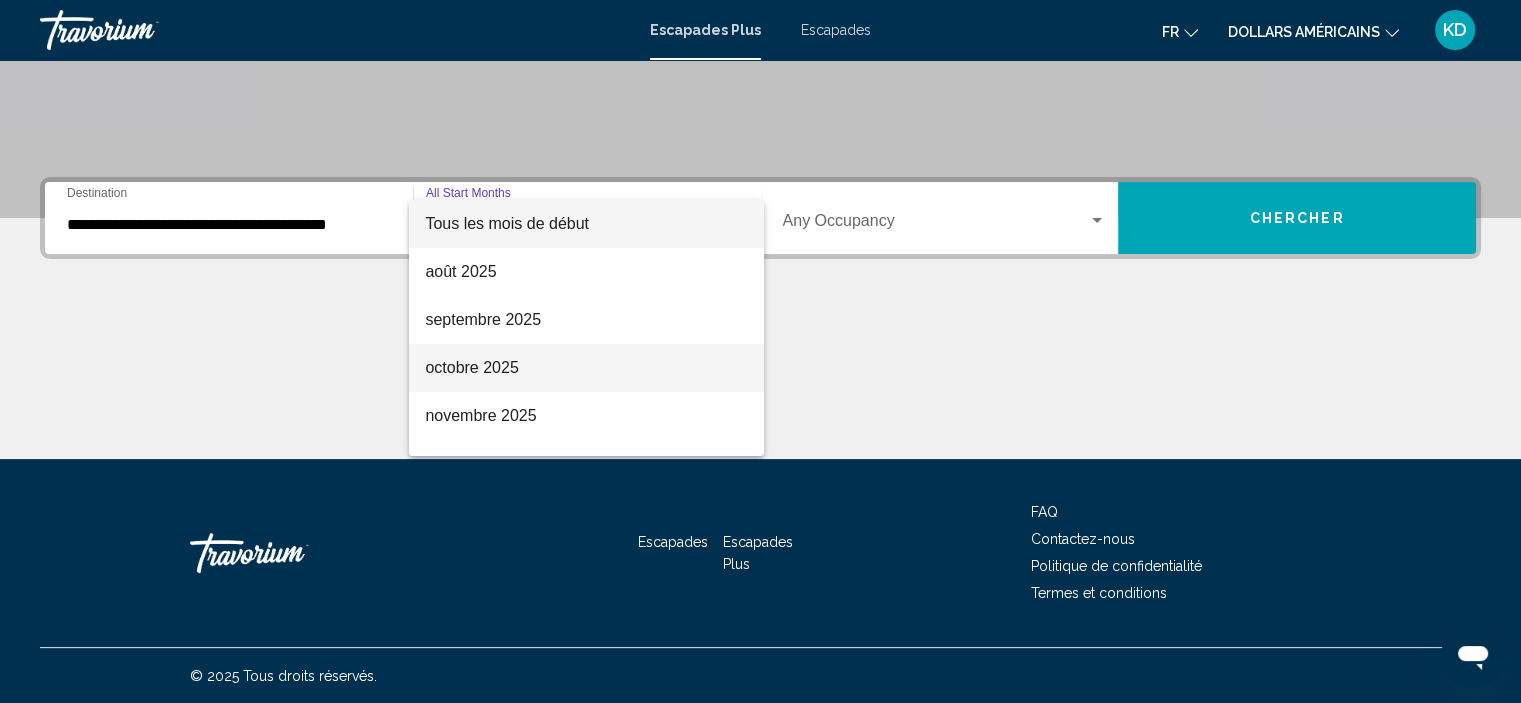 click on "octobre 2025" at bounding box center (586, 368) 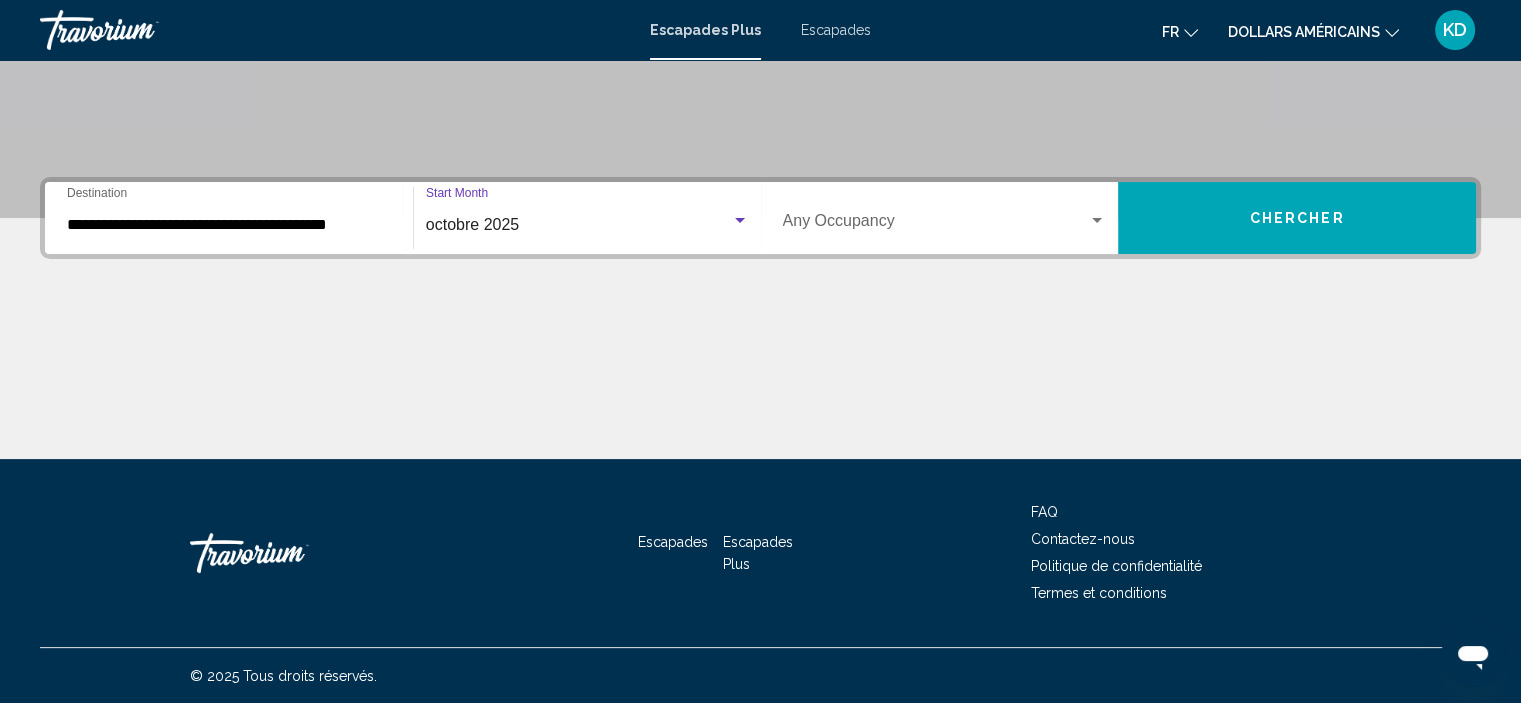 click at bounding box center (1097, 221) 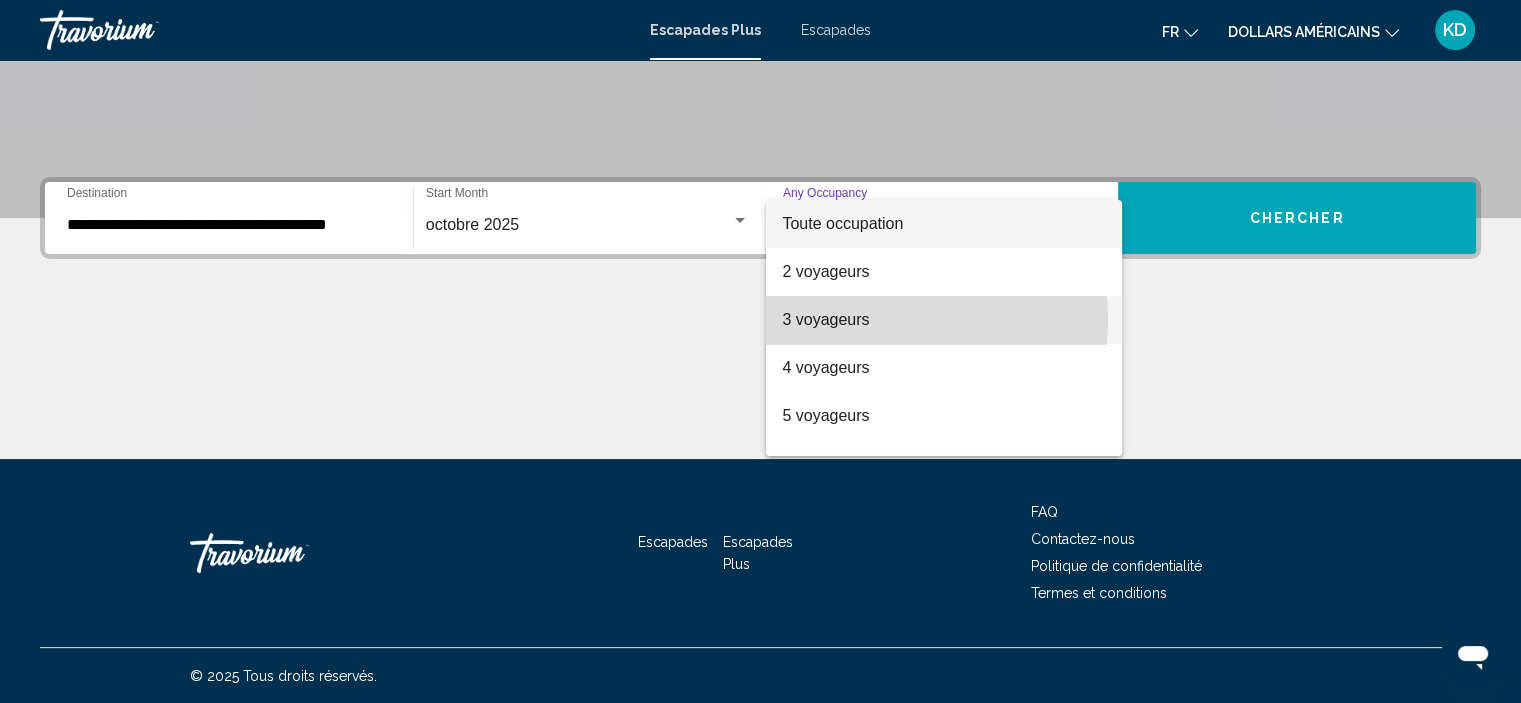 drag, startPoint x: 856, startPoint y: 319, endPoint x: 940, endPoint y: 311, distance: 84.38009 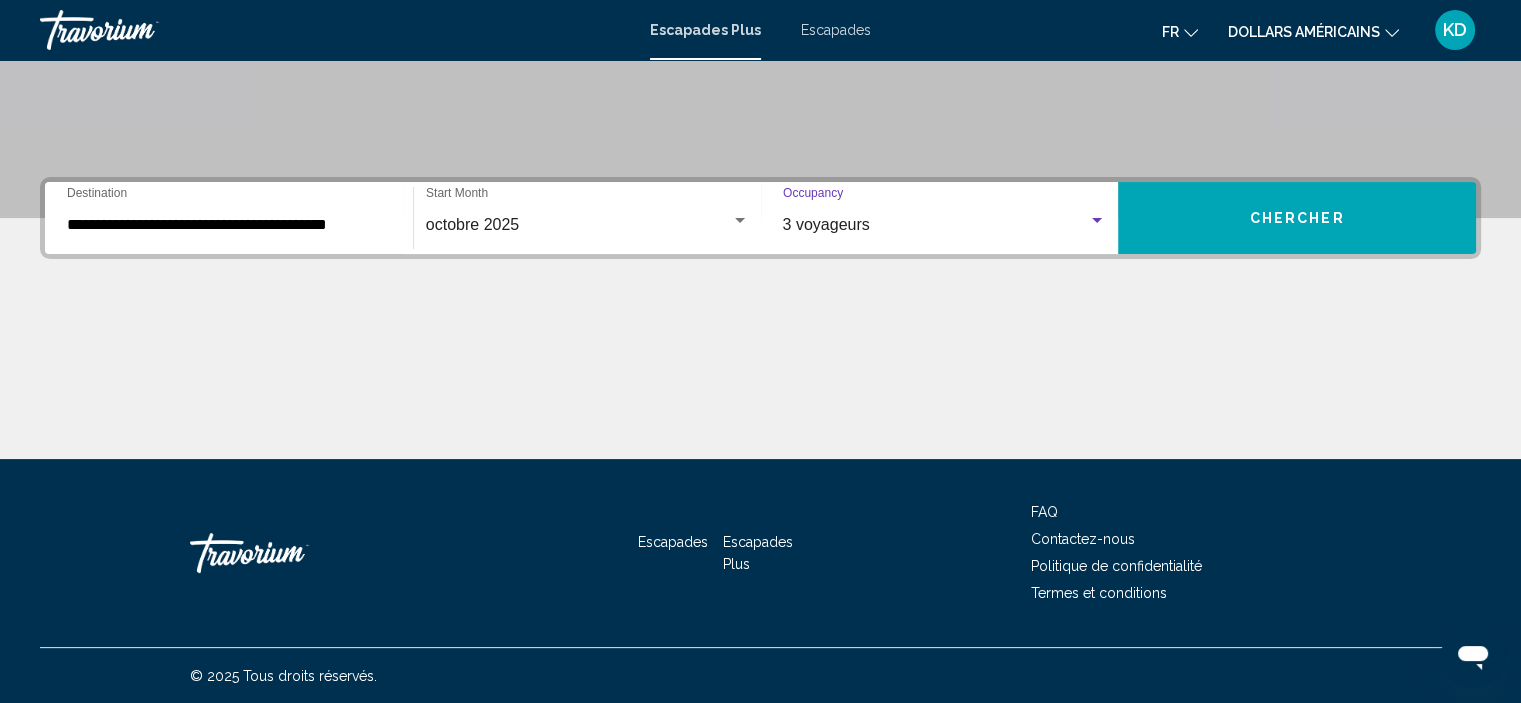 click on "Chercher" at bounding box center [1297, 219] 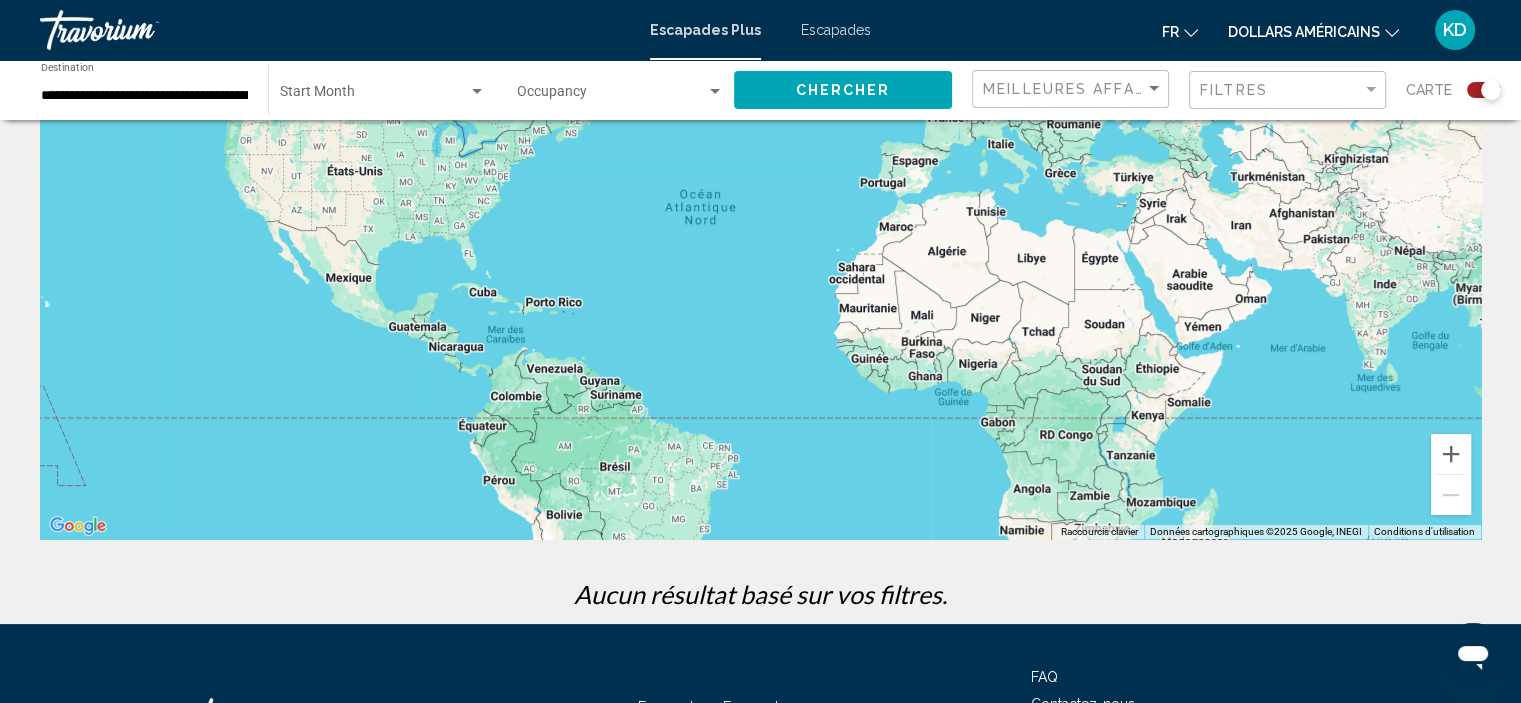 scroll, scrollTop: 366, scrollLeft: 0, axis: vertical 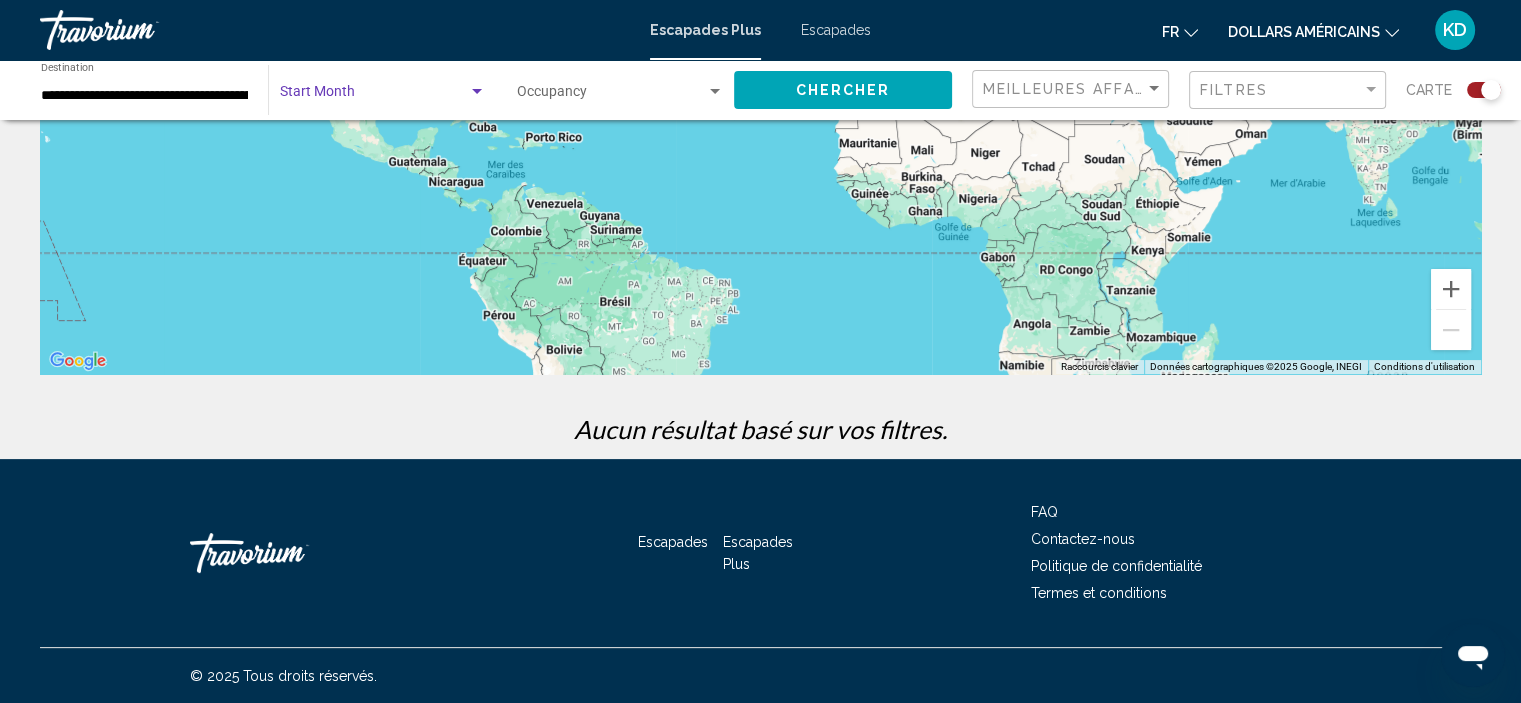 click at bounding box center (477, 91) 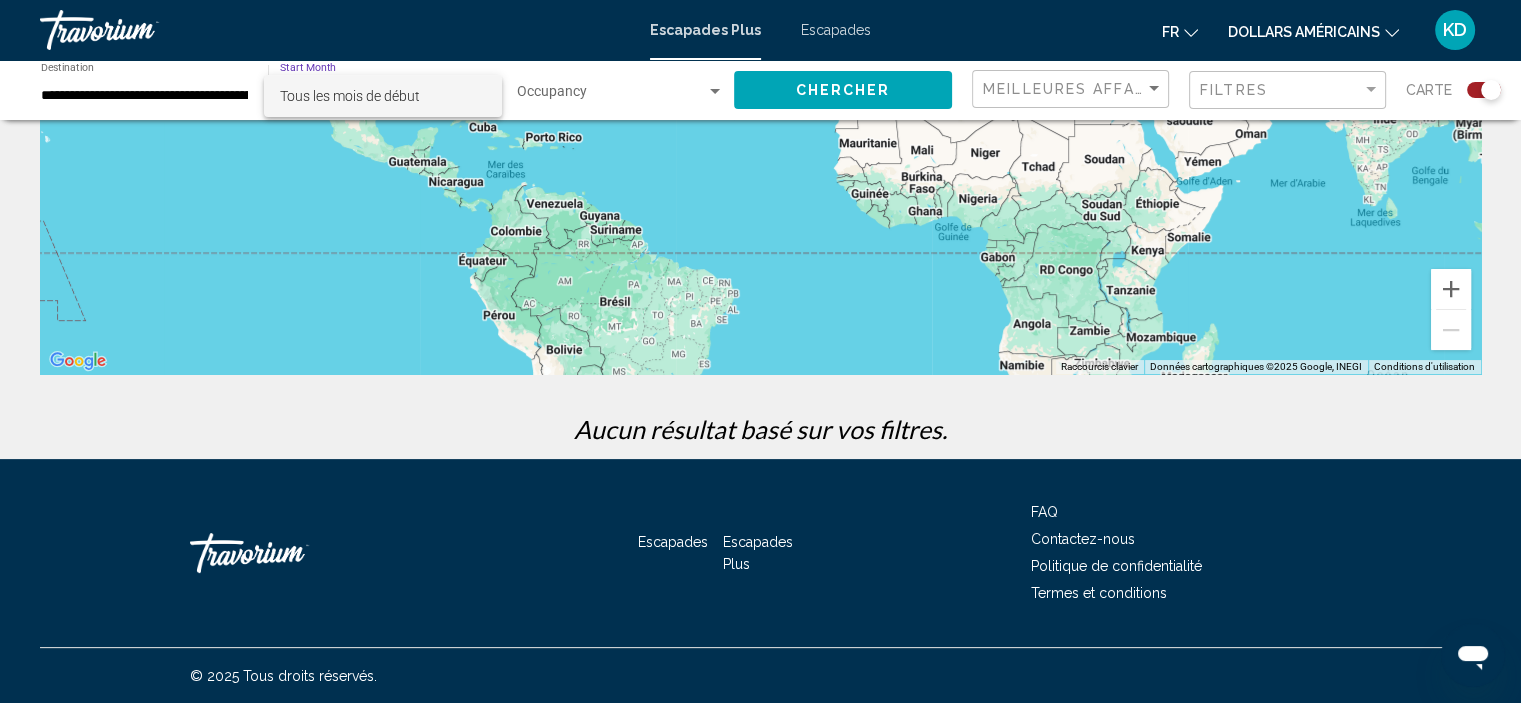click at bounding box center (760, 351) 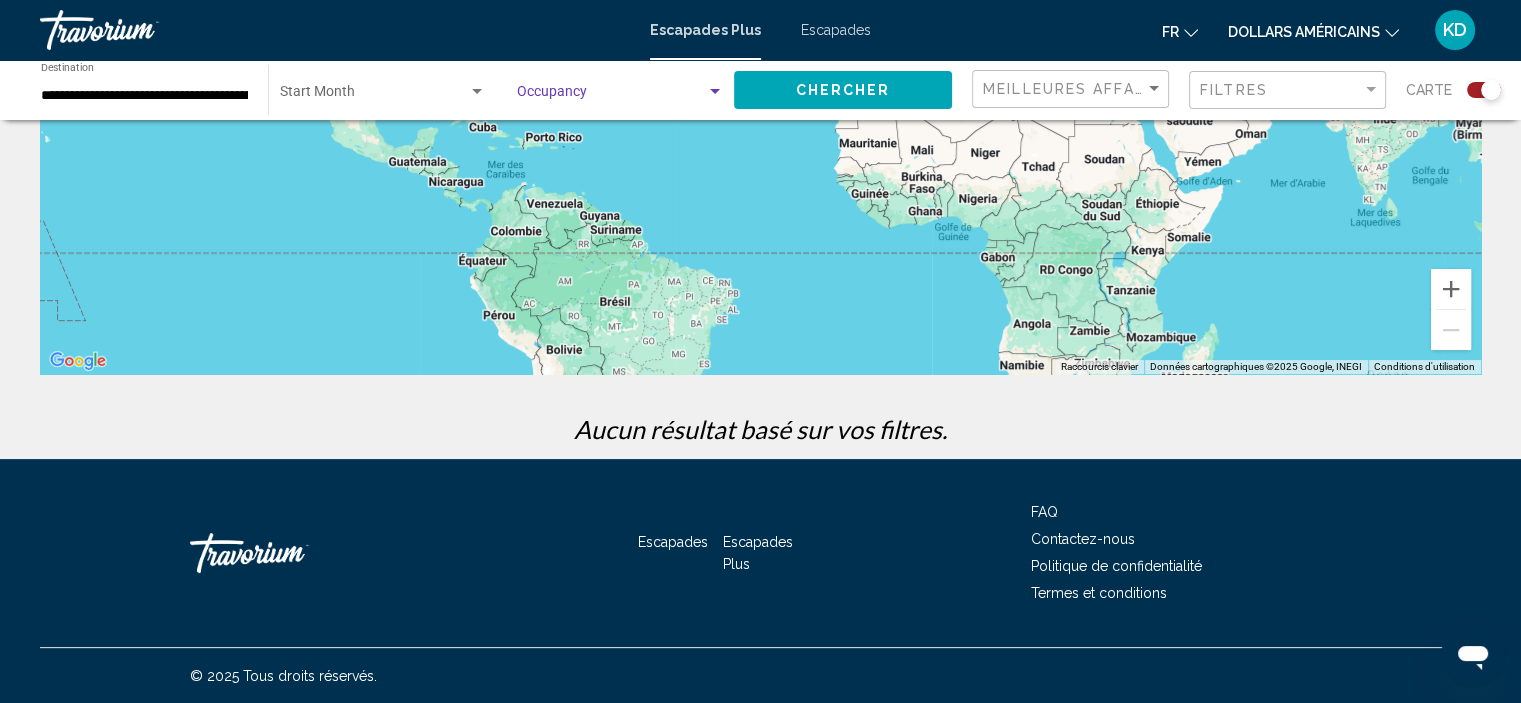 click at bounding box center [715, 92] 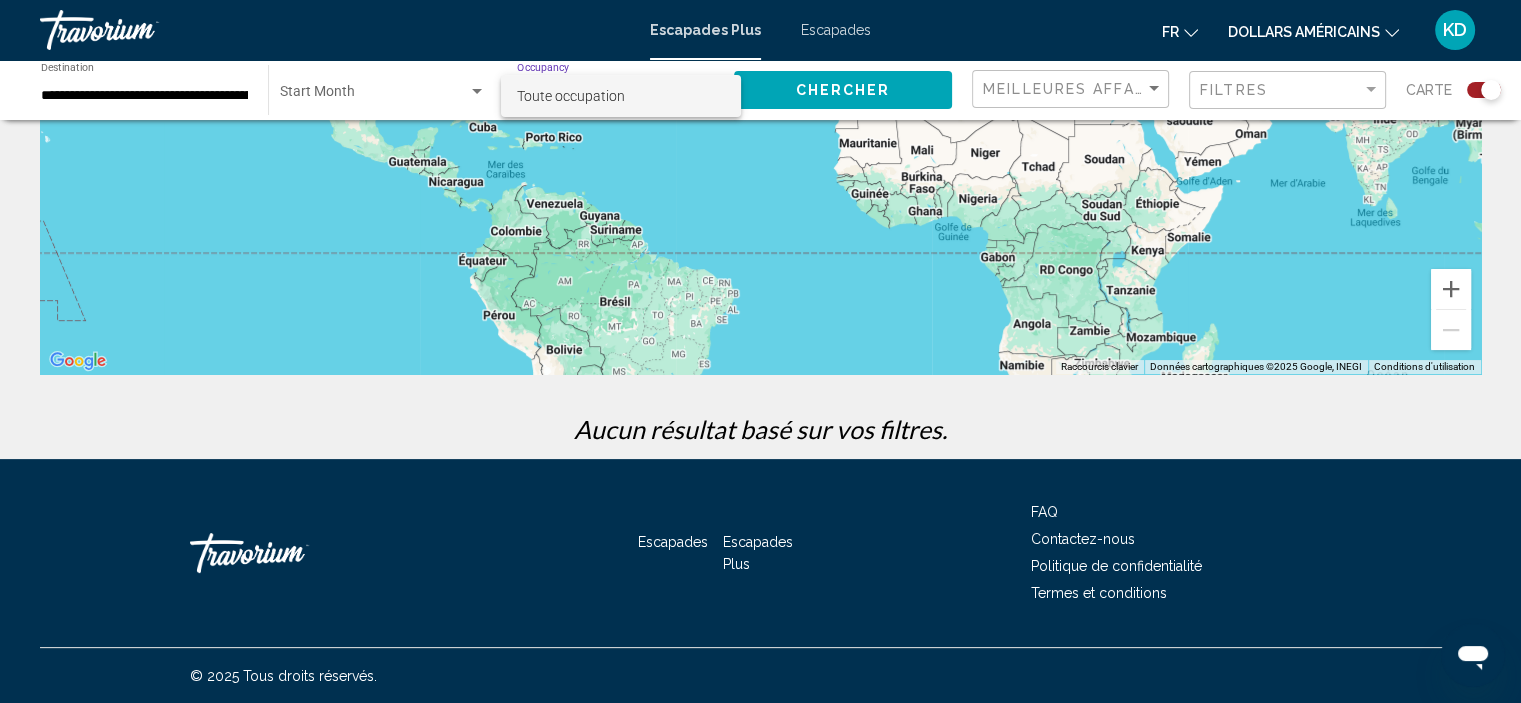 click at bounding box center (760, 351) 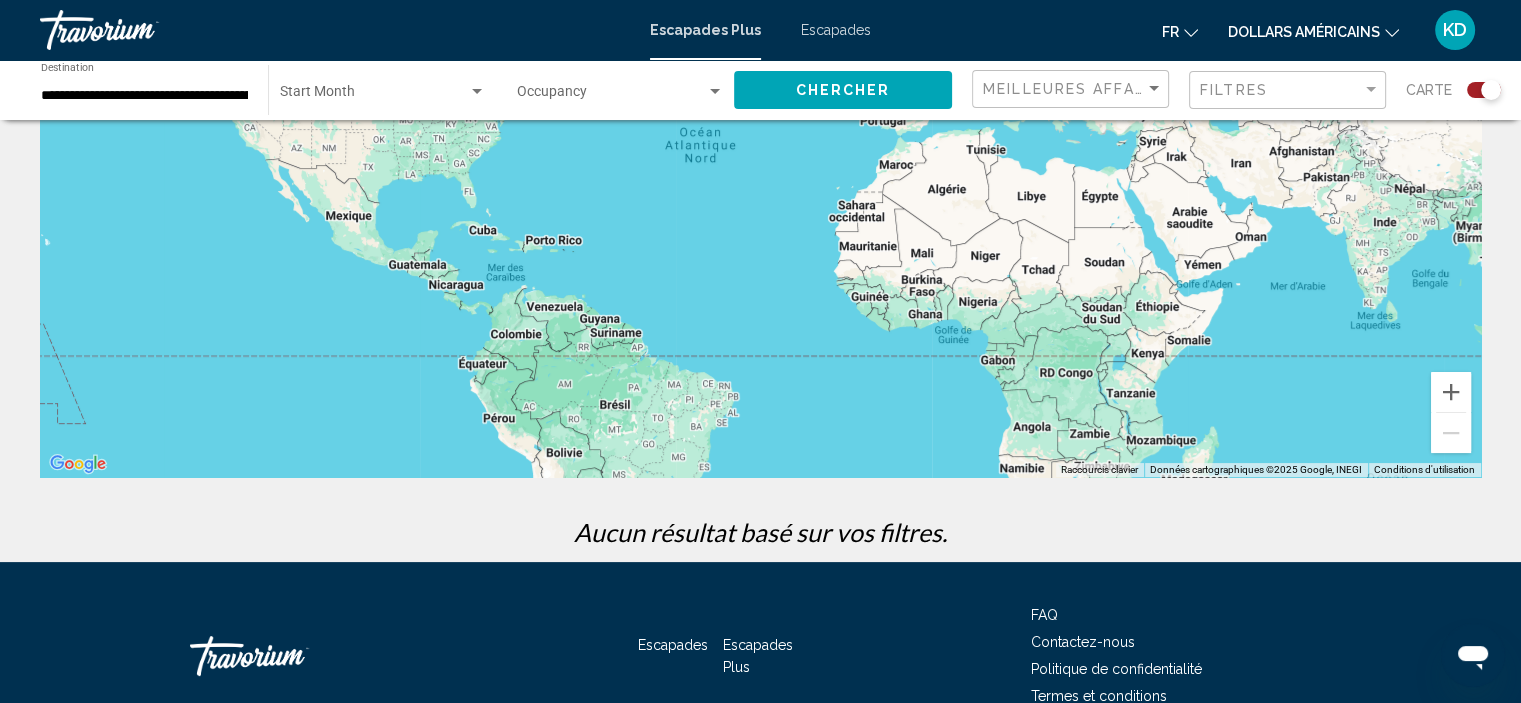 scroll, scrollTop: 0, scrollLeft: 0, axis: both 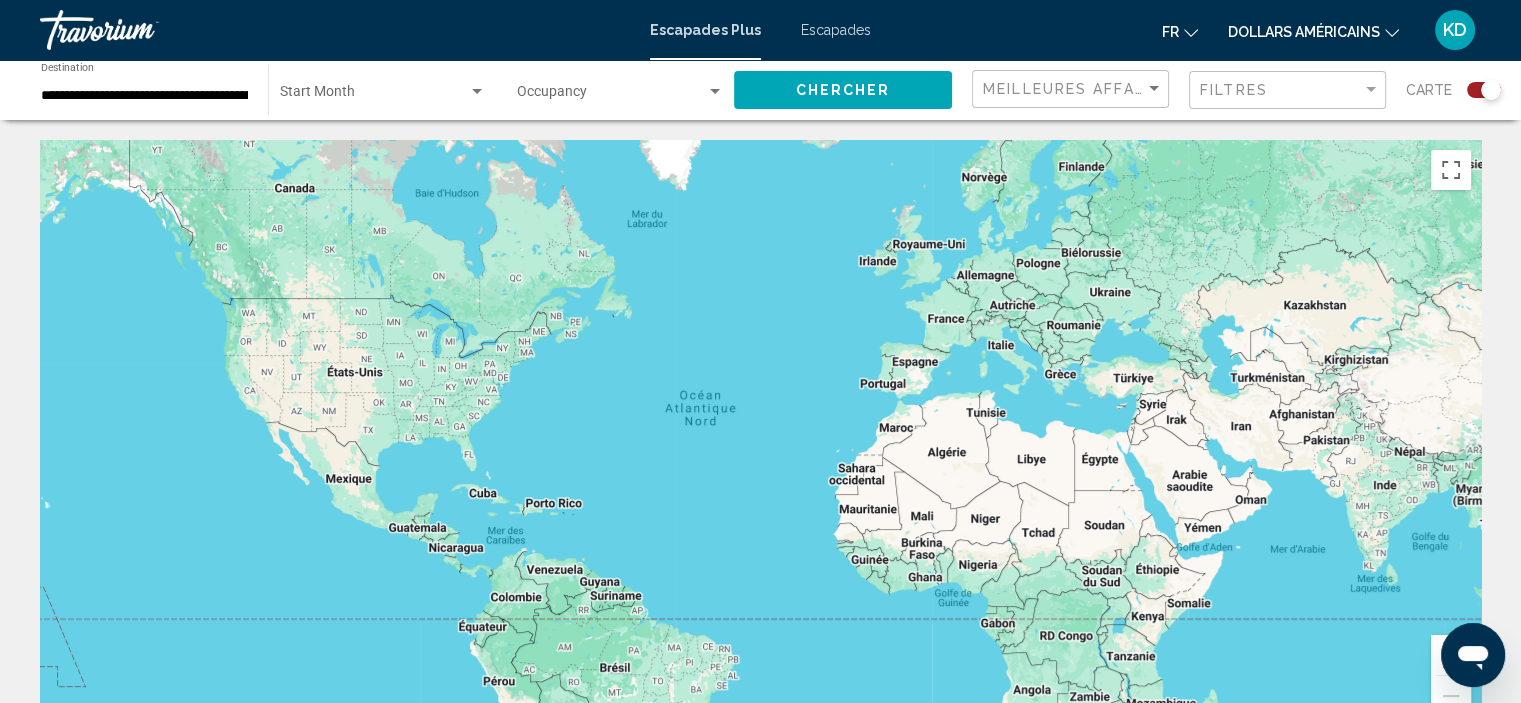 click on "Chercher" 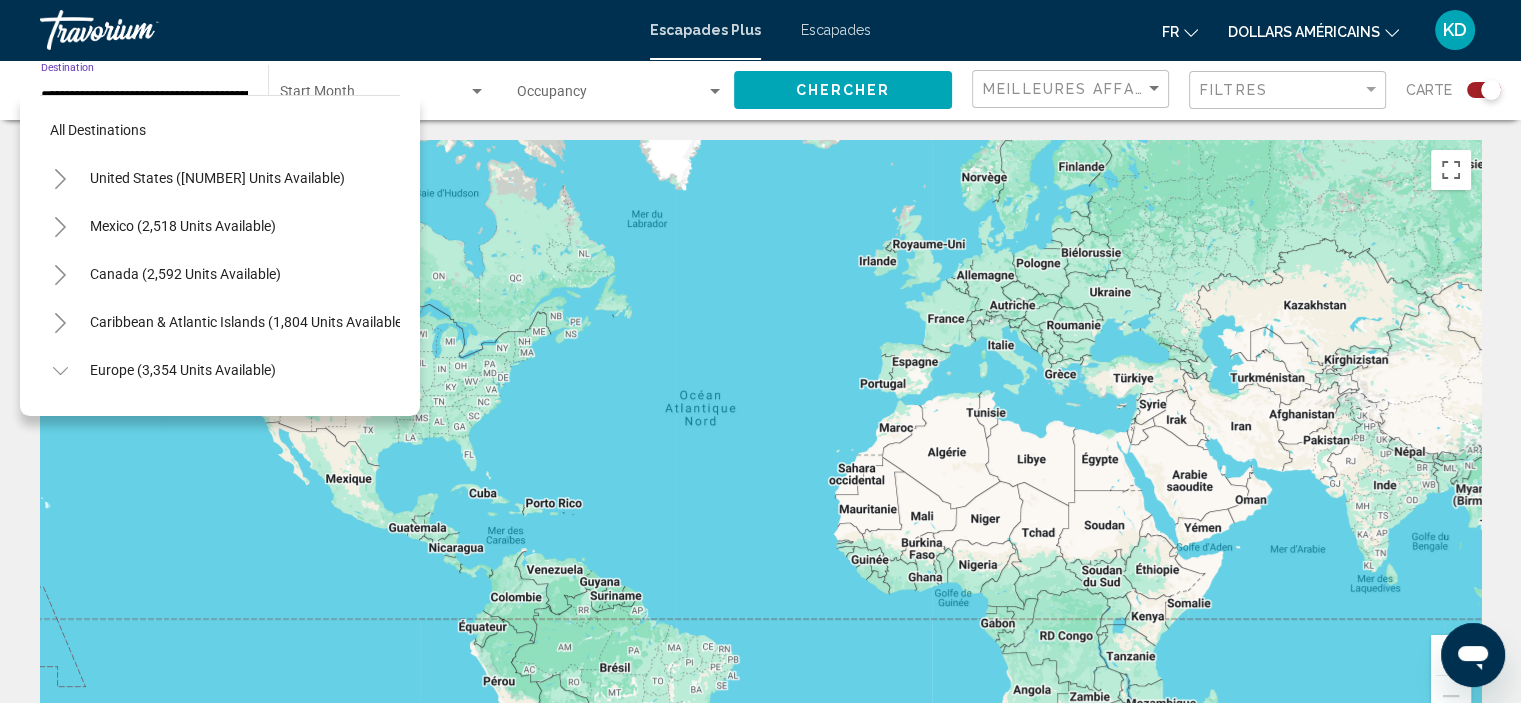 scroll, scrollTop: 0, scrollLeft: 52, axis: horizontal 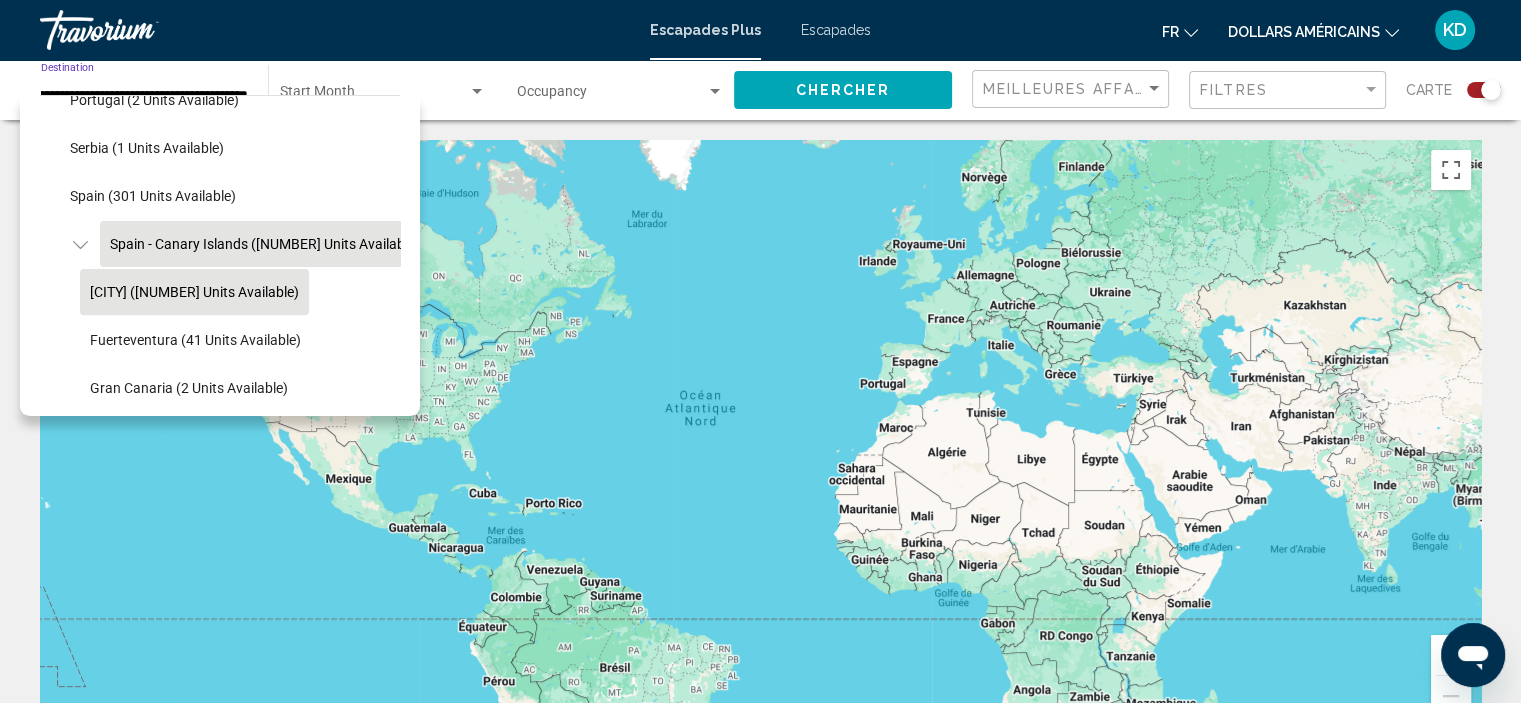 click on "Tenerife (79 units available)" 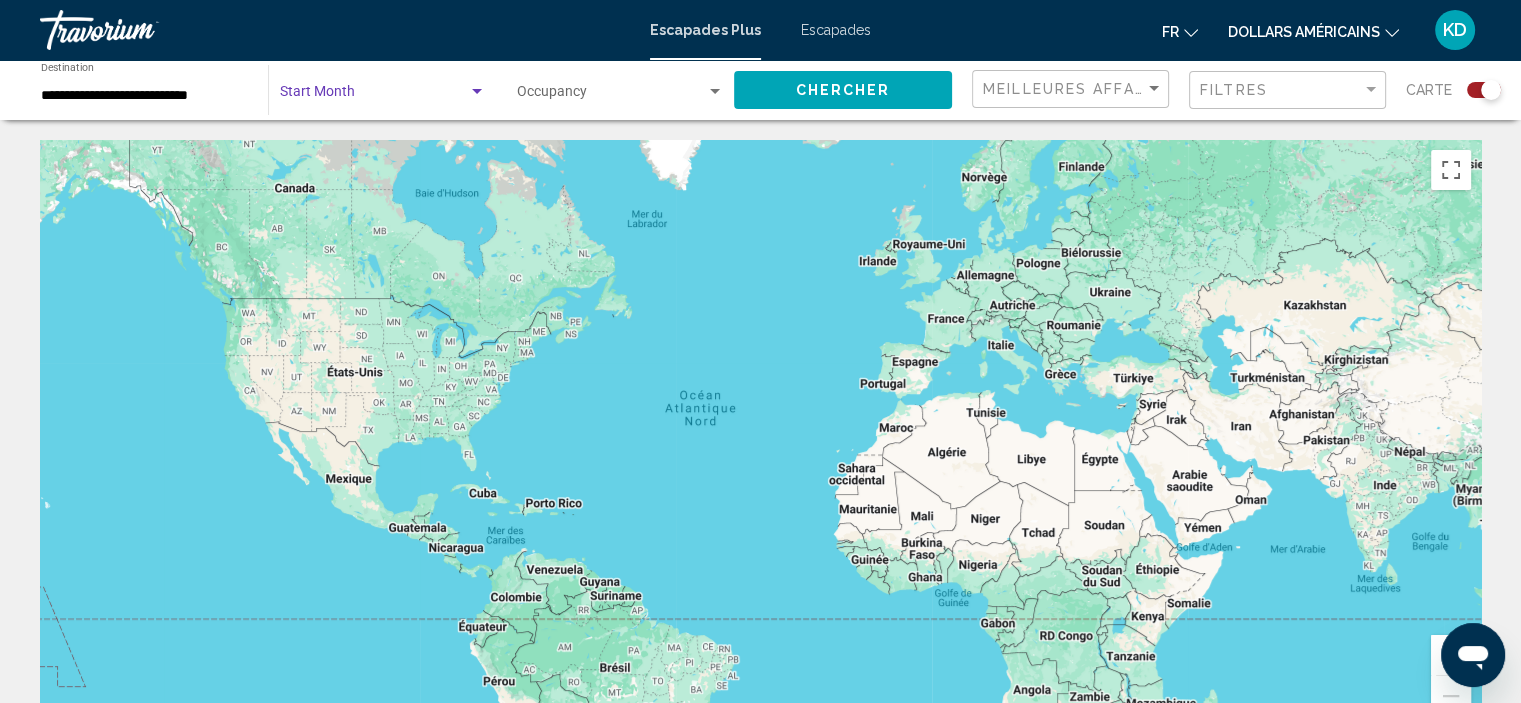 click at bounding box center [477, 92] 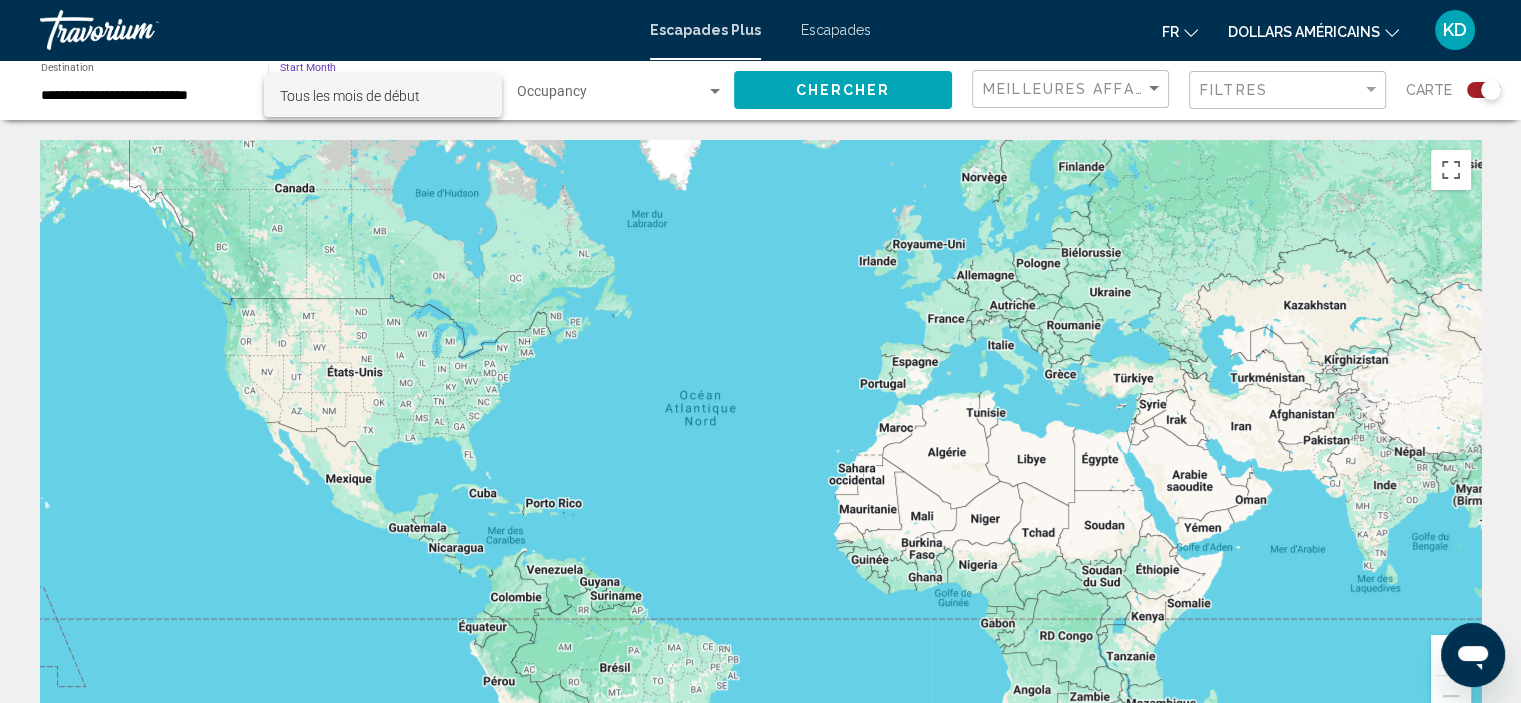 click at bounding box center [760, 351] 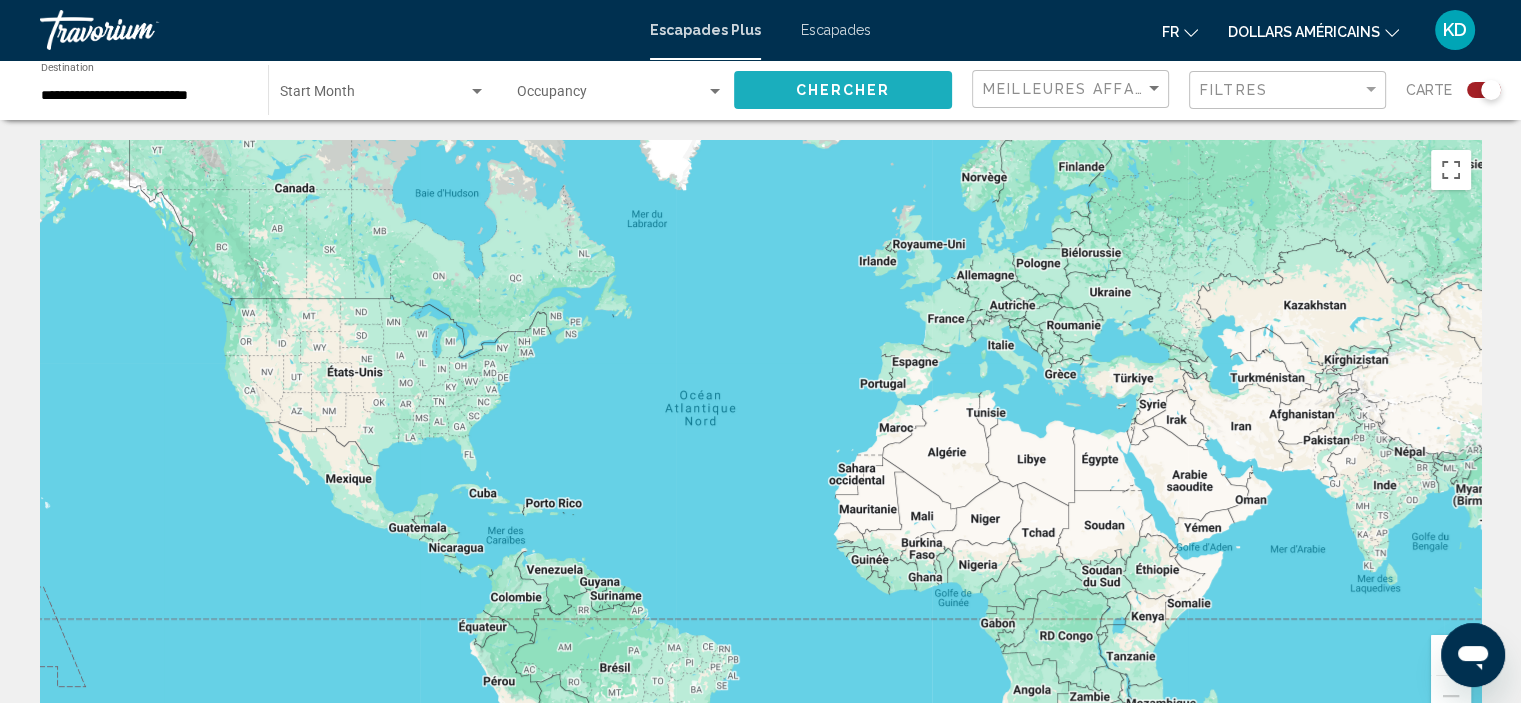 click on "Chercher" 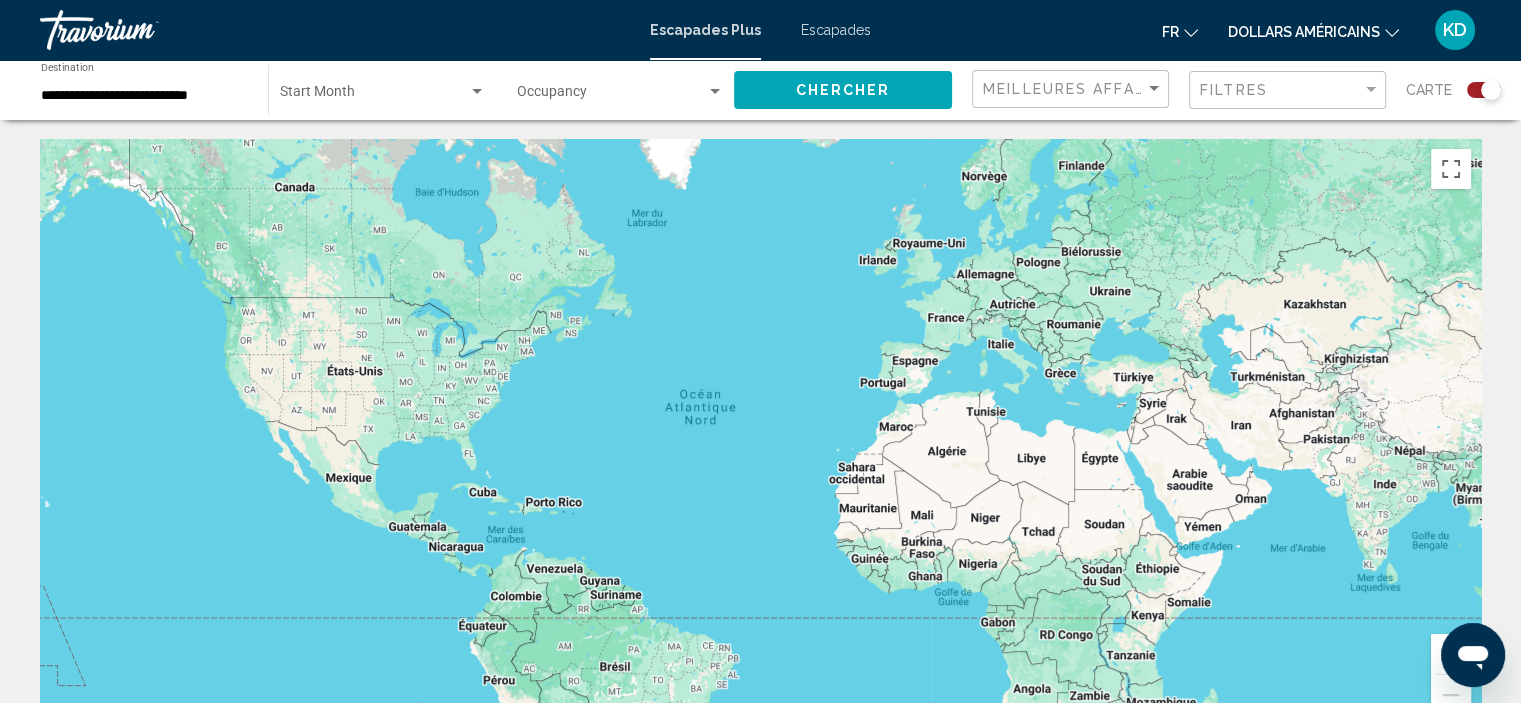 scroll, scrollTop: 0, scrollLeft: 0, axis: both 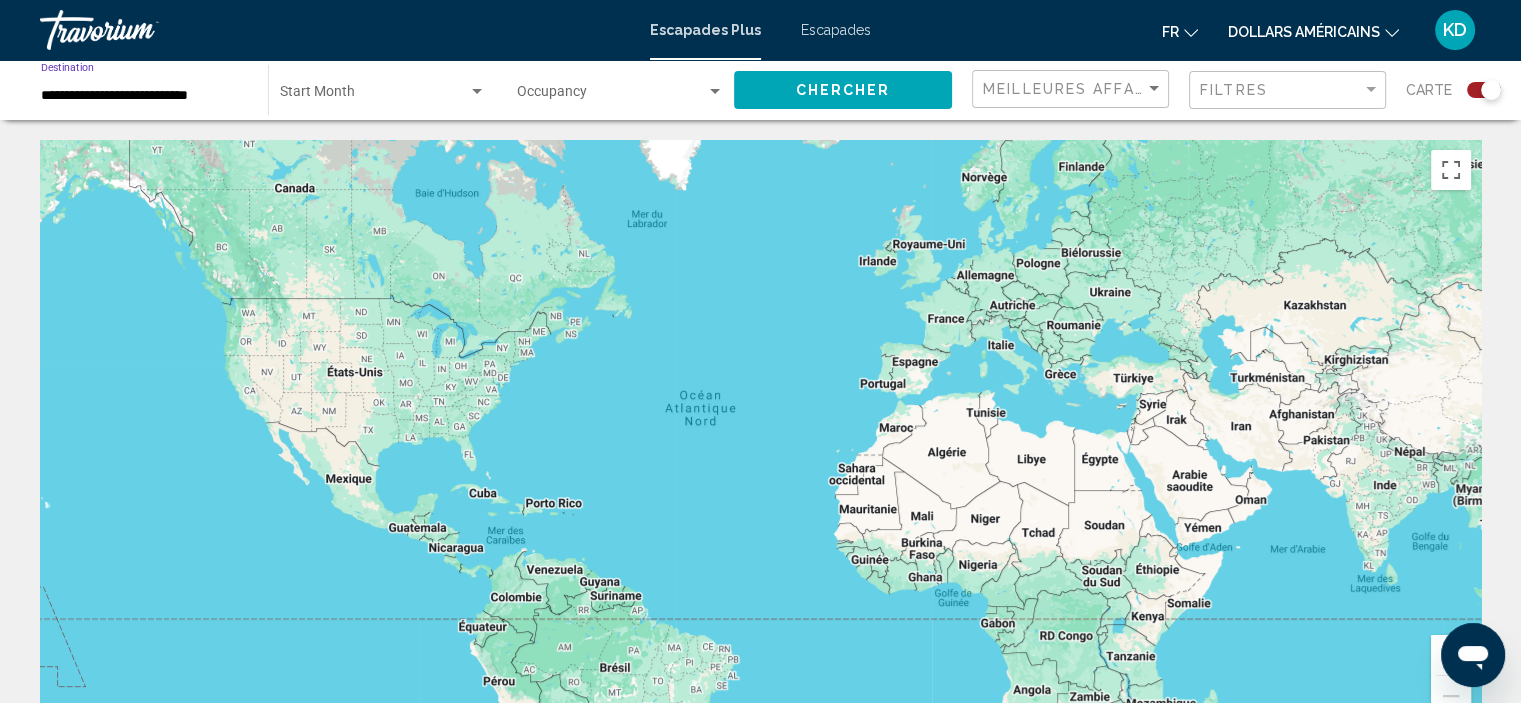 drag, startPoint x: 176, startPoint y: 92, endPoint x: 31, endPoint y: 89, distance: 145.03104 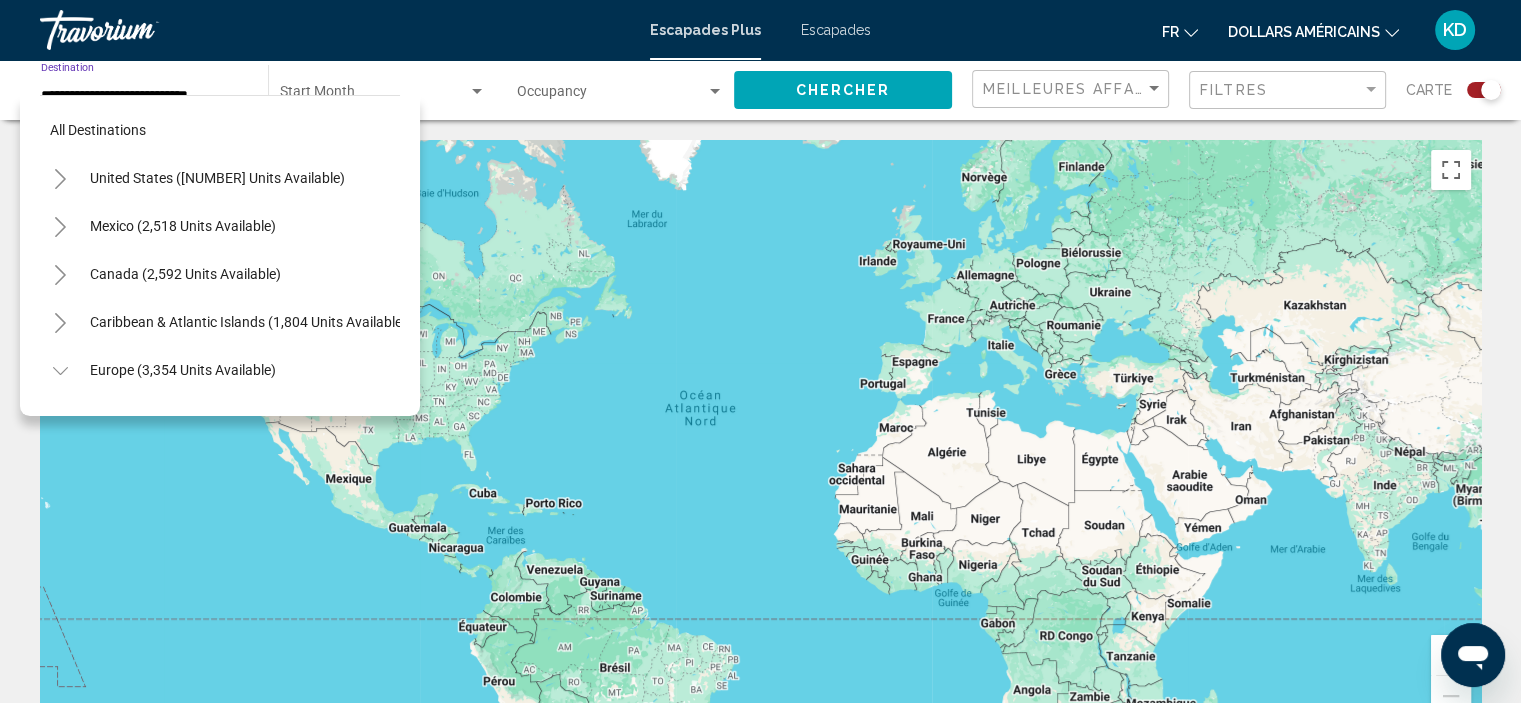 scroll, scrollTop: 798, scrollLeft: 0, axis: vertical 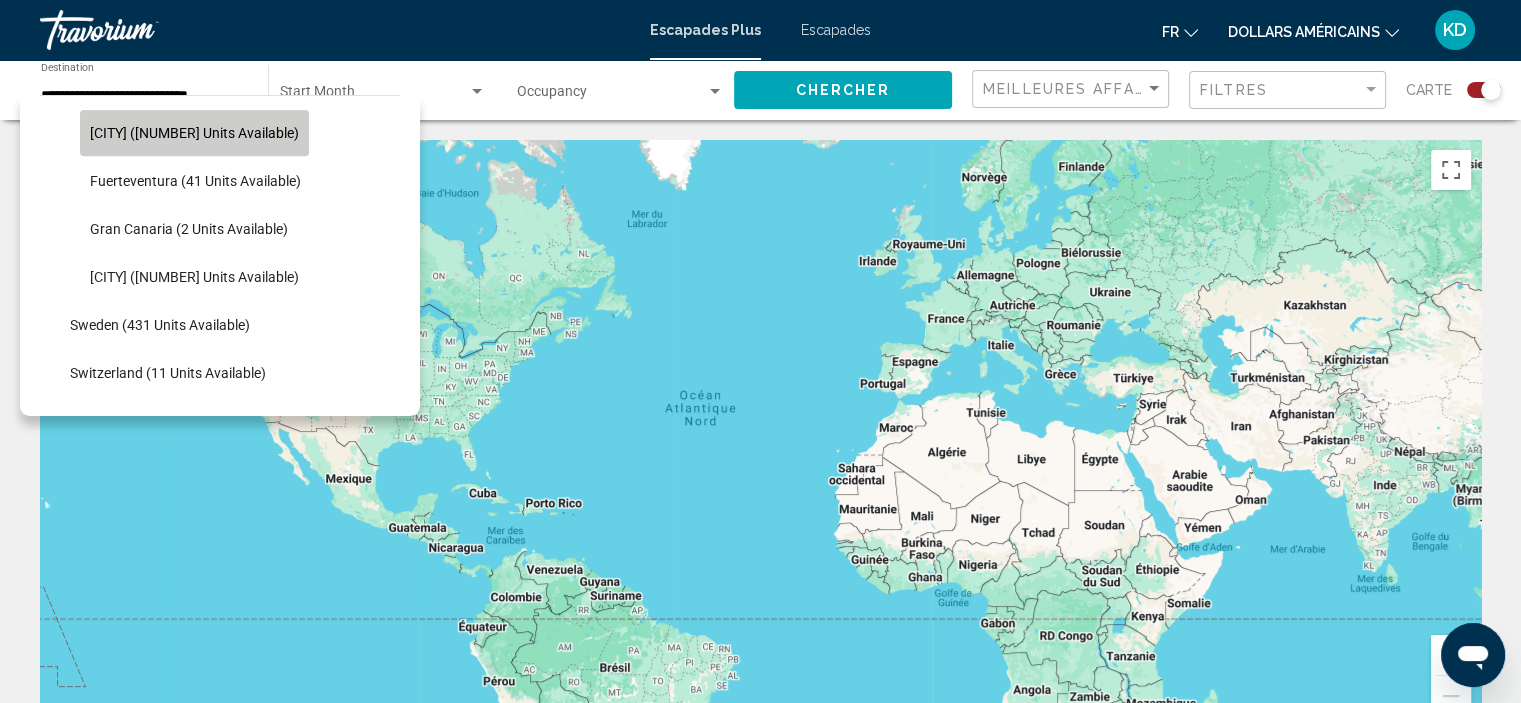 click on "Tenerife (79 units available)" 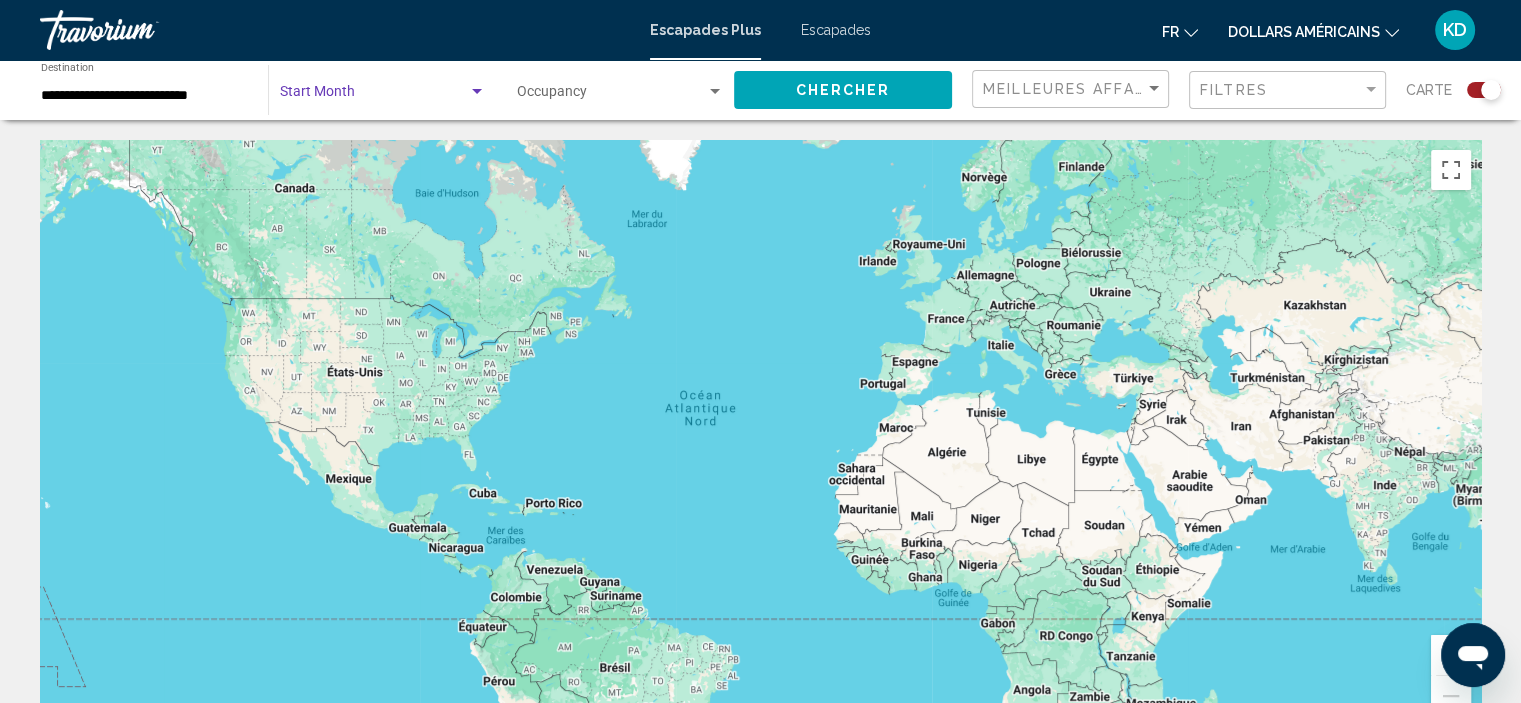 click at bounding box center [477, 91] 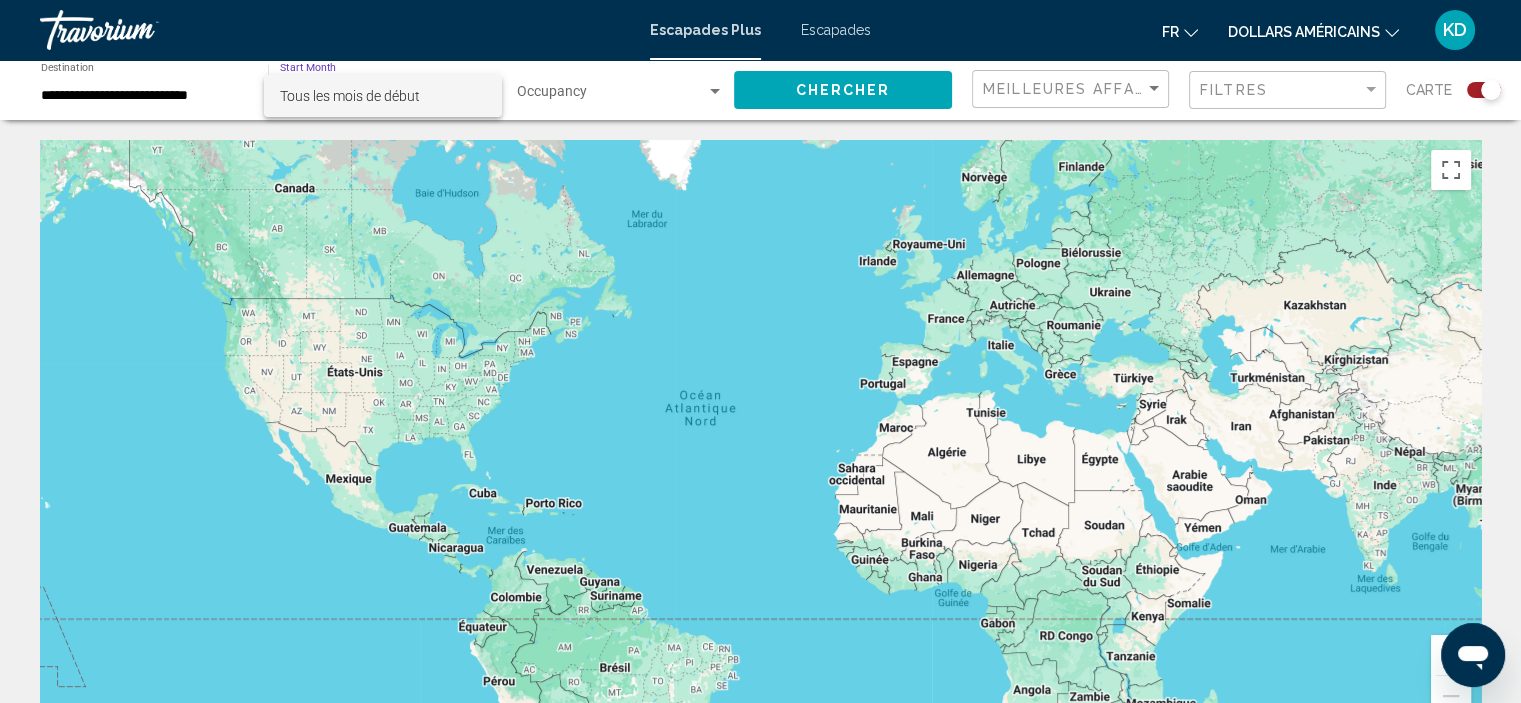 click on "Tous les mois de début" at bounding box center (350, 96) 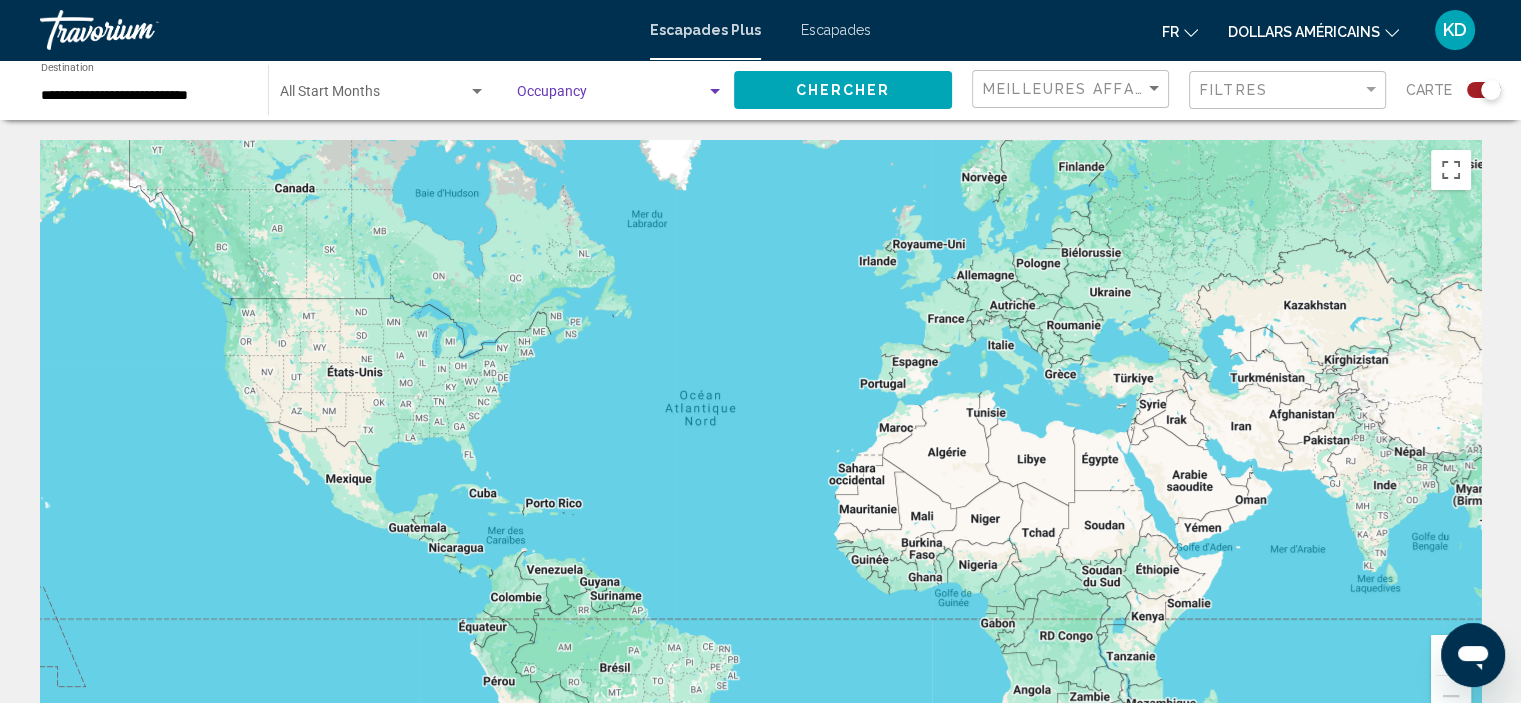 click at bounding box center [715, 92] 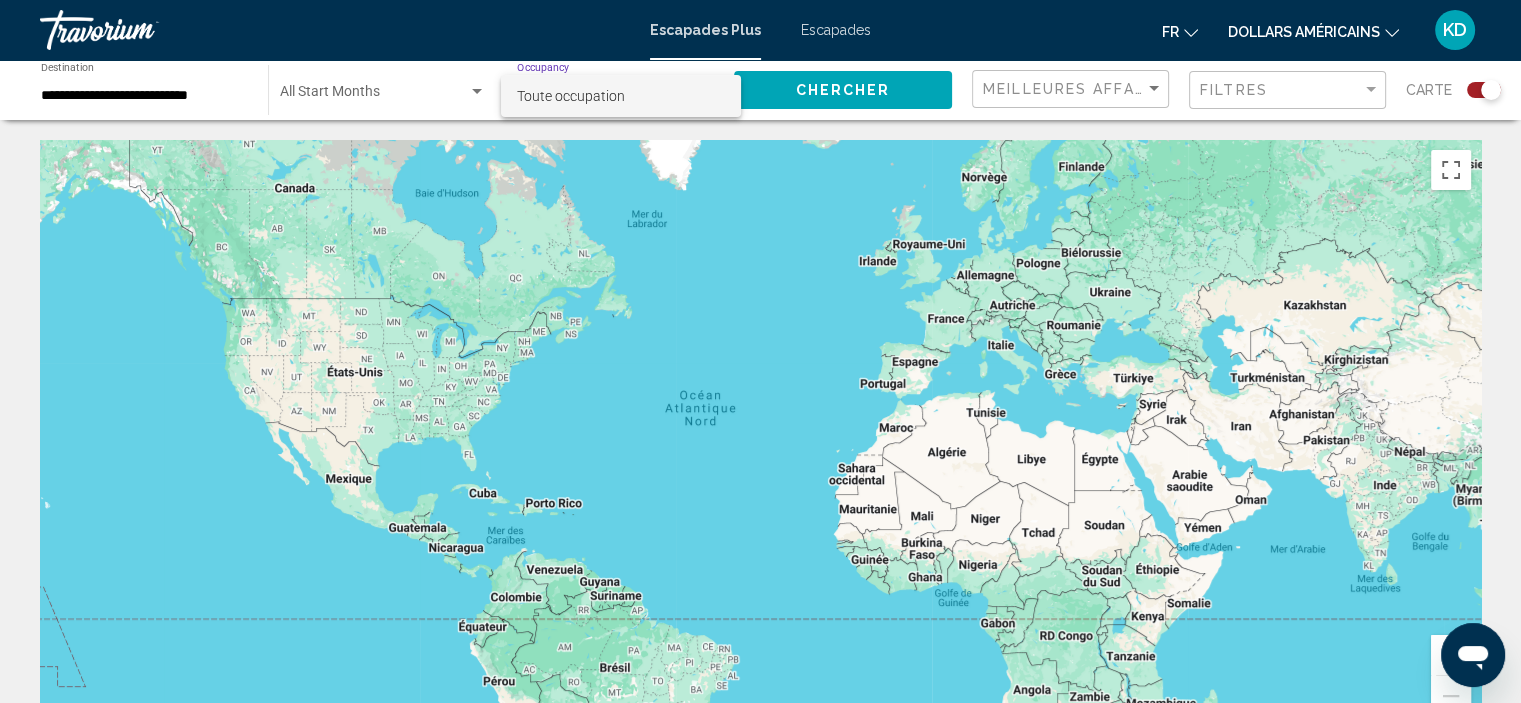 click at bounding box center [760, 351] 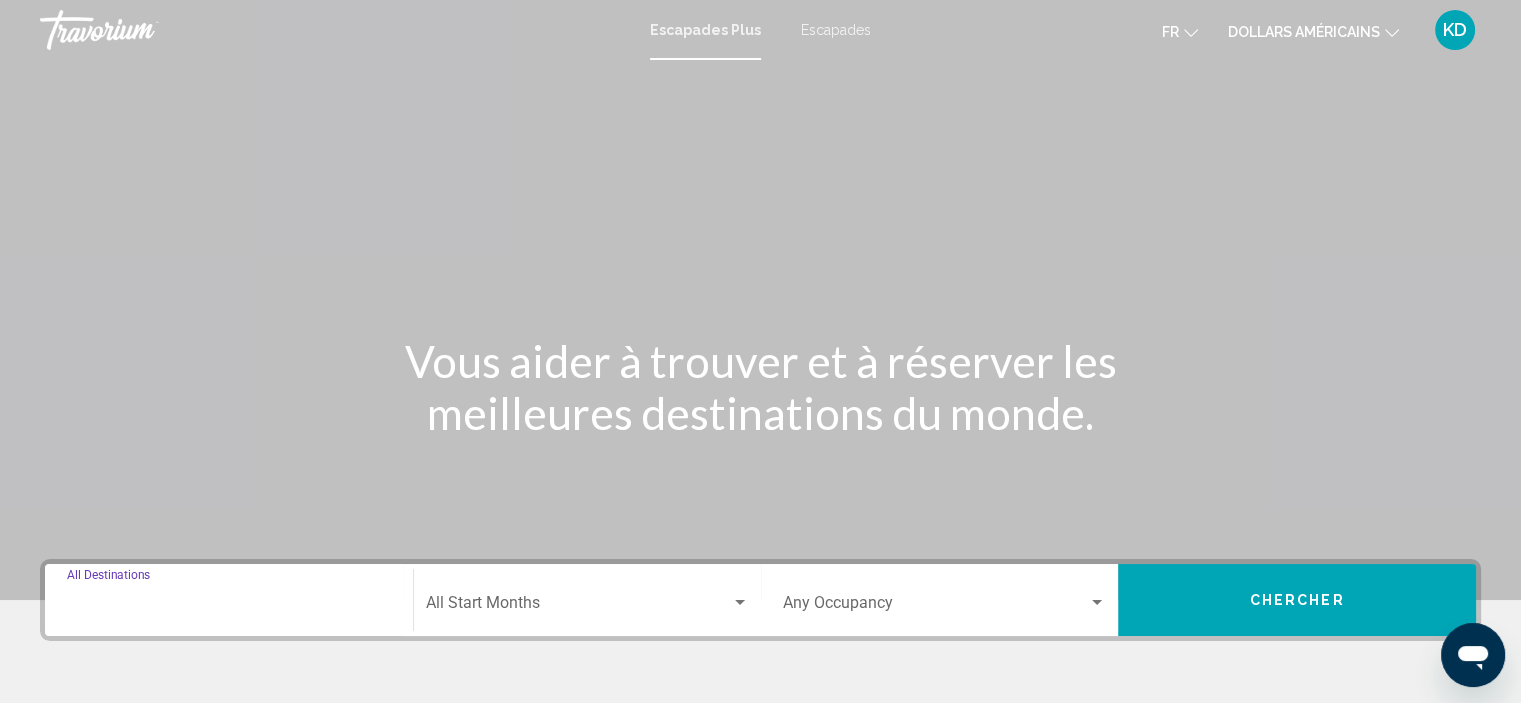 click on "Destination All Destinations" at bounding box center [229, 607] 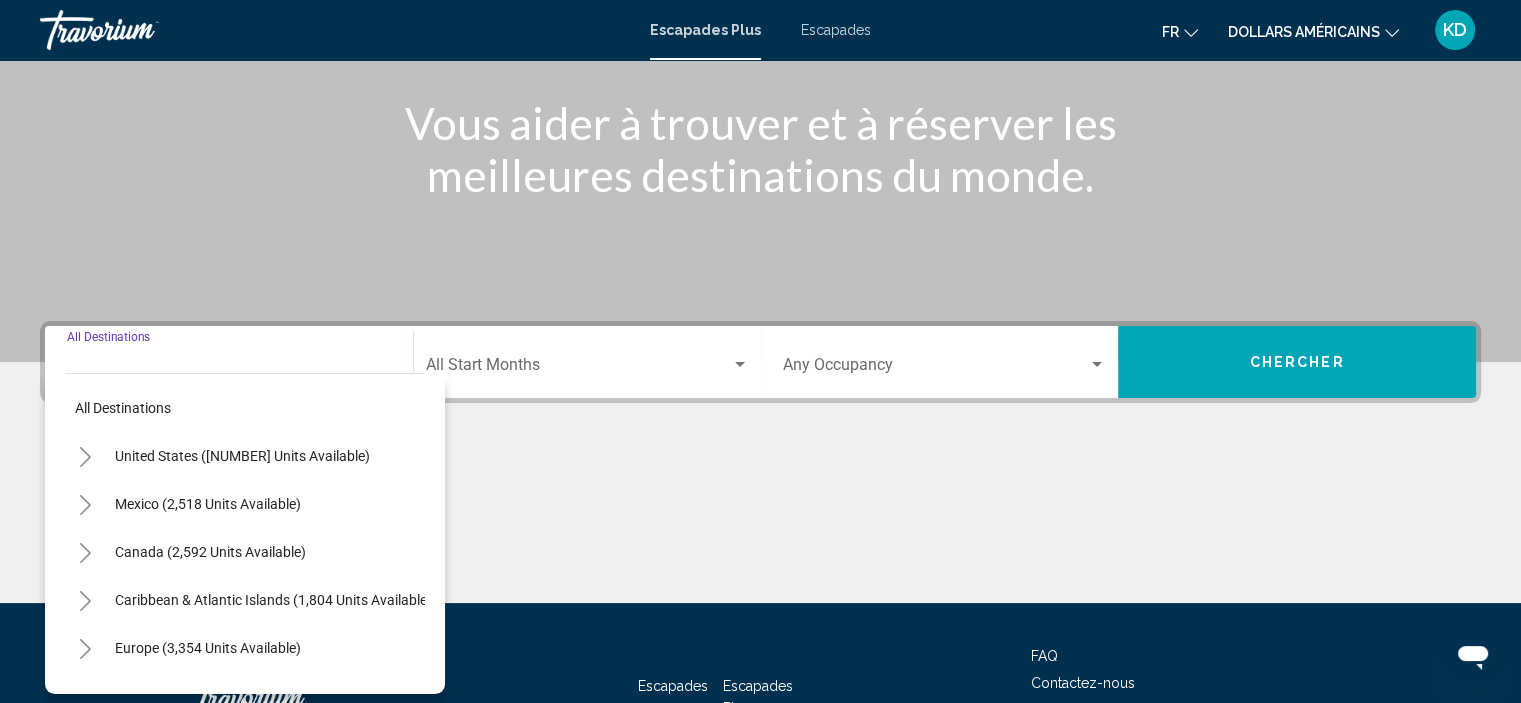 scroll, scrollTop: 382, scrollLeft: 0, axis: vertical 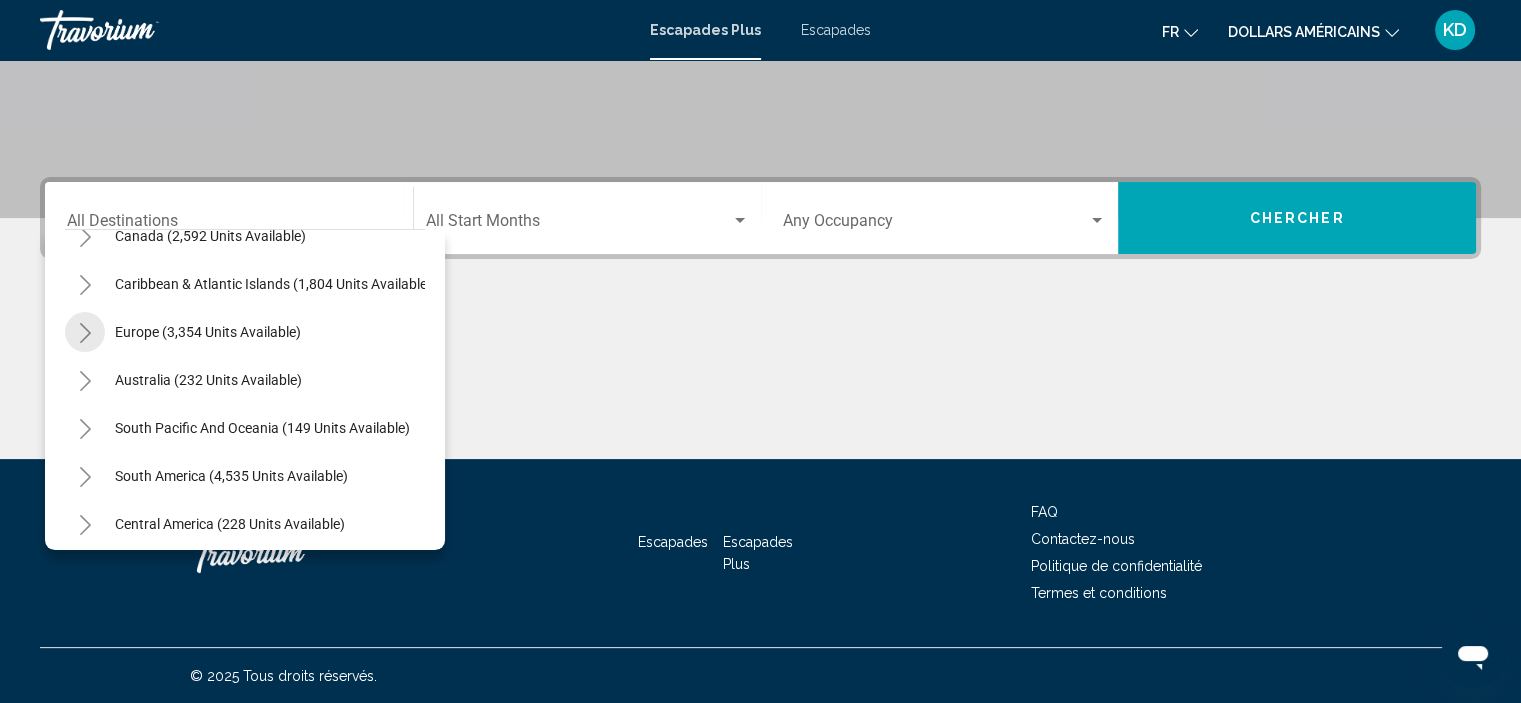 click 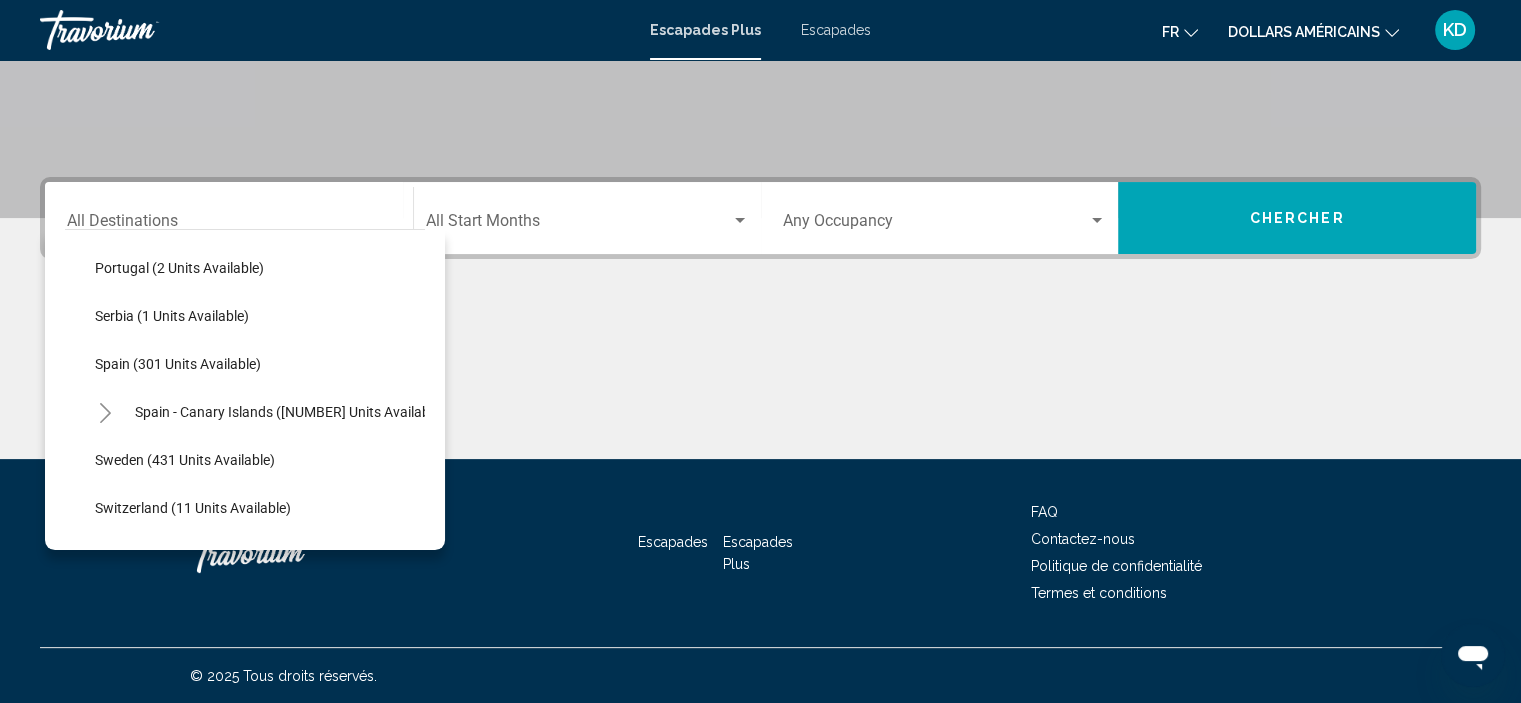 scroll, scrollTop: 753, scrollLeft: 0, axis: vertical 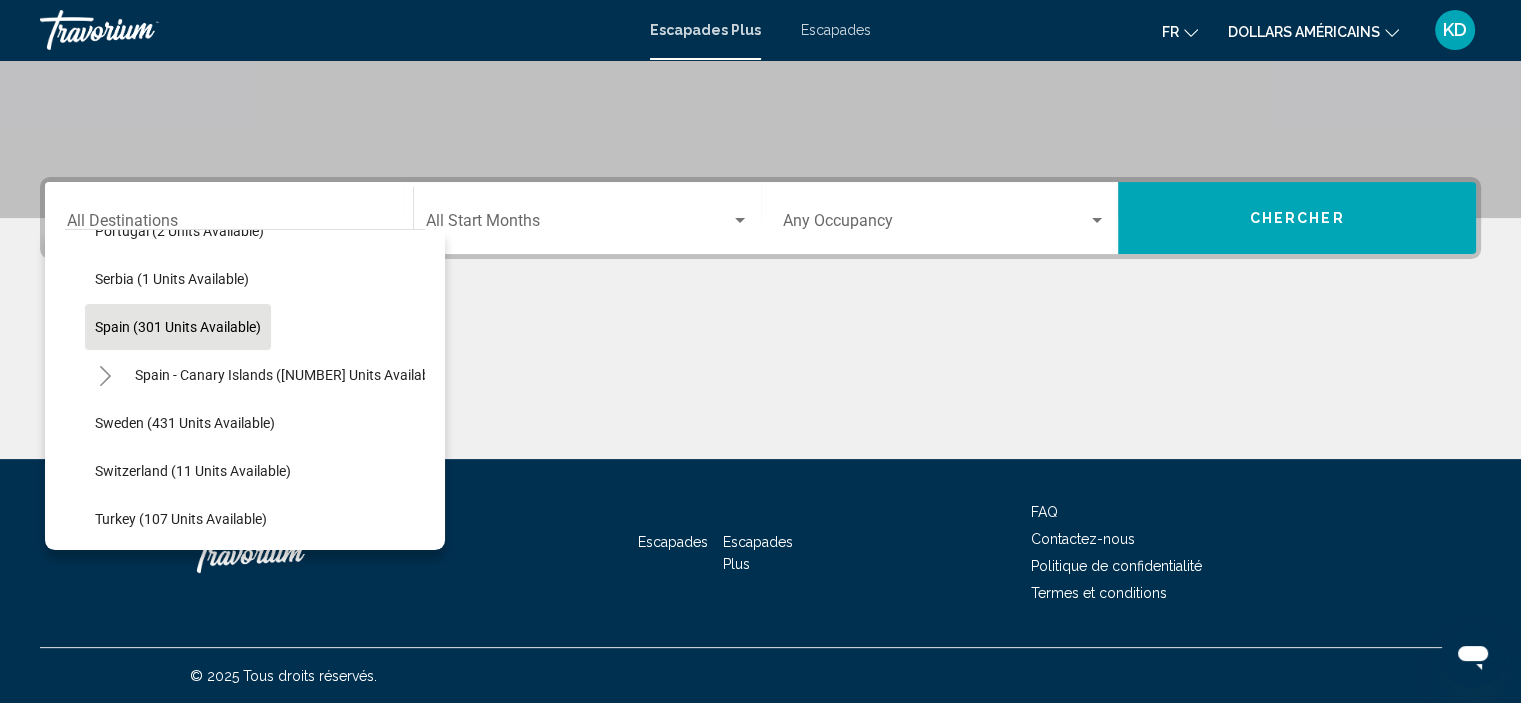 click on "Spain (301 units available)" 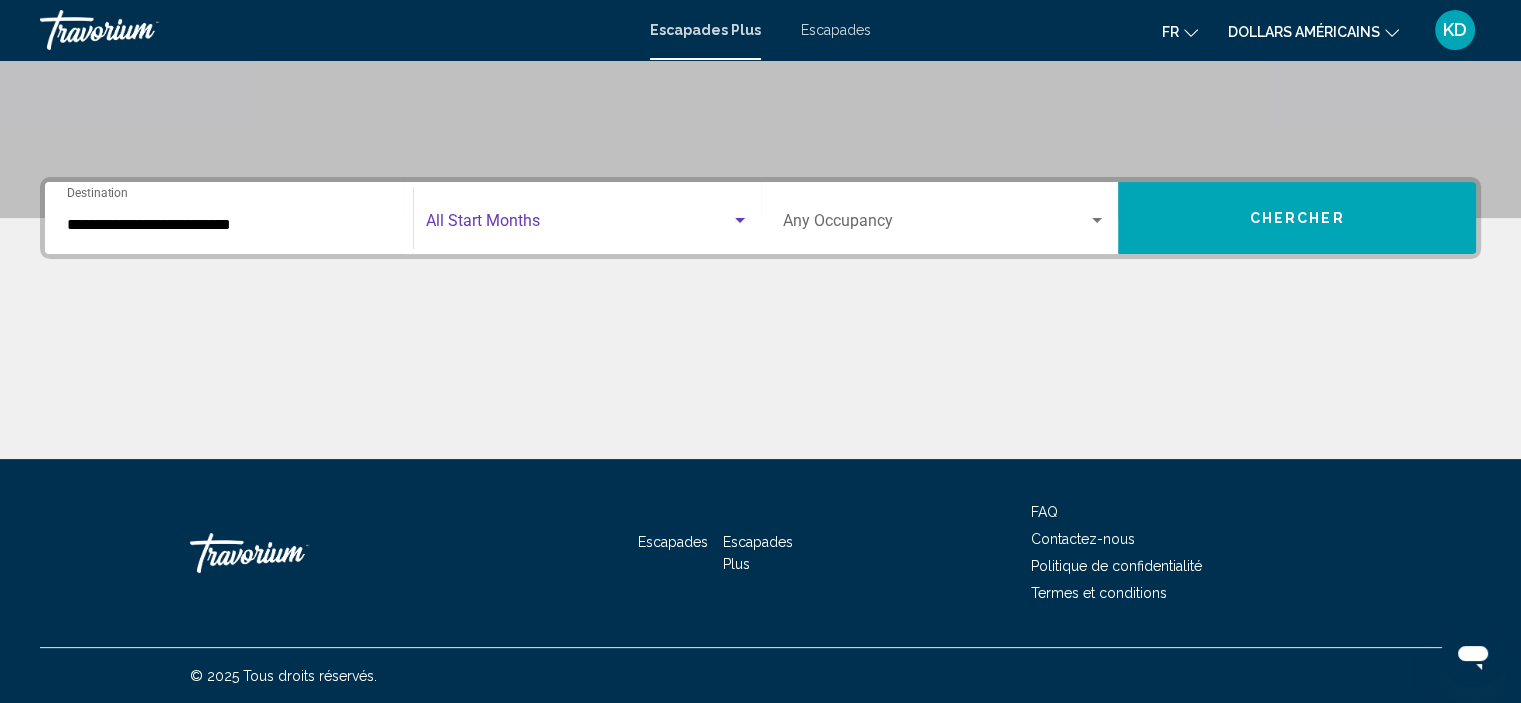 click at bounding box center (740, 220) 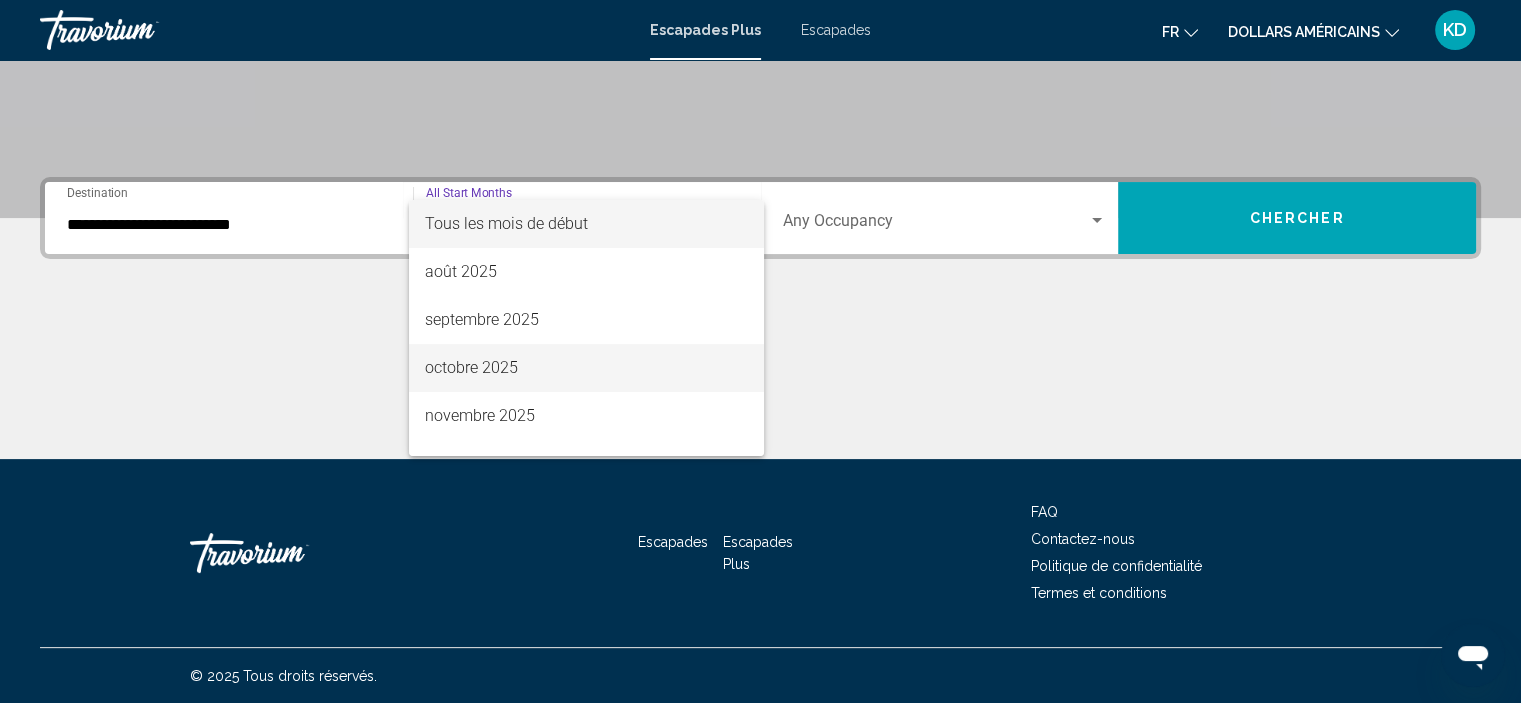 drag, startPoint x: 592, startPoint y: 368, endPoint x: 781, endPoint y: 332, distance: 192.39803 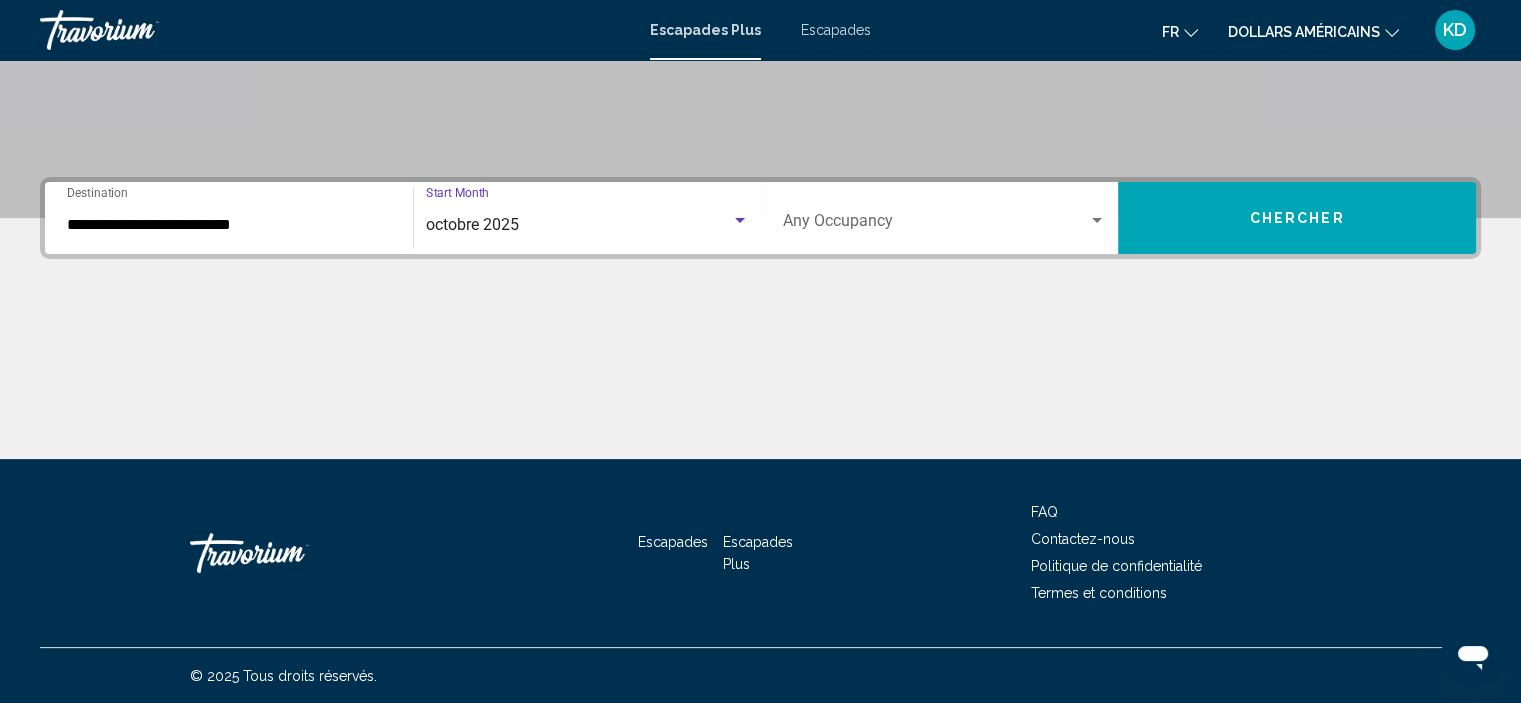 click at bounding box center [1097, 221] 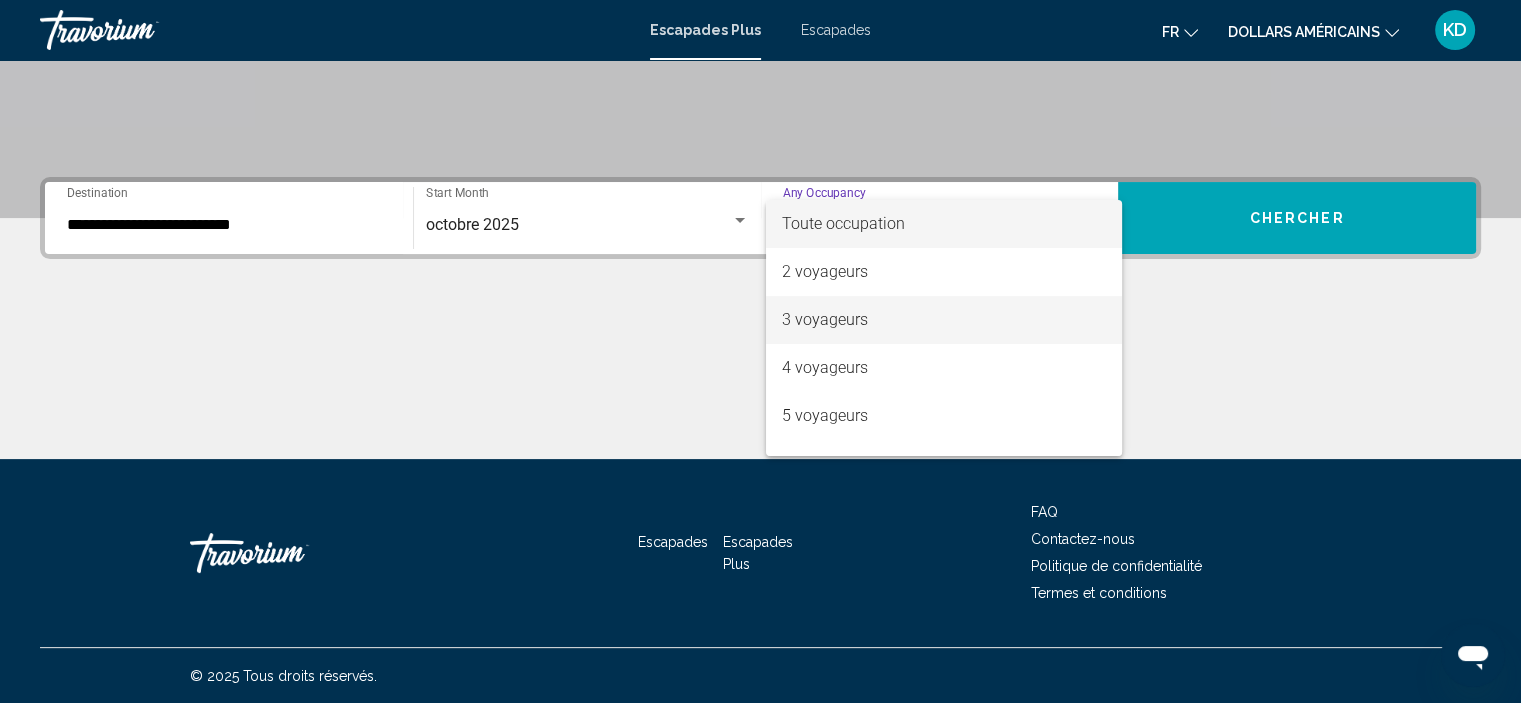 click on "3 voyageurs" at bounding box center (944, 320) 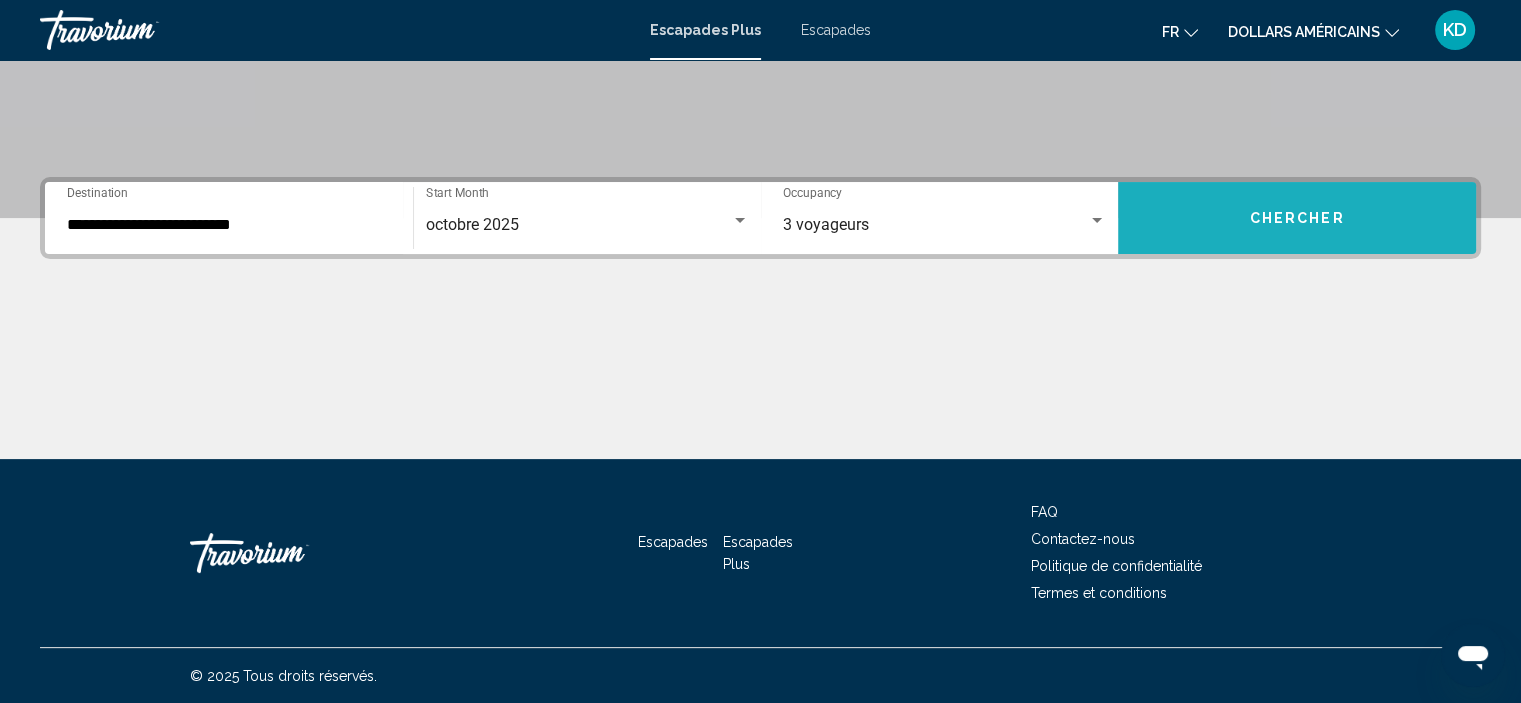 click on "Chercher" at bounding box center (1297, 219) 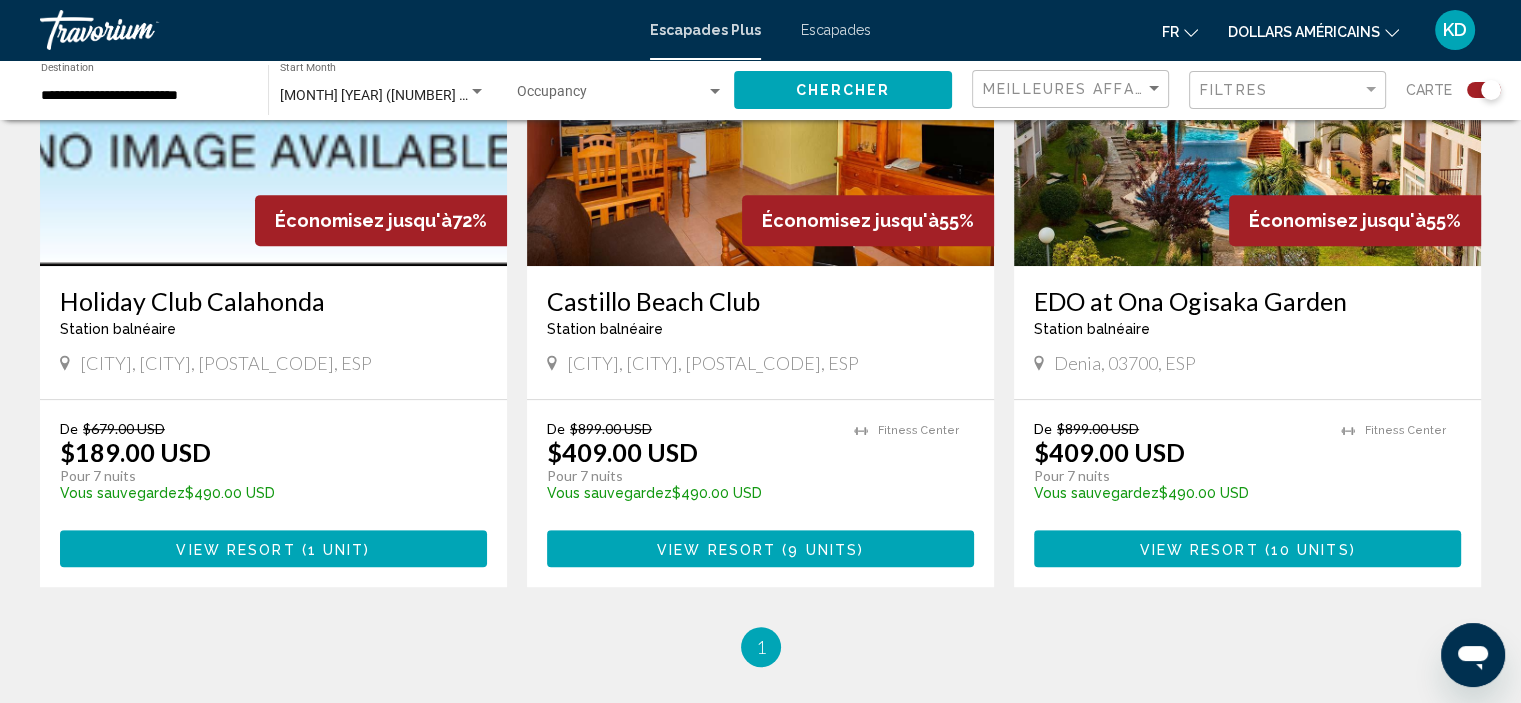 scroll, scrollTop: 932, scrollLeft: 0, axis: vertical 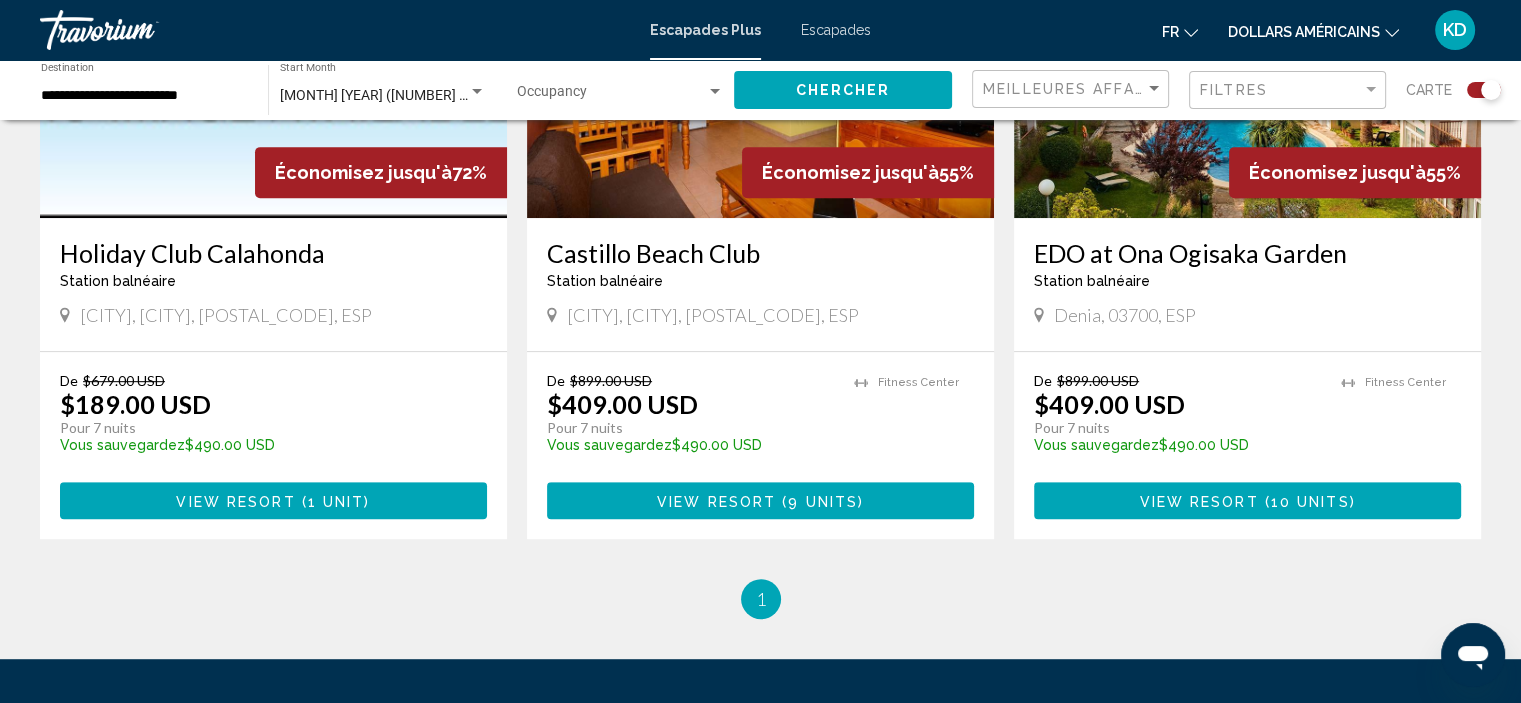 click on "View Resort" at bounding box center (235, 501) 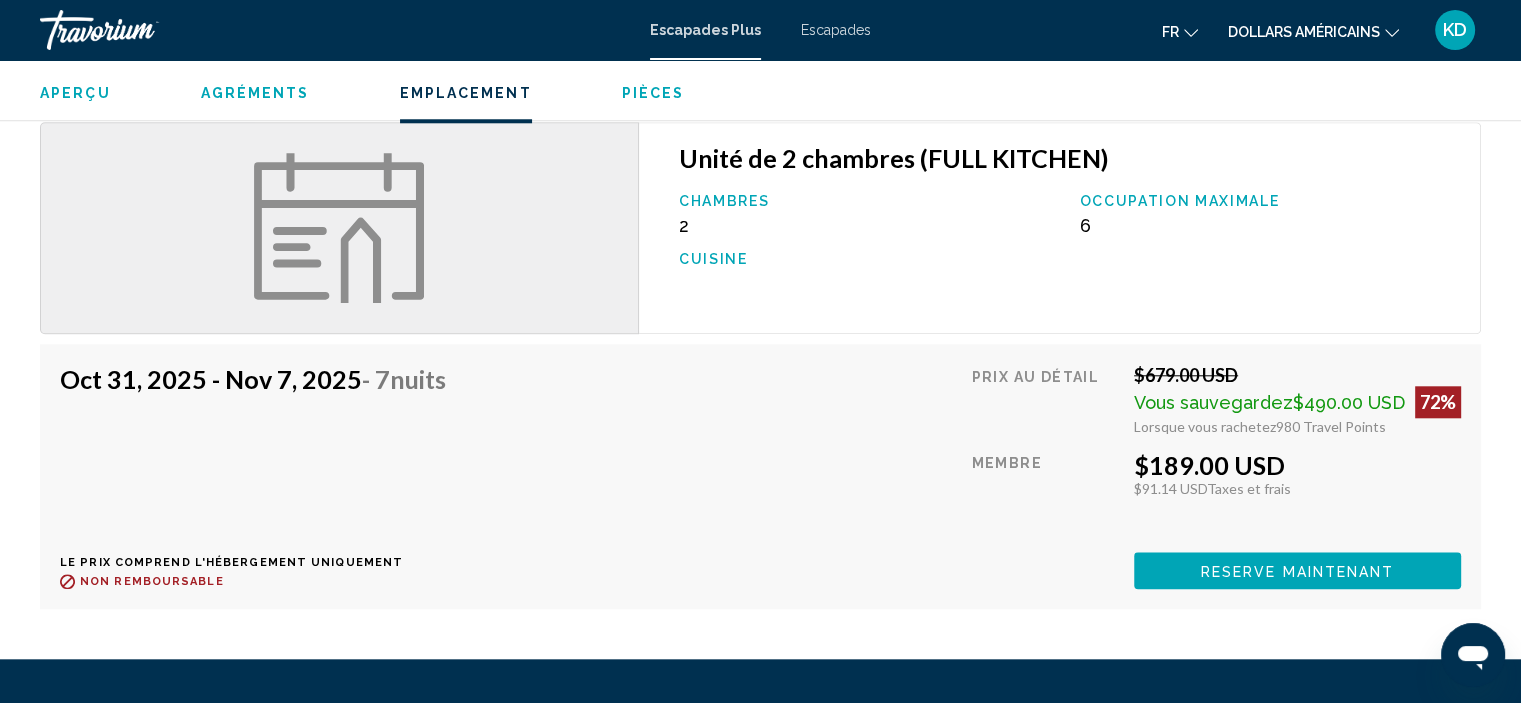 scroll, scrollTop: 2000, scrollLeft: 0, axis: vertical 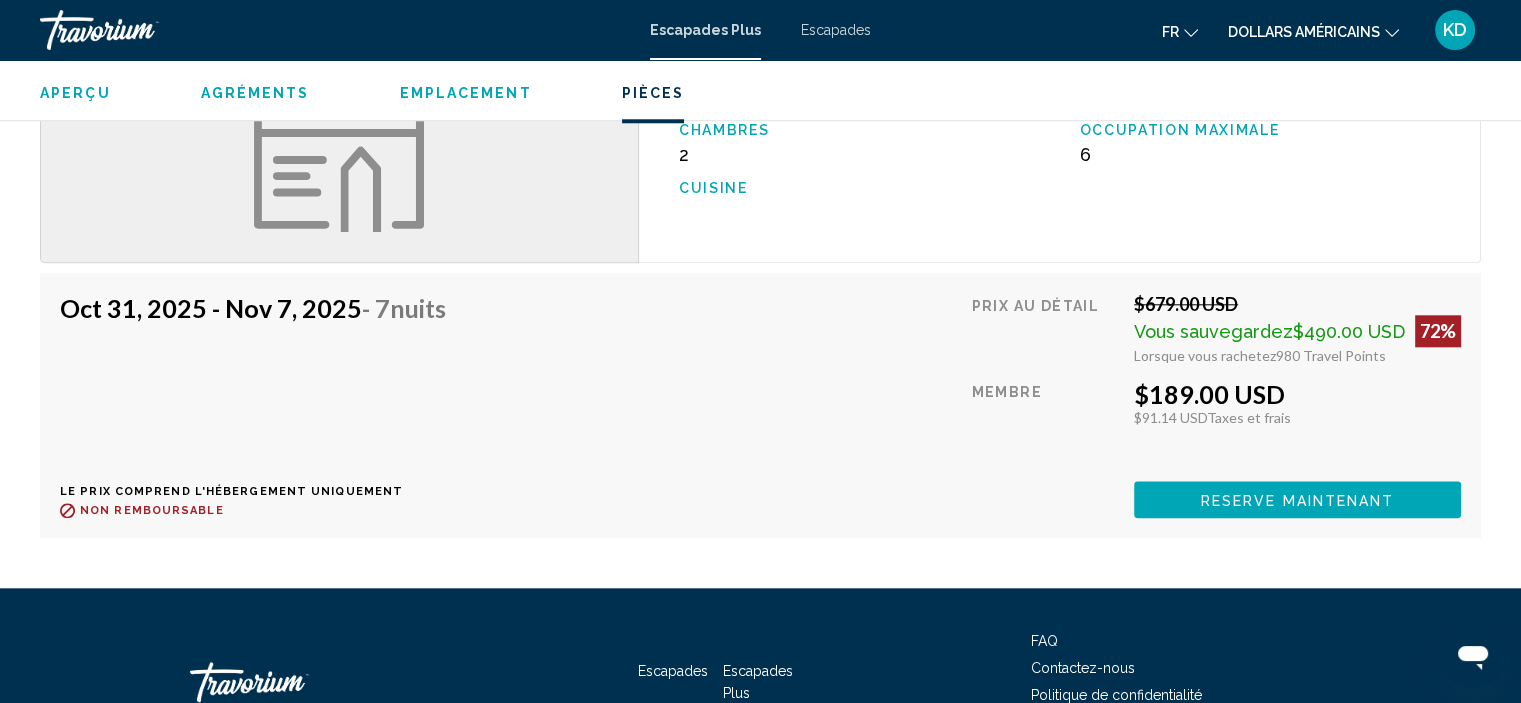 click on "Reserve maintenant" at bounding box center [1298, 500] 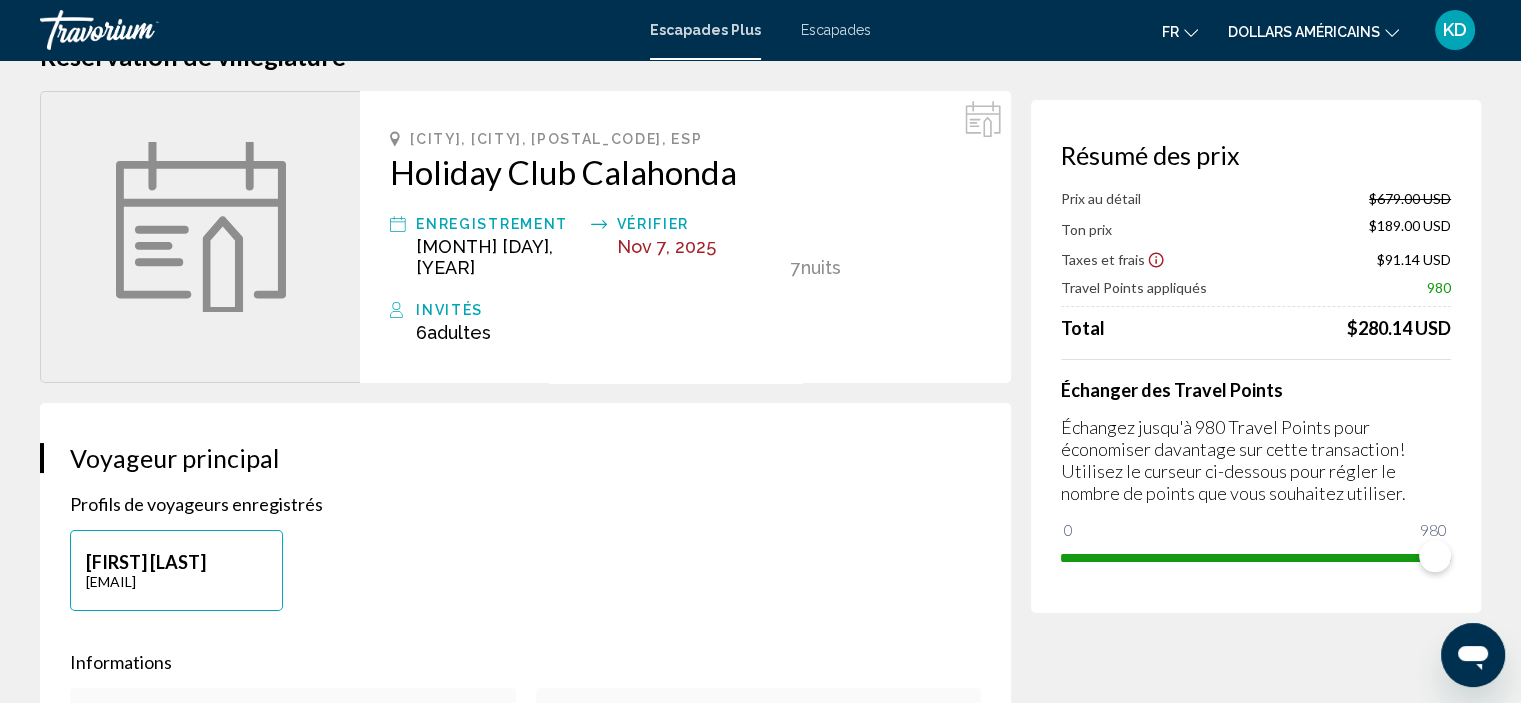 scroll, scrollTop: 200, scrollLeft: 0, axis: vertical 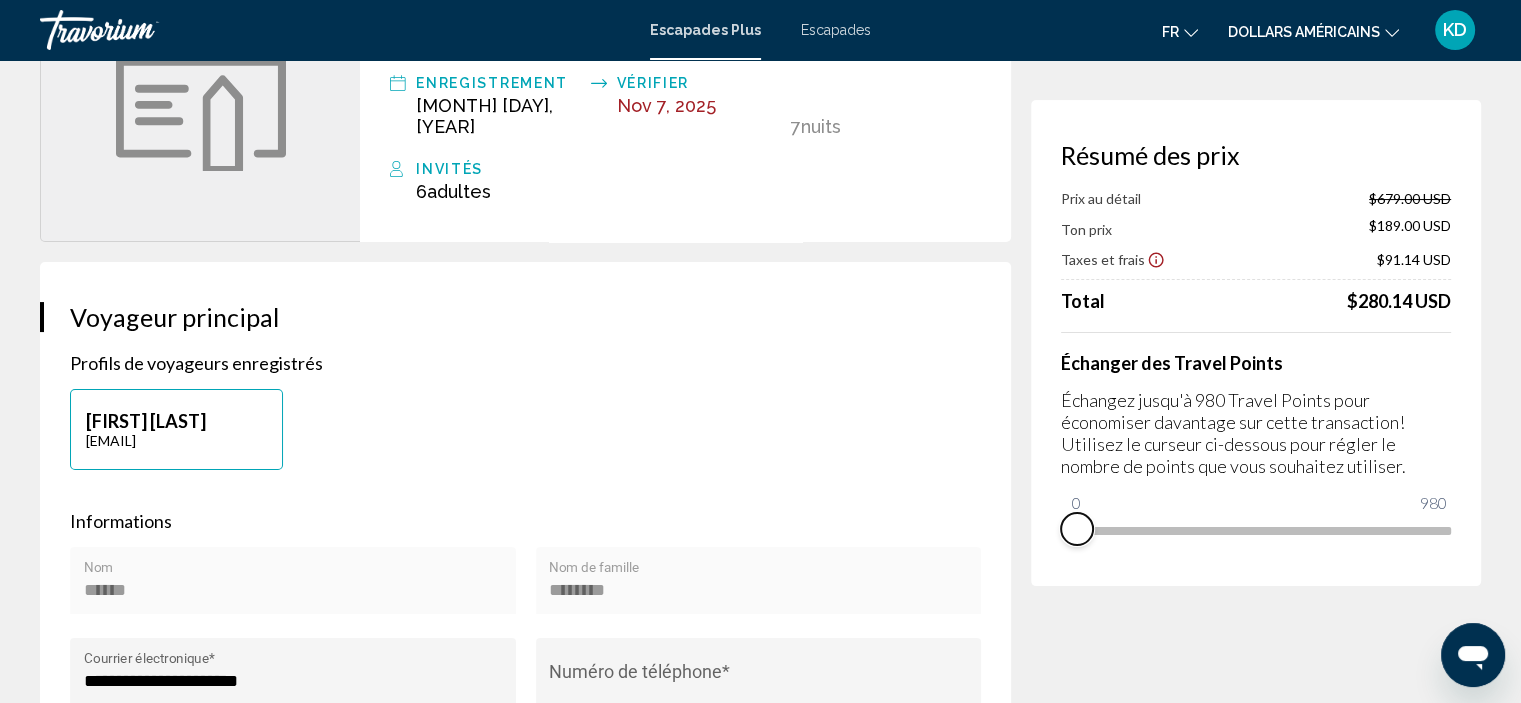 drag, startPoint x: 1412, startPoint y: 543, endPoint x: 945, endPoint y: 453, distance: 475.59332 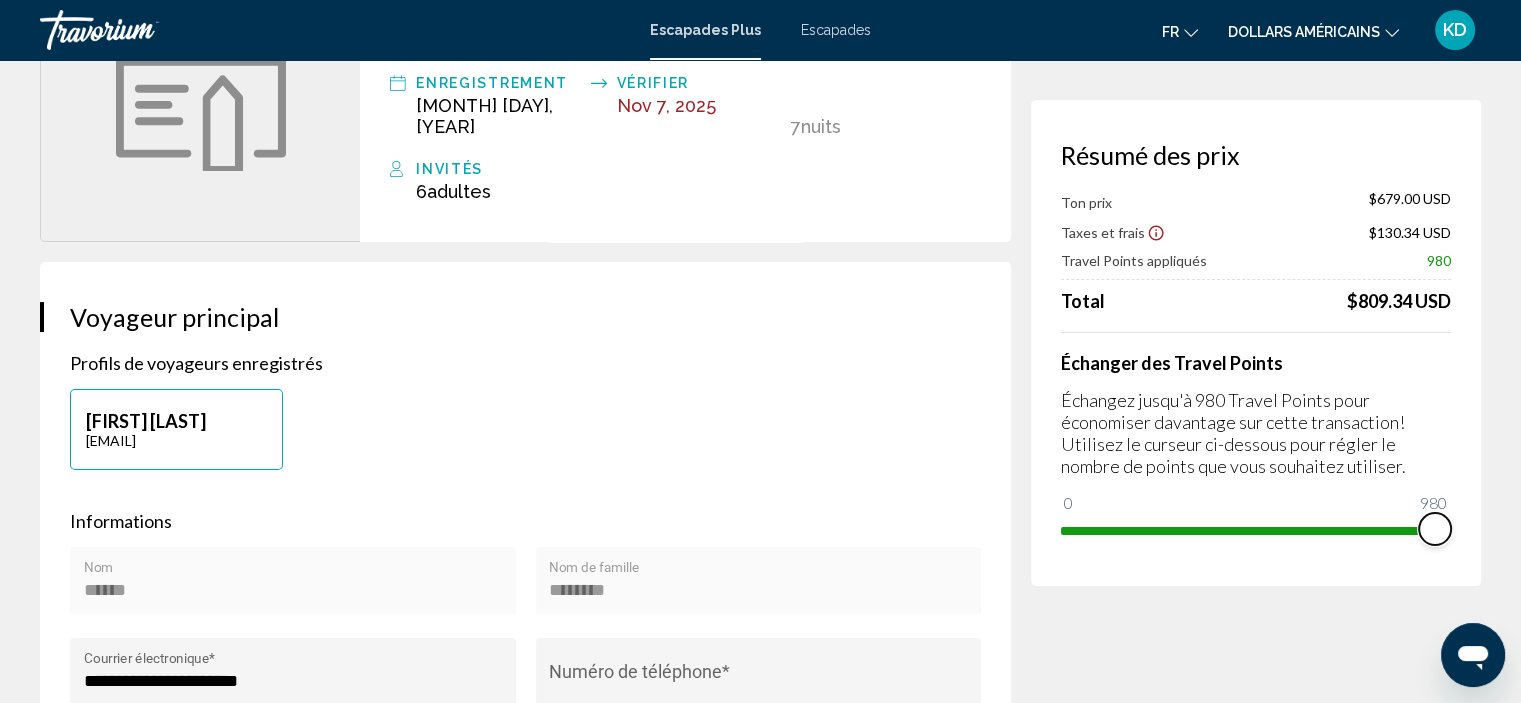 drag, startPoint x: 1083, startPoint y: 503, endPoint x: 1535, endPoint y: 580, distance: 458.51172 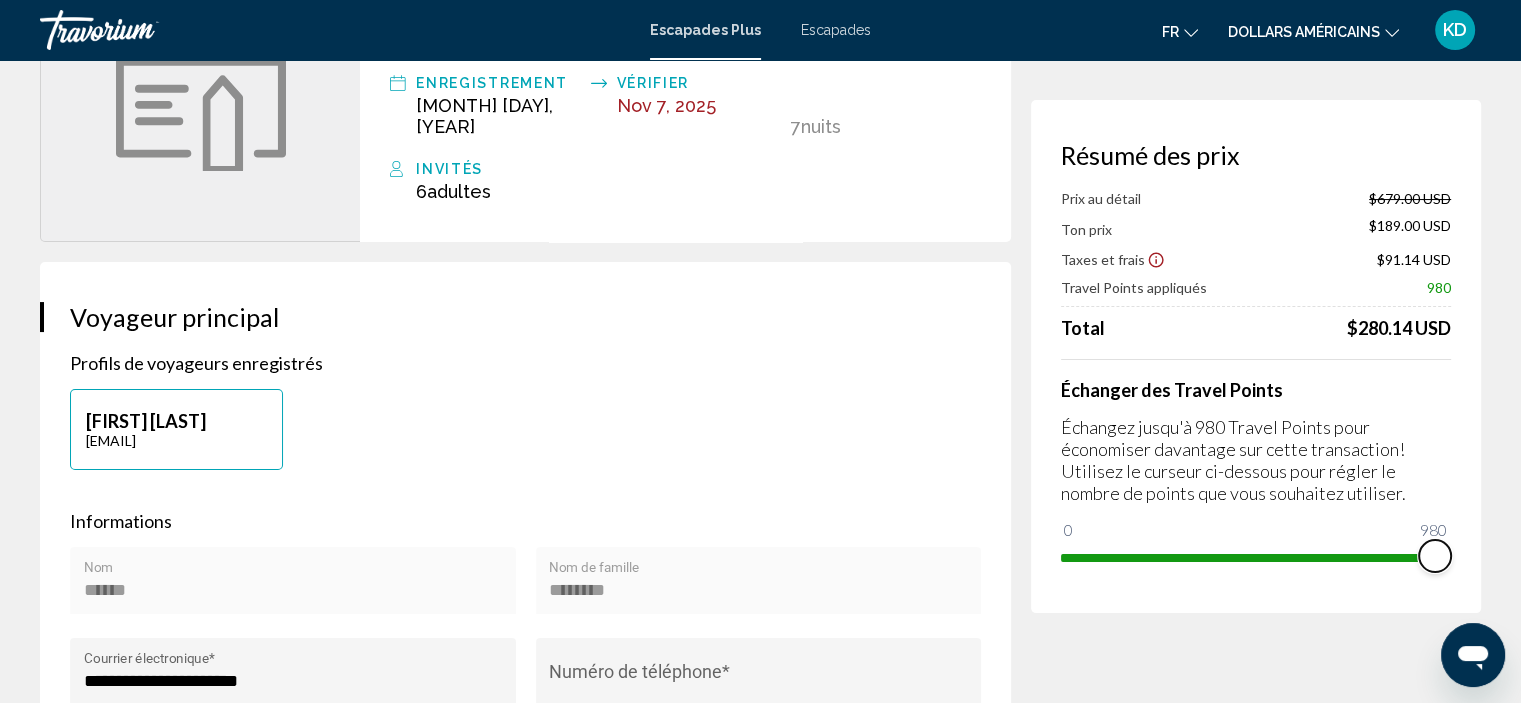 scroll, scrollTop: 100, scrollLeft: 0, axis: vertical 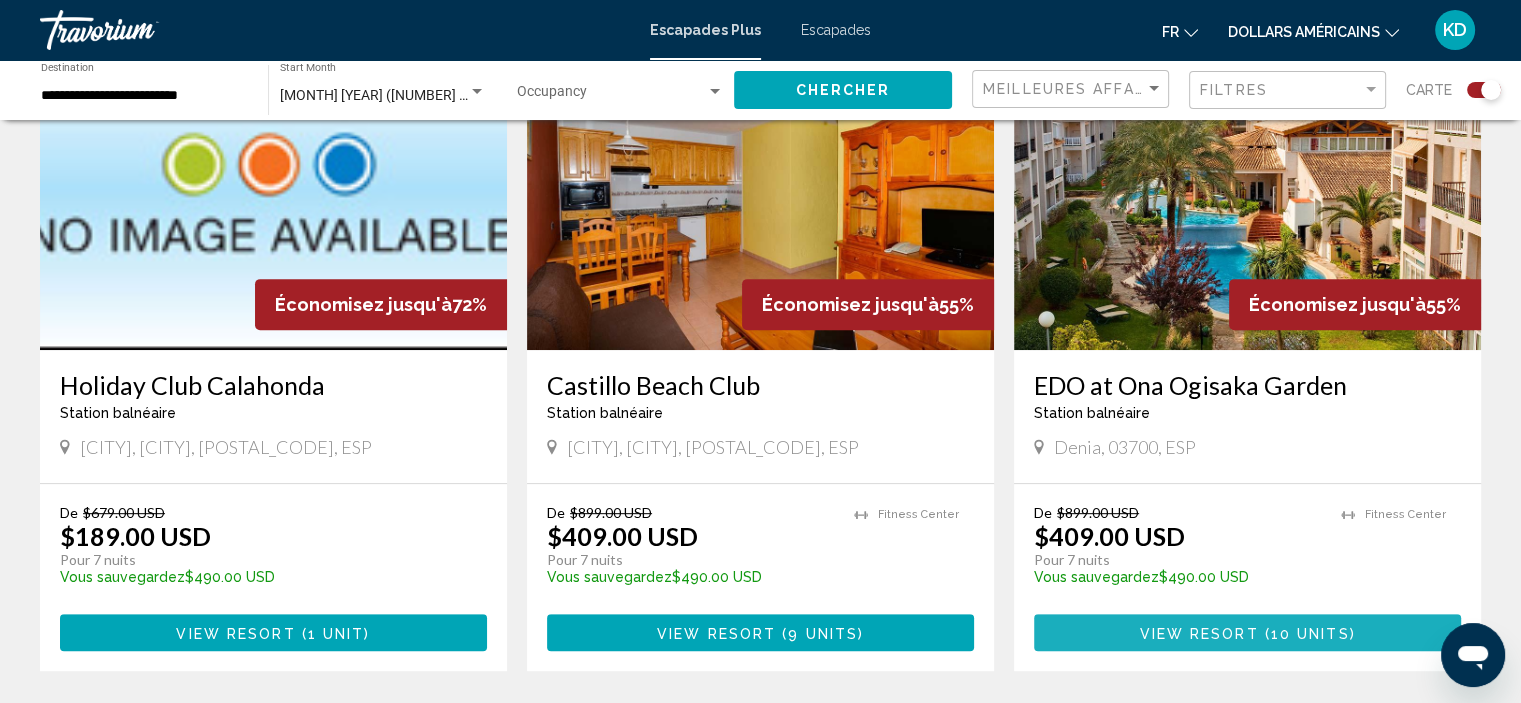 click on "View Resort" at bounding box center [1198, 633] 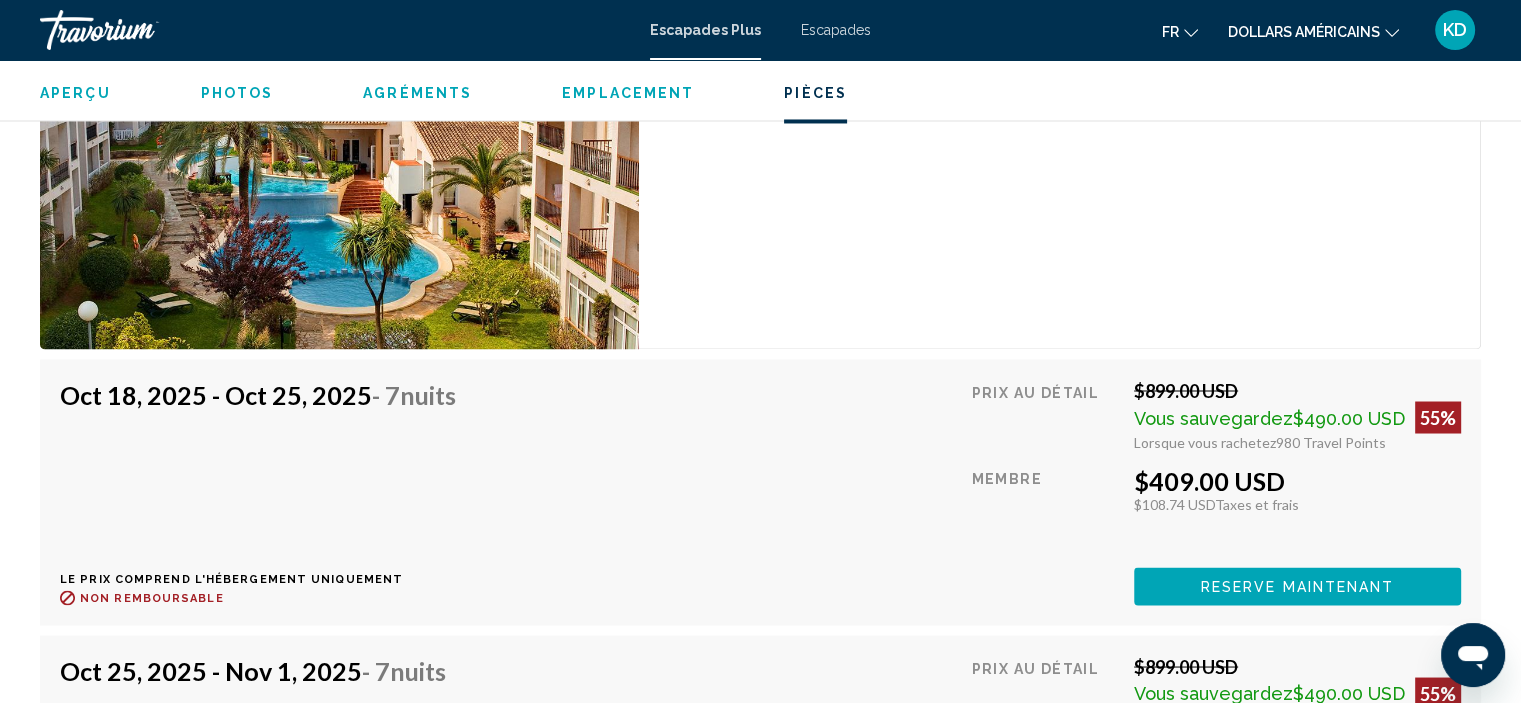 scroll, scrollTop: 3408, scrollLeft: 0, axis: vertical 